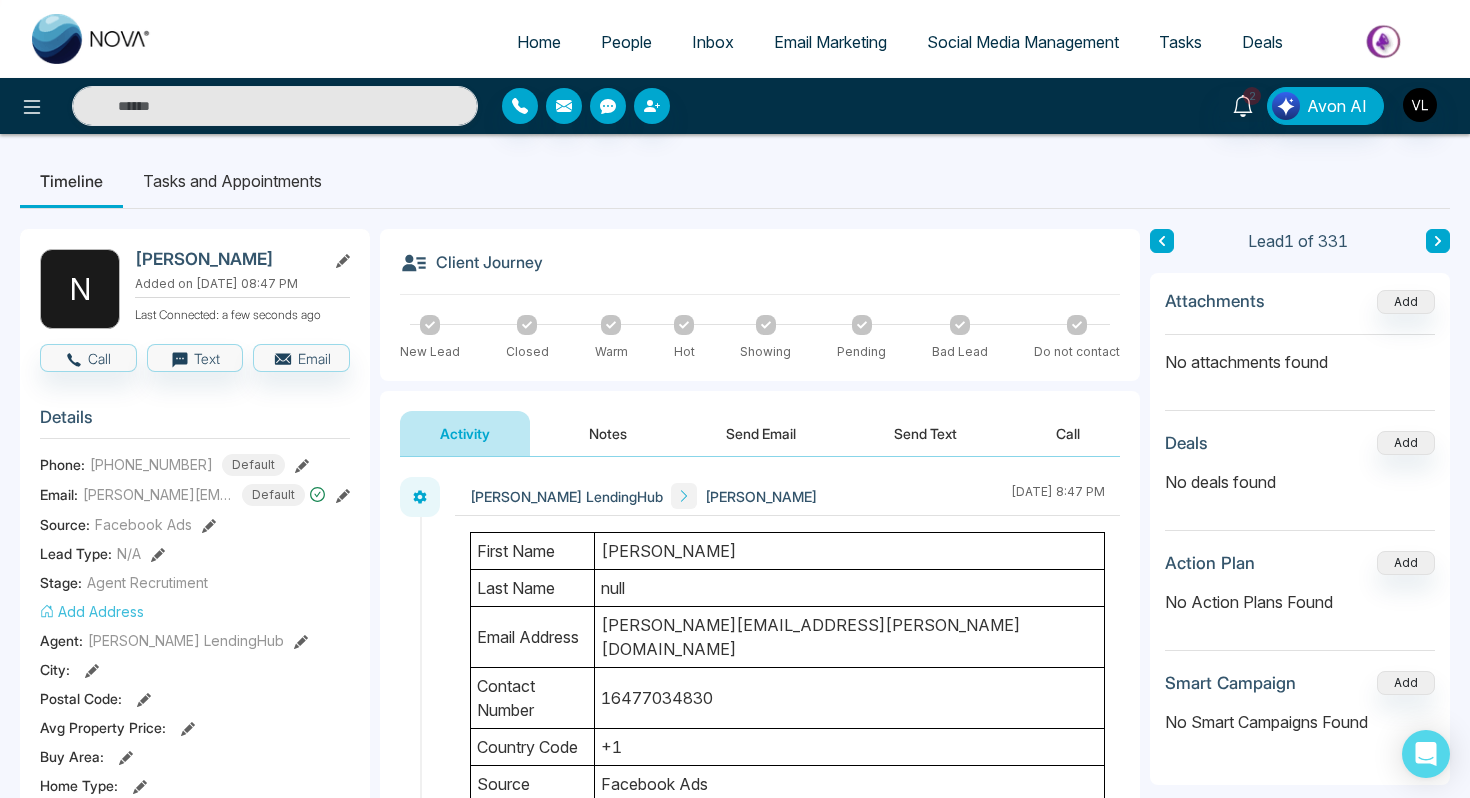 scroll, scrollTop: 0, scrollLeft: 0, axis: both 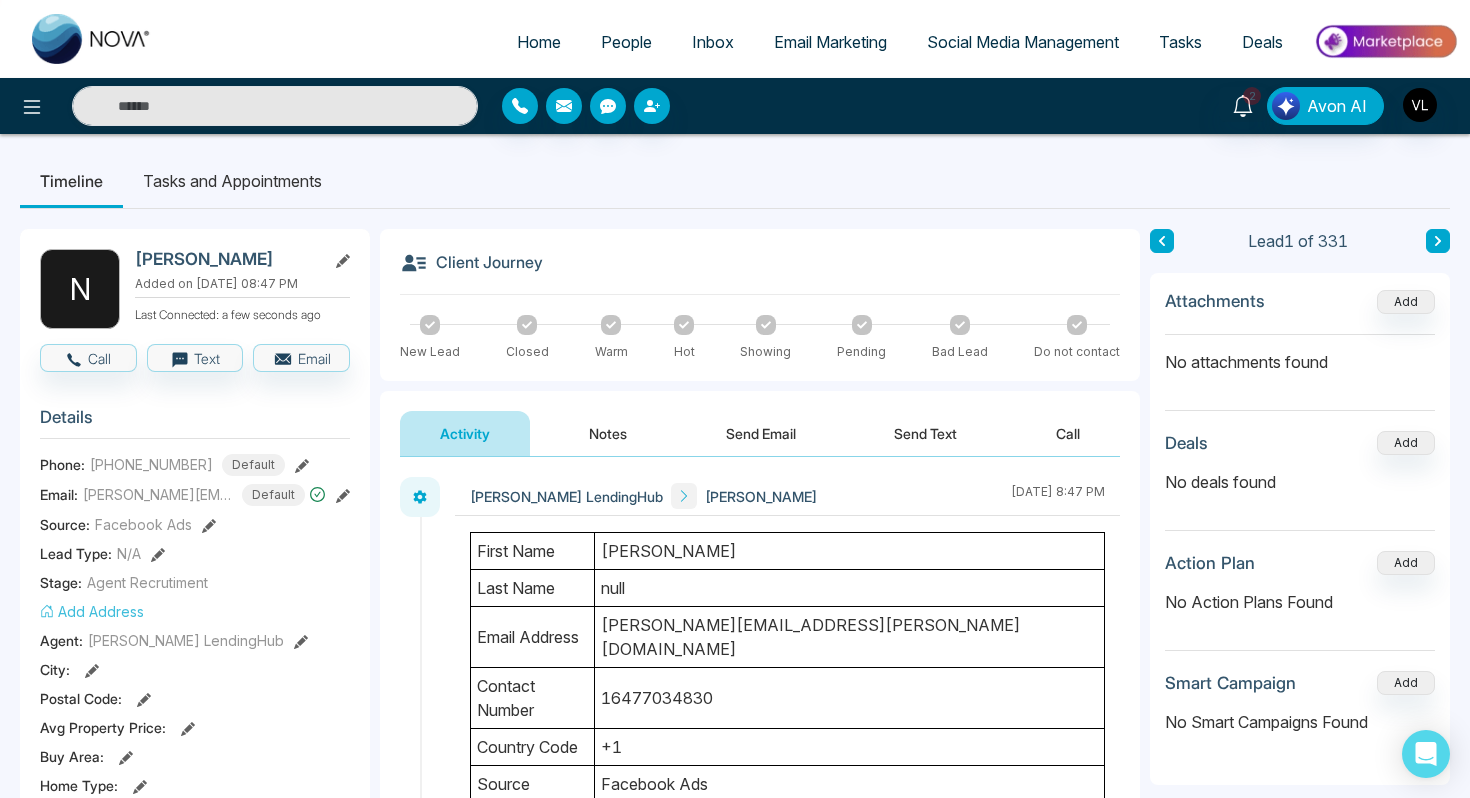 click on "2 Notifications (2) [PERSON_NAME] all as Read Vr Task Reminder Task Name: call
Type: Follow Up - [PERSON_NAME]  [DATE] 11:00 AM Vr Update Lead Lead Name: [PERSON_NAME]
Via: Zapier [DATE] 03:08 AM Vr New Lead Lead Name: [PERSON_NAME]
Via: Zapier [DATE] 08:47 PM Vr New Lead Lead Name: [PERSON_NAME]: [PERSON_NAME] [DATE] 02:20 PM Vr Task Reminder Task Name: call
Type: Follow Up - [PERSON_NAME] [DATE] 01:00 PM Vr Task Reminder Task Name: call
Type: Follow Up - [PERSON_NAME]  [DATE] 10:30 AM Vr Task Reminder Task Name: call
Type: Follow Up - [PERSON_NAME]  [DATE] 12:30 PM Vr Task Reminder Task Name: call
Type: Follow Up - [PERSON_NAME]  [DATE] 11:00 AM Vr New Lead Lead Name: [PERSON_NAME]
Via: Zapier [DATE] 02:23 PM Vr New Lead Lead Name: [PERSON_NAME]: Zapier [DATE] 10:08 AM Vr New Lead Lead Name: [PERSON_NAME]
Via: Zapier [DATE] 10:26 PM Vr New Lead Lead Name: [PERSON_NAME]
Via: Zapier [DATE] 03:34 PM Vr New Lead Vr New Text" at bounding box center (735, 106) 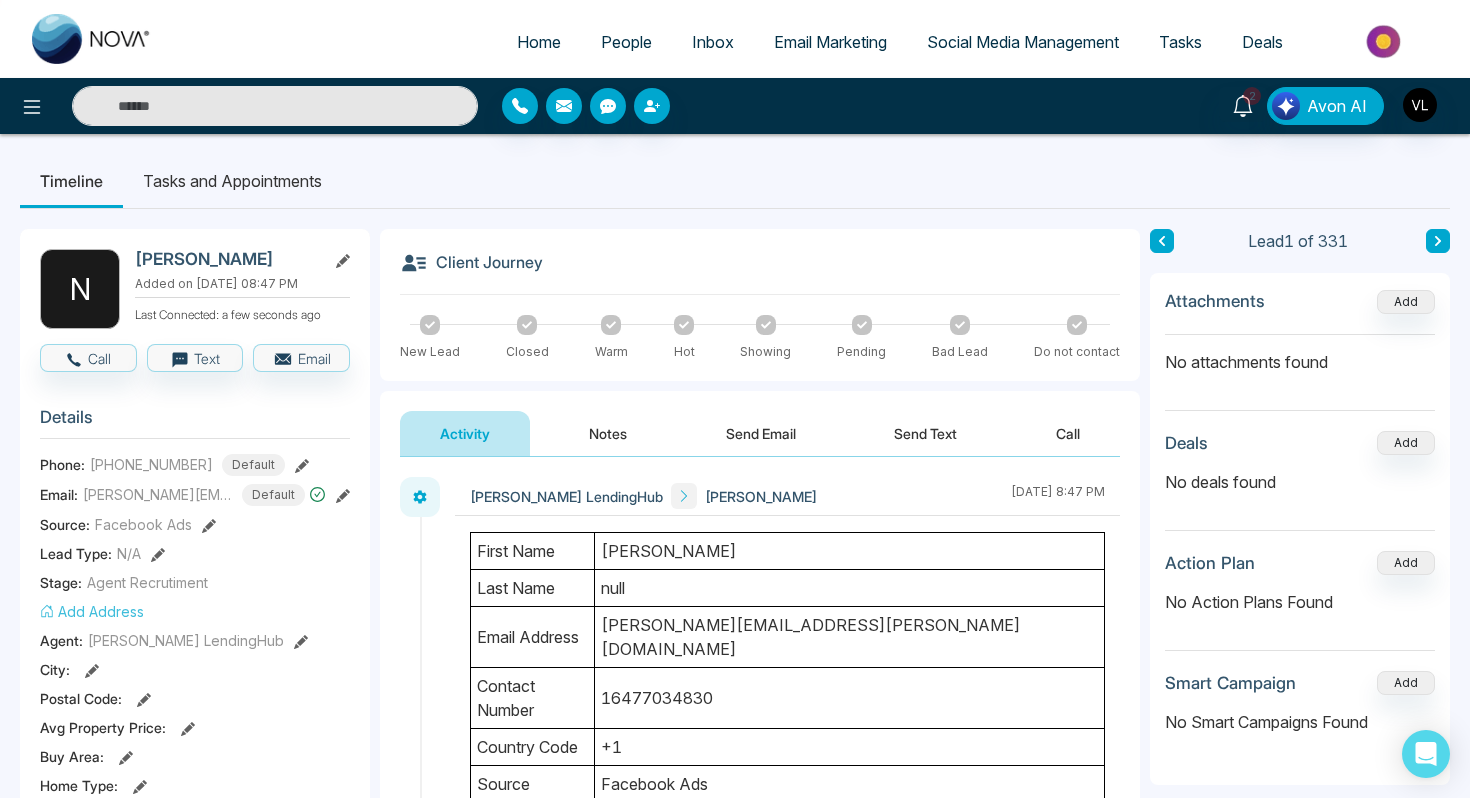 click at bounding box center [275, 106] 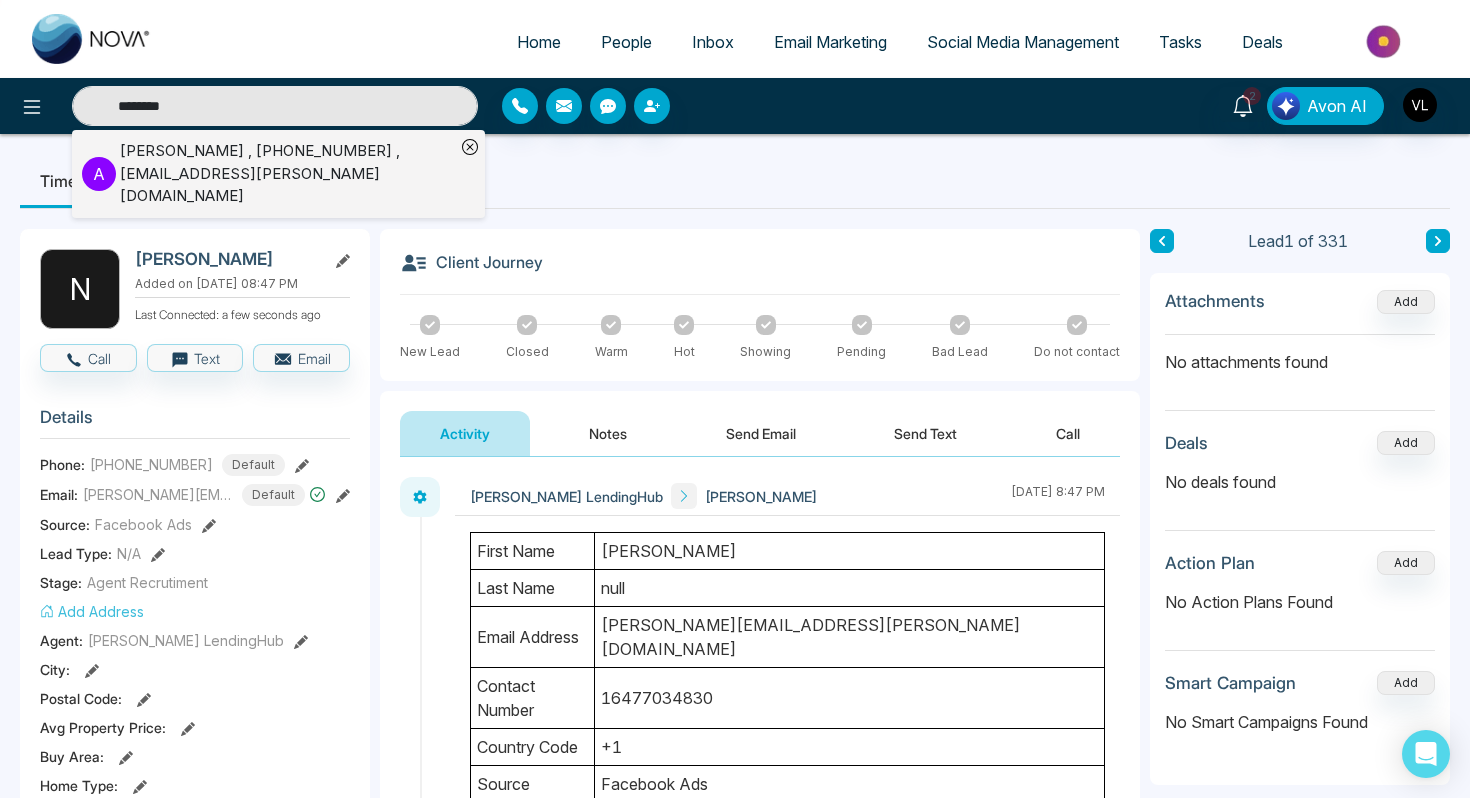 type on "********" 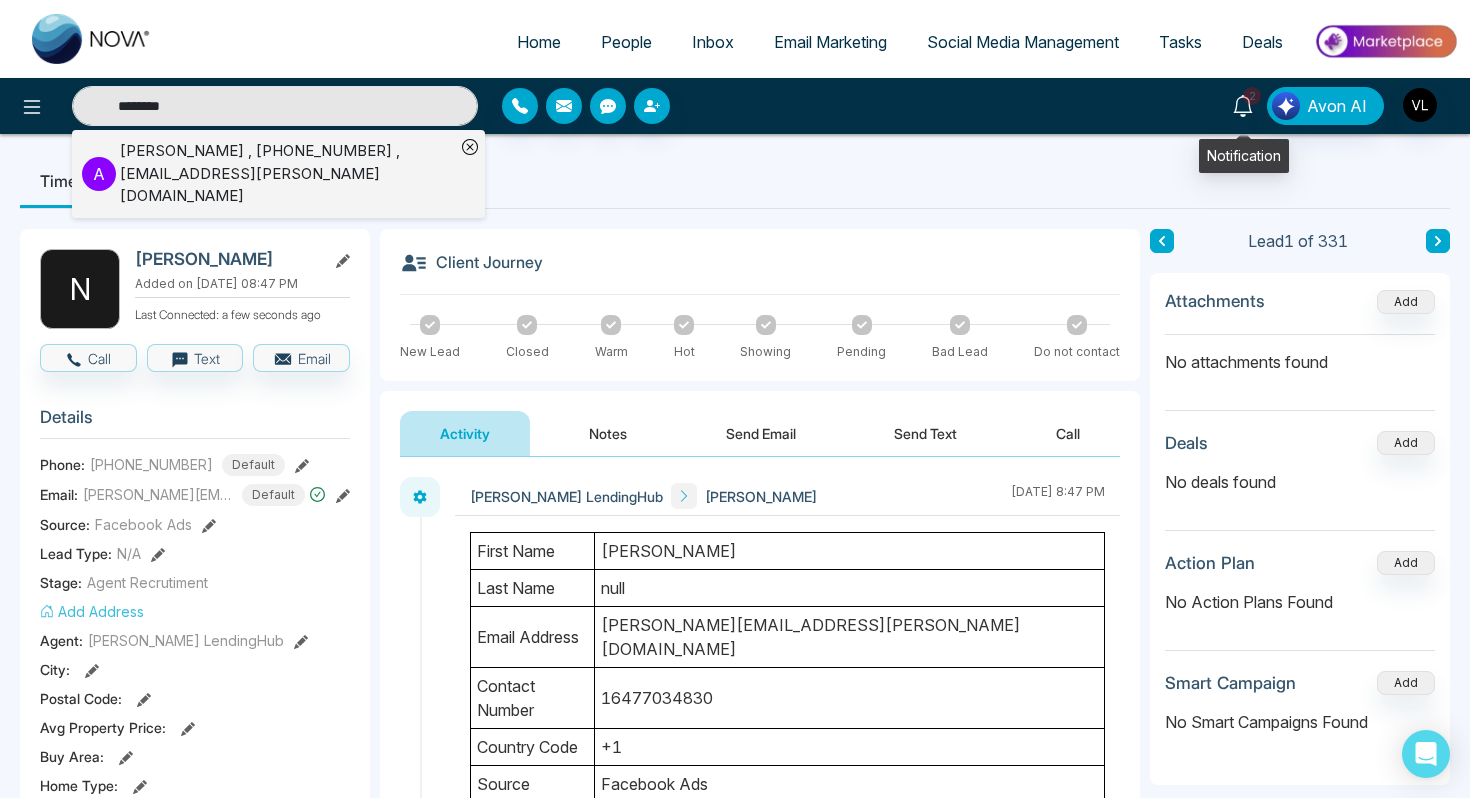 click 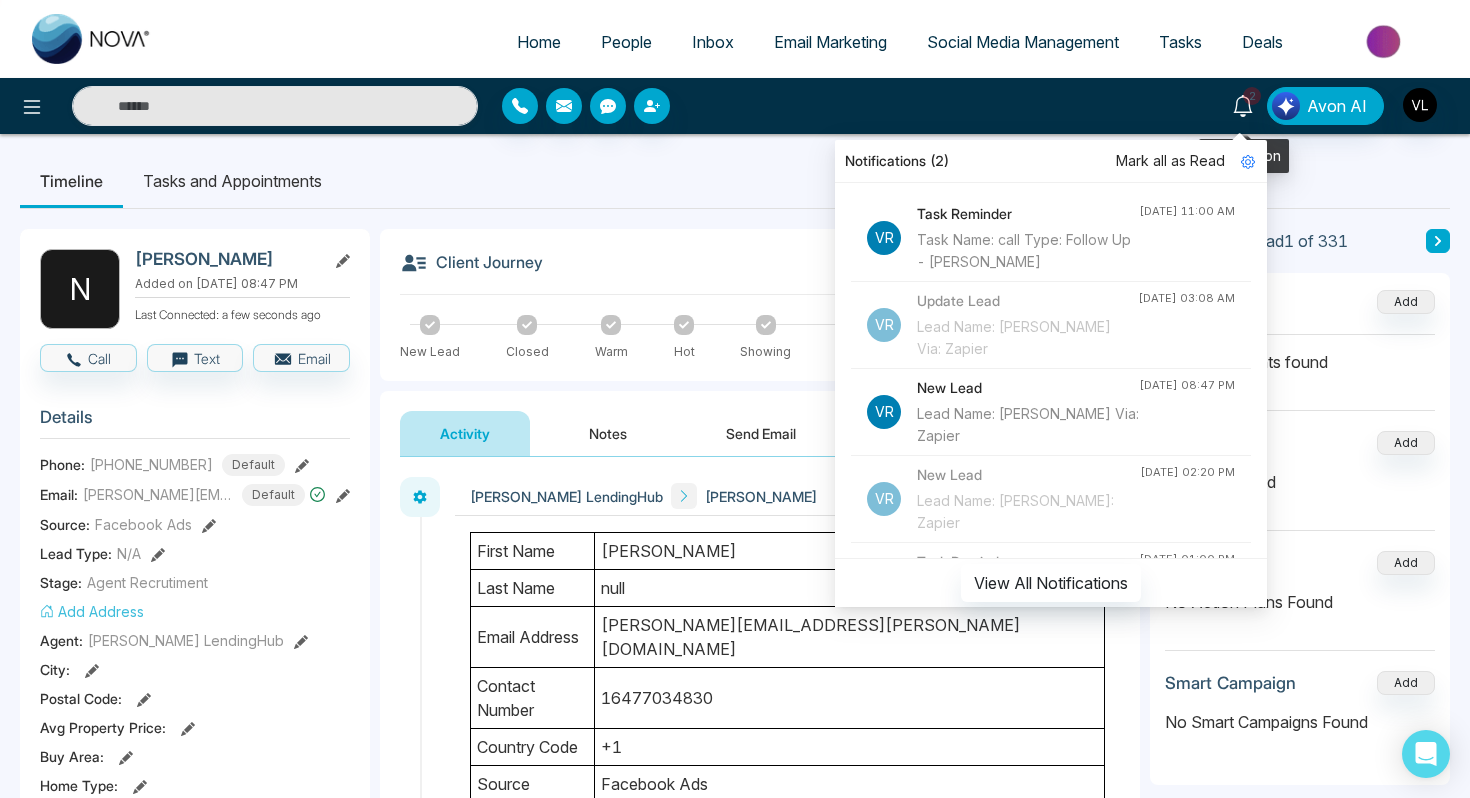 click 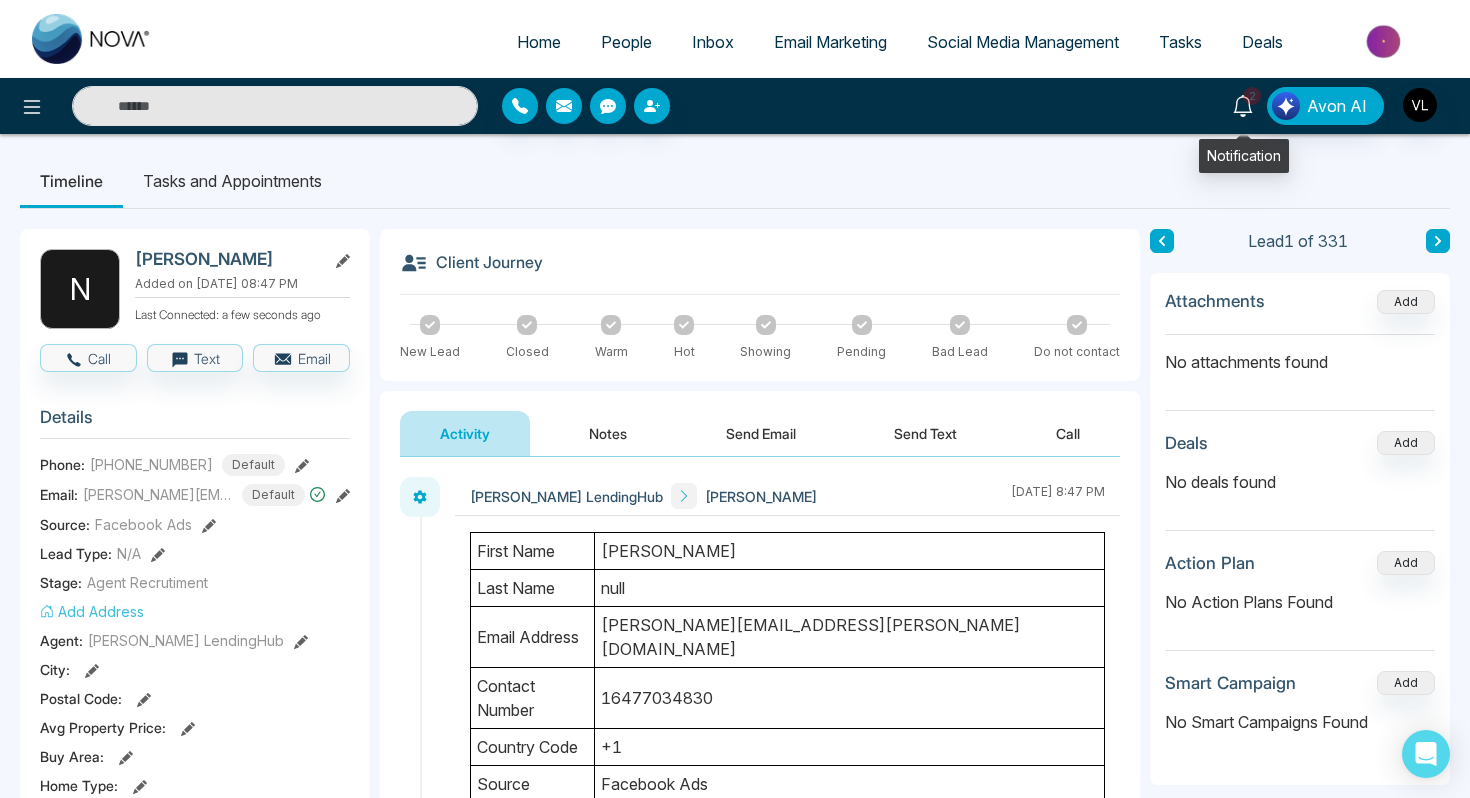 type on "********" 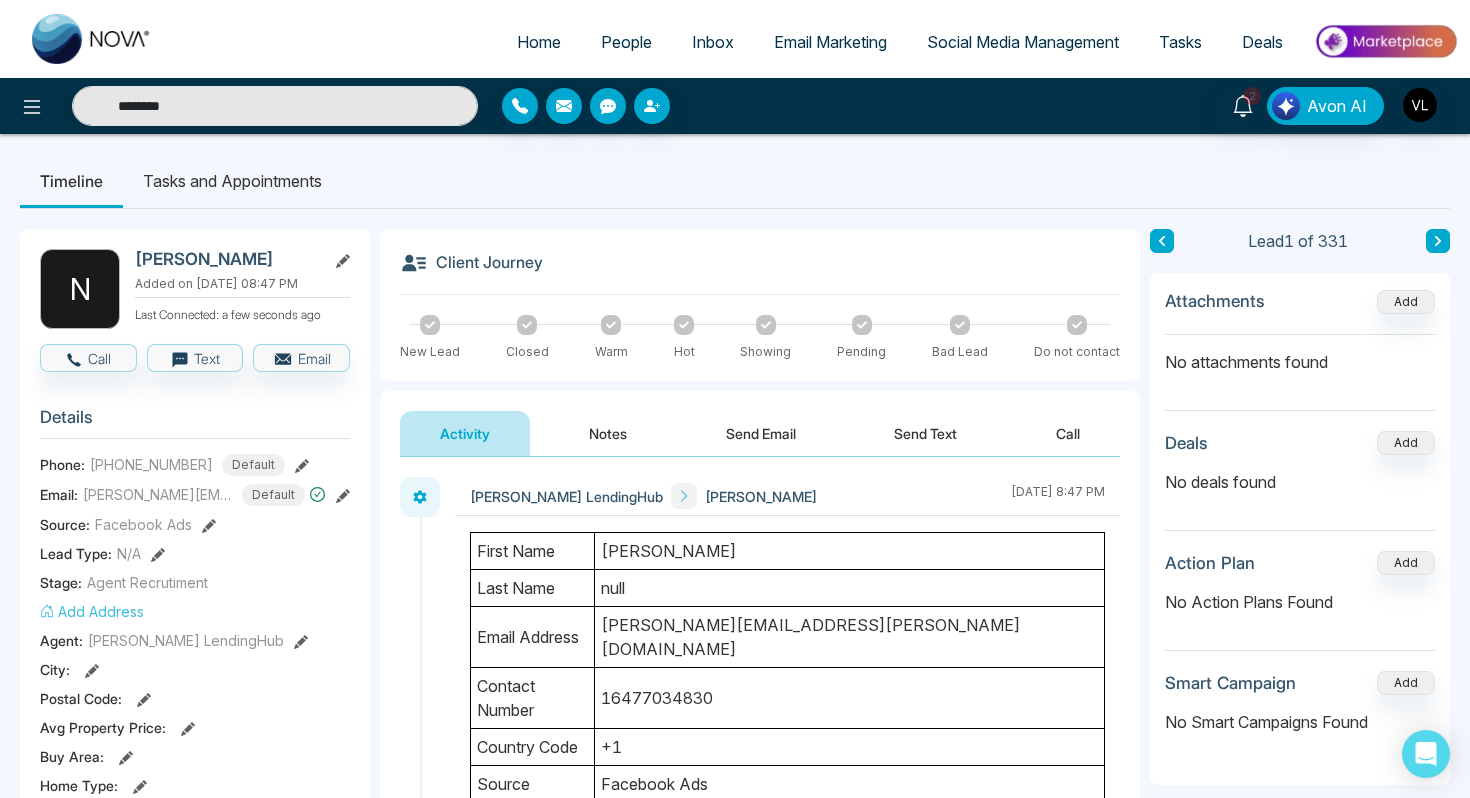 click on "People" at bounding box center [626, 42] 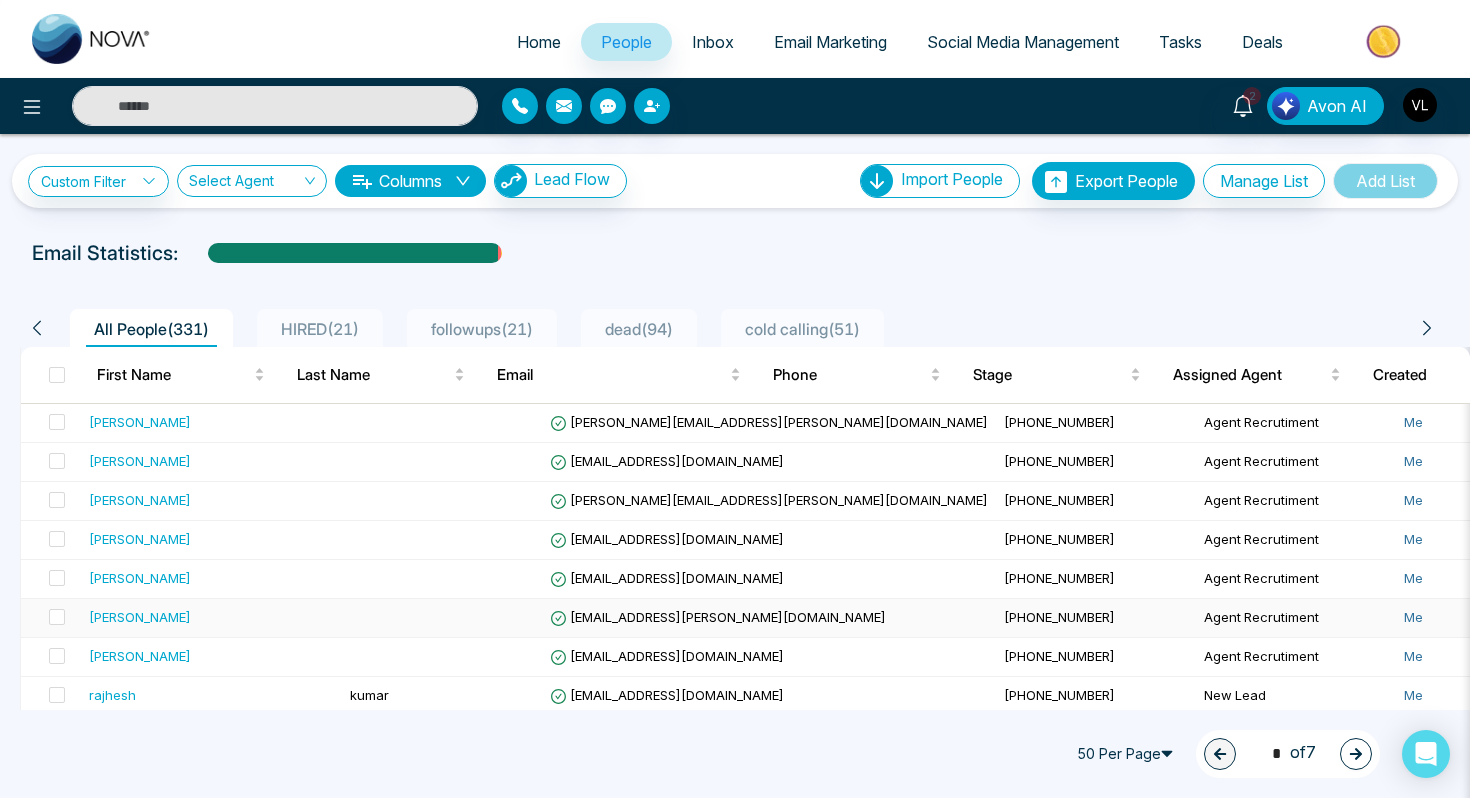 click on "[PERSON_NAME]" at bounding box center [140, 617] 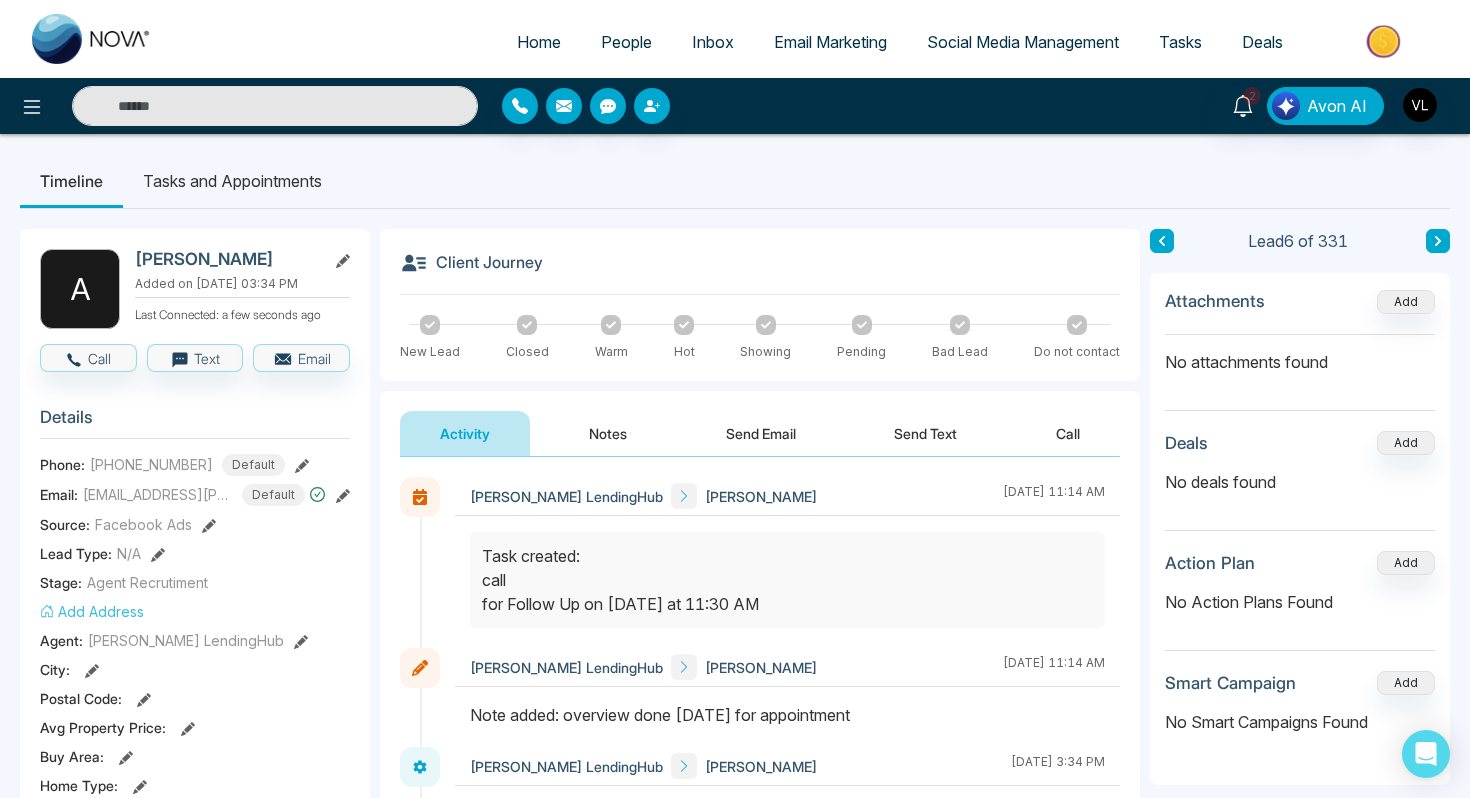 click on "People" at bounding box center [626, 42] 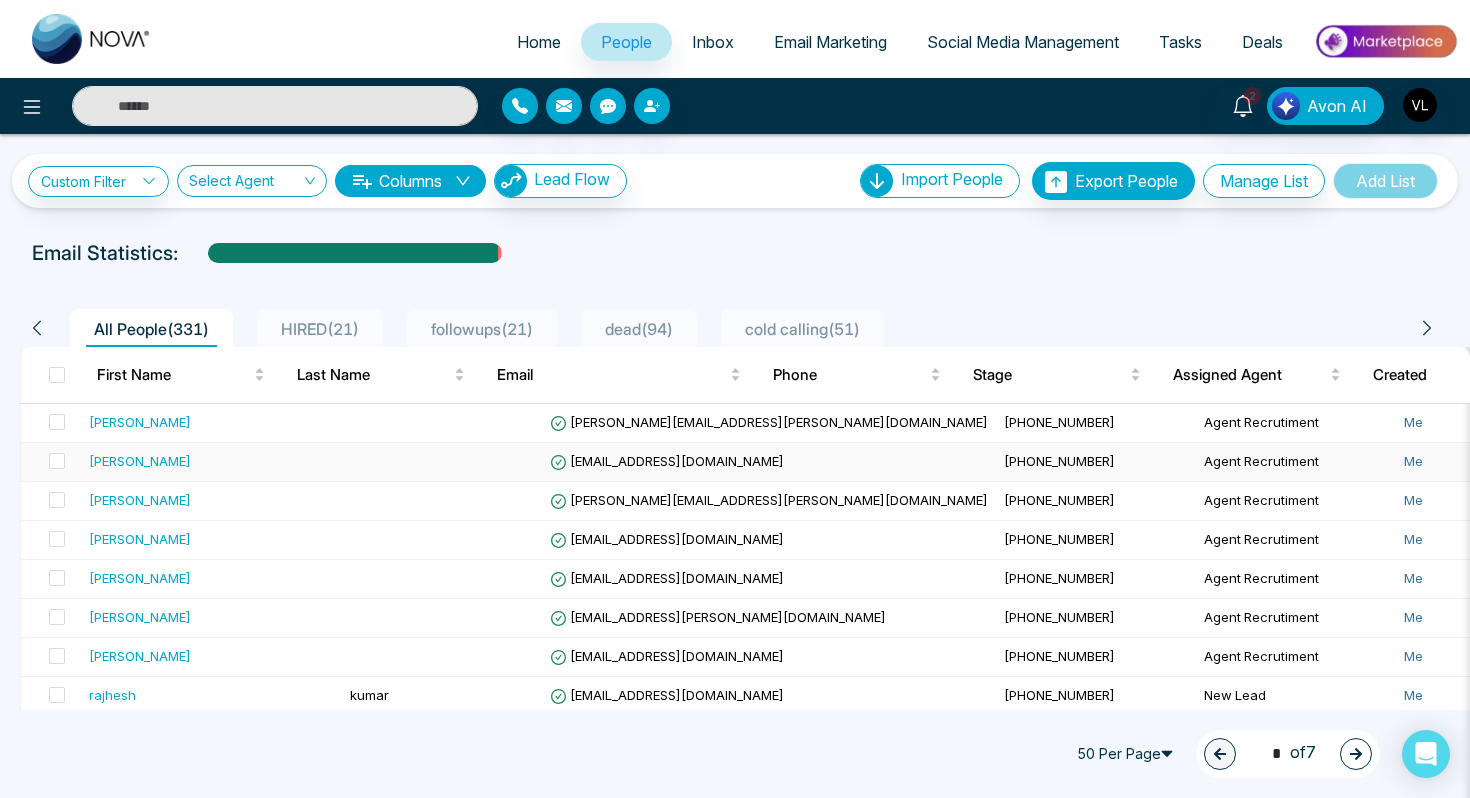click on "[PERSON_NAME]" at bounding box center (140, 461) 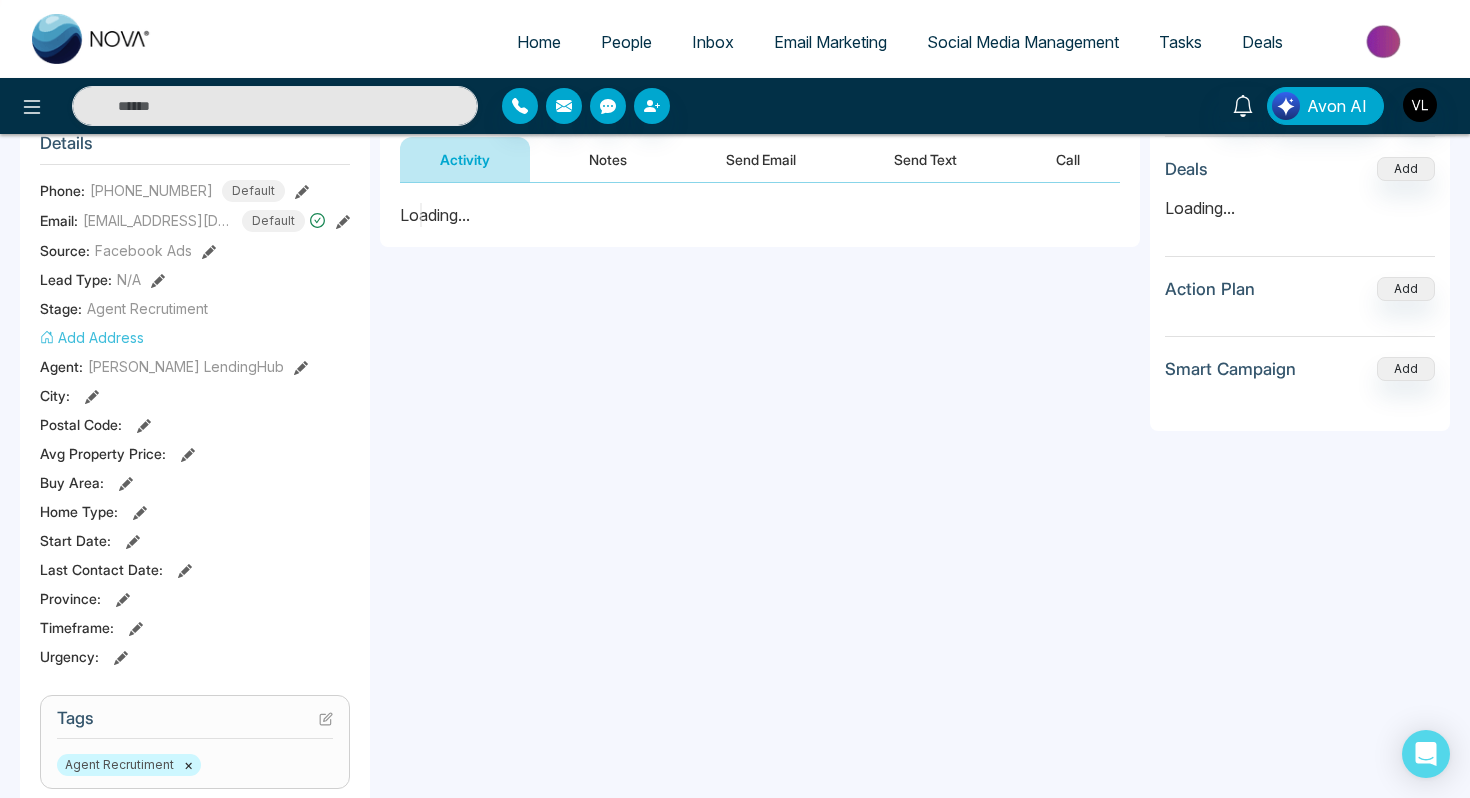 scroll, scrollTop: 275, scrollLeft: 0, axis: vertical 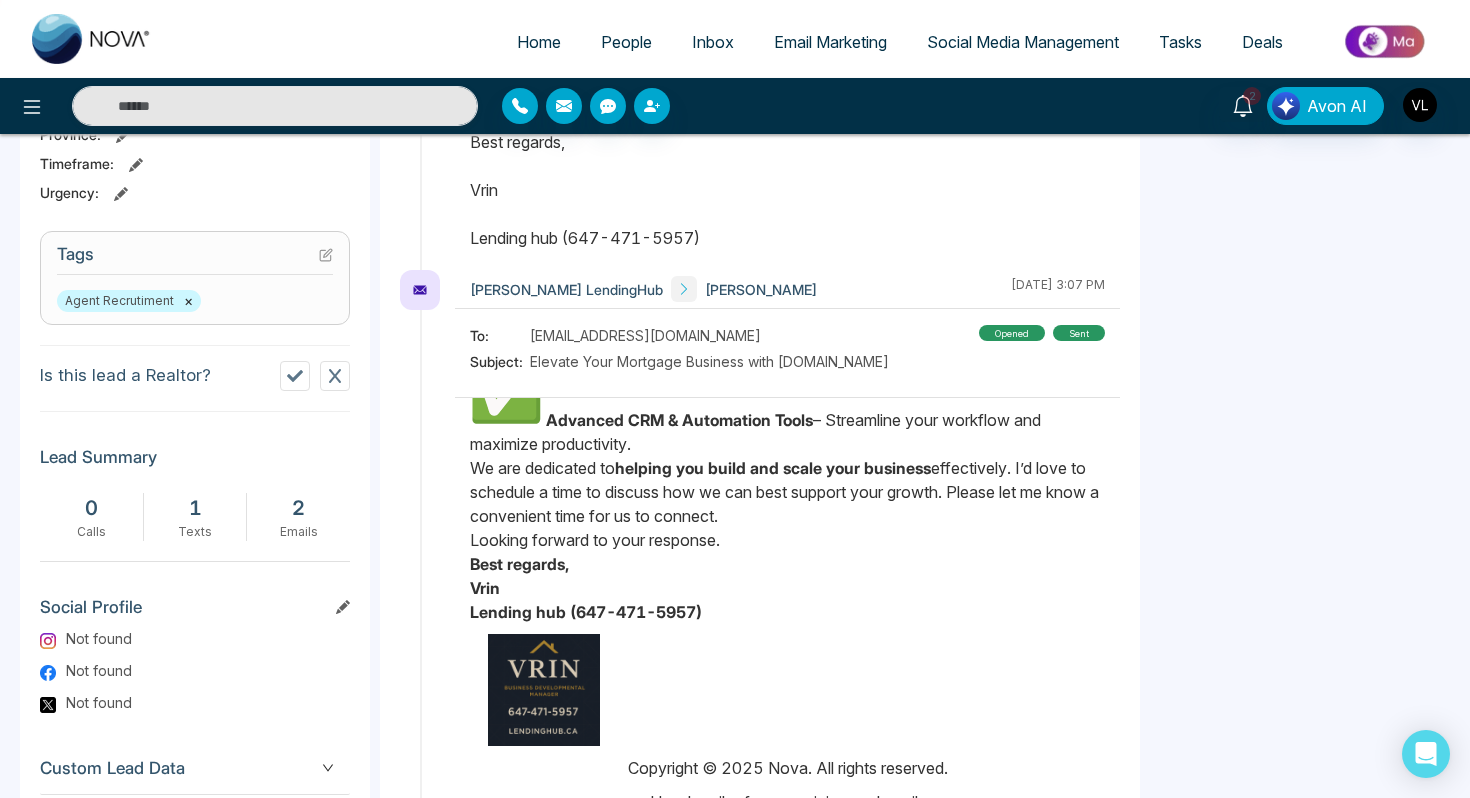 drag, startPoint x: 471, startPoint y: 517, endPoint x: 721, endPoint y: 616, distance: 268.88846 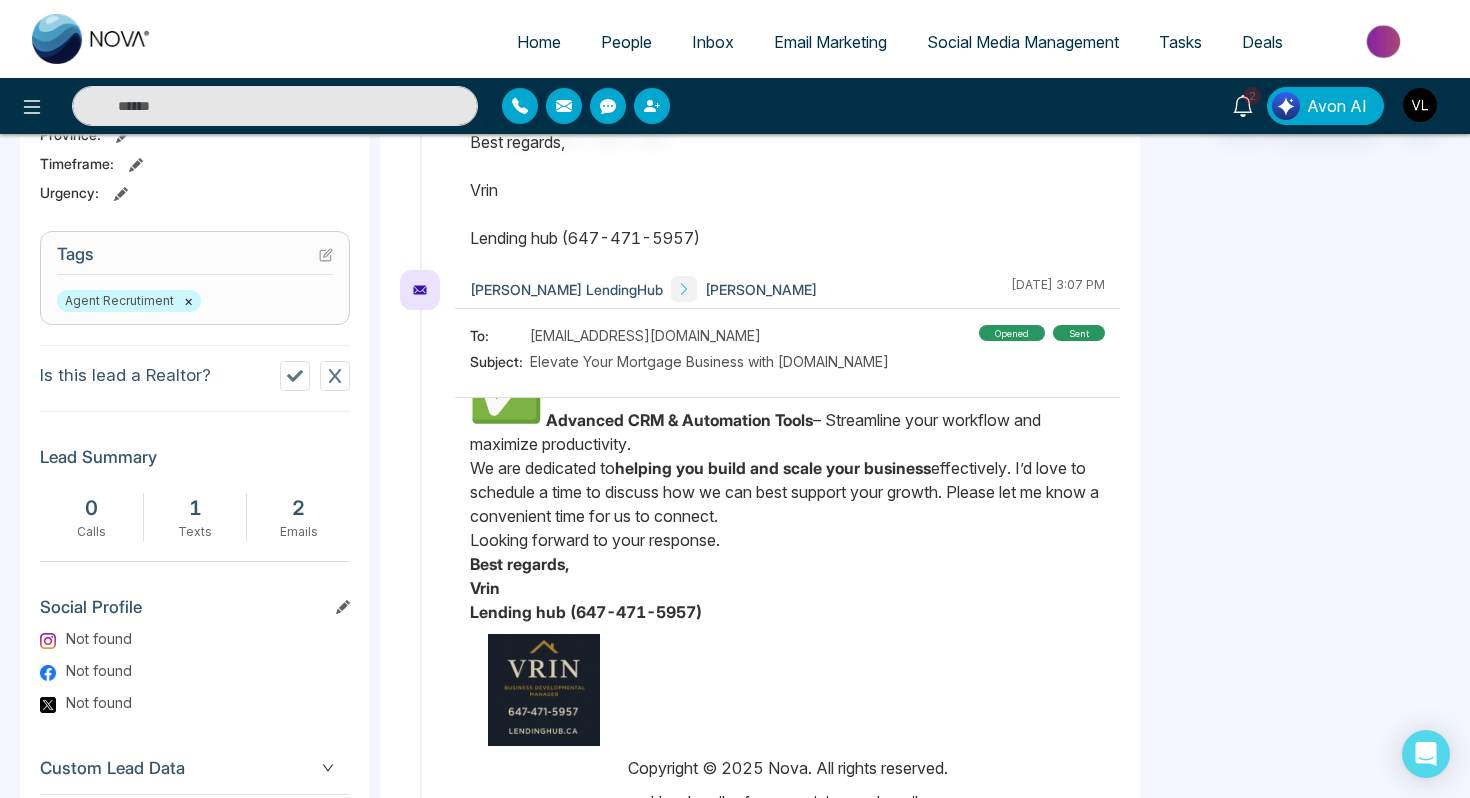 click on "Dear [PERSON_NAME], It was a pleasure speaking with you [DATE]. As discussed,  [DOMAIN_NAME]  is expanding its services and remains committed to empowering mortgage agents with  exclusive support, training, and resources  to help you generate more leads, close more deals, and accelerate your business growth. How We Support Your Success:   Lead Generation Support  – Implement proven strategies to attract and convert more clients.   Comprehensive Training & Mentorship  – Gain expert insights, industry best practices, and business-building strategies.   Social Media & Marketing Management  – Enhance your brand visibility and attract high-quality leads effortlessly.   Access to Top Lenders & Competitive Commissions  – Offer the best rates and mortgage solutions for your clients.   Advanced CRM & Automation Tools  – Streamline your workflow and maximize productivity. We are dedicated to  helping you build and scale your business Looking forward to your response. Best regards, [PERSON_NAME]" at bounding box center (787, 306) 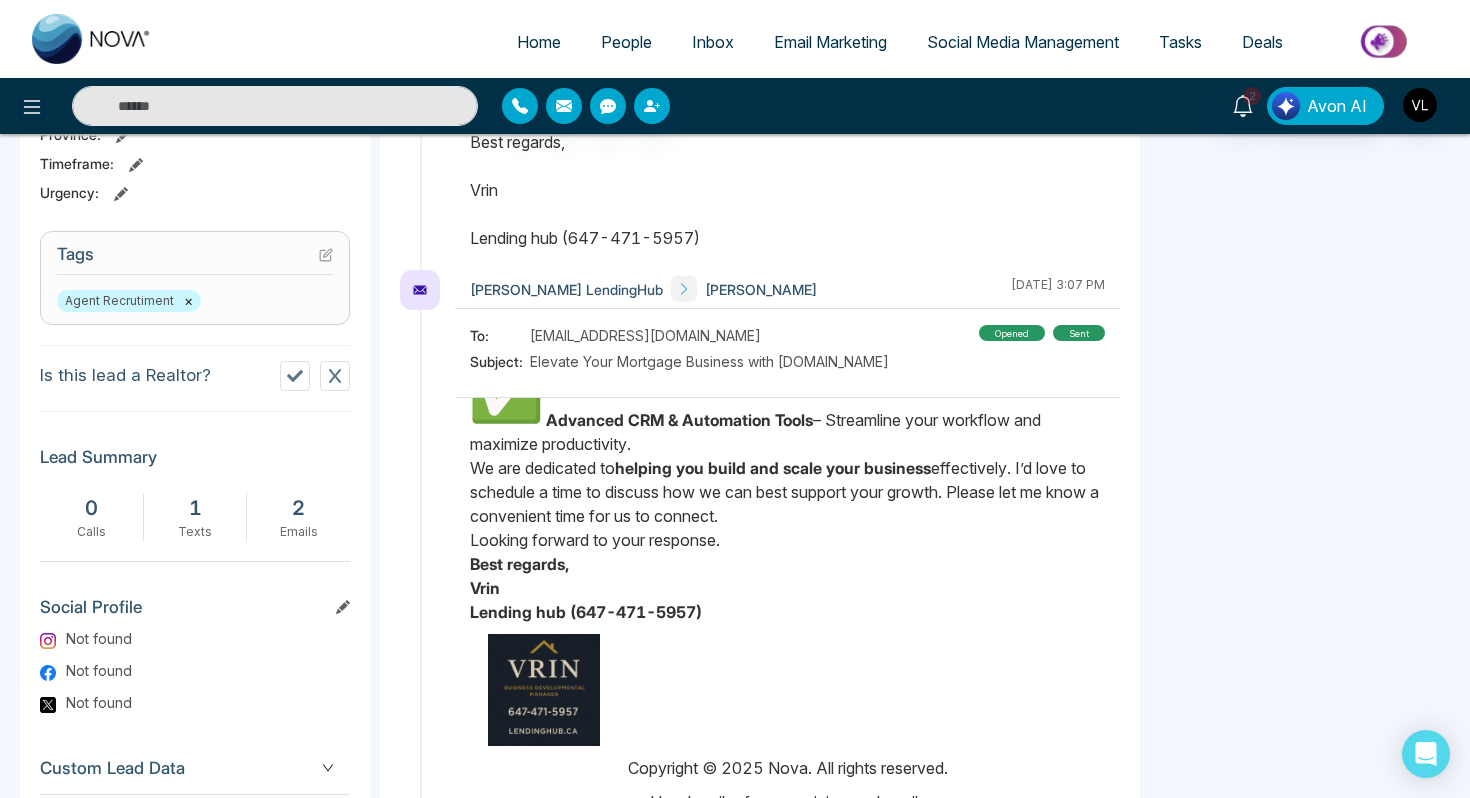 click at bounding box center (275, 106) 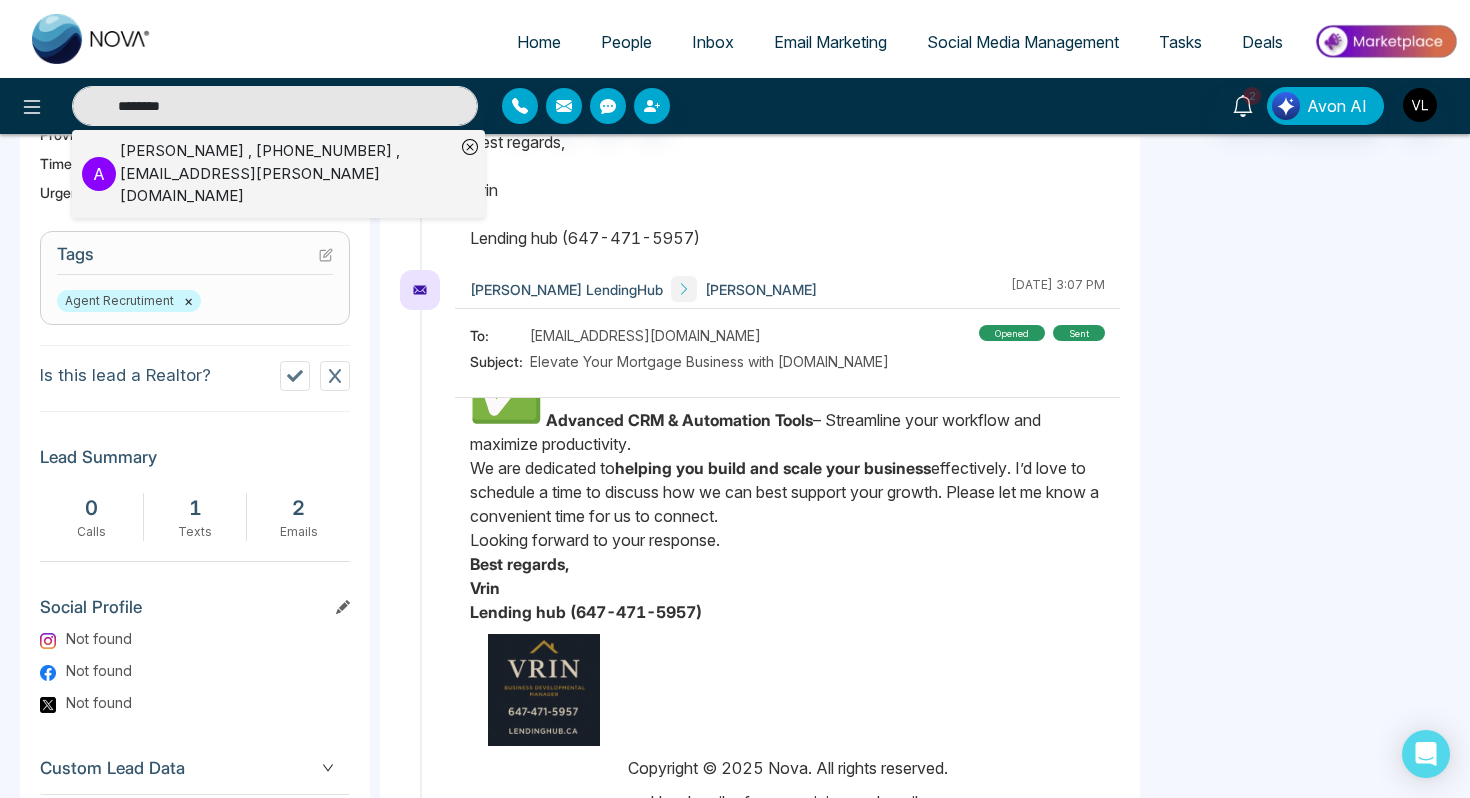 type on "********" 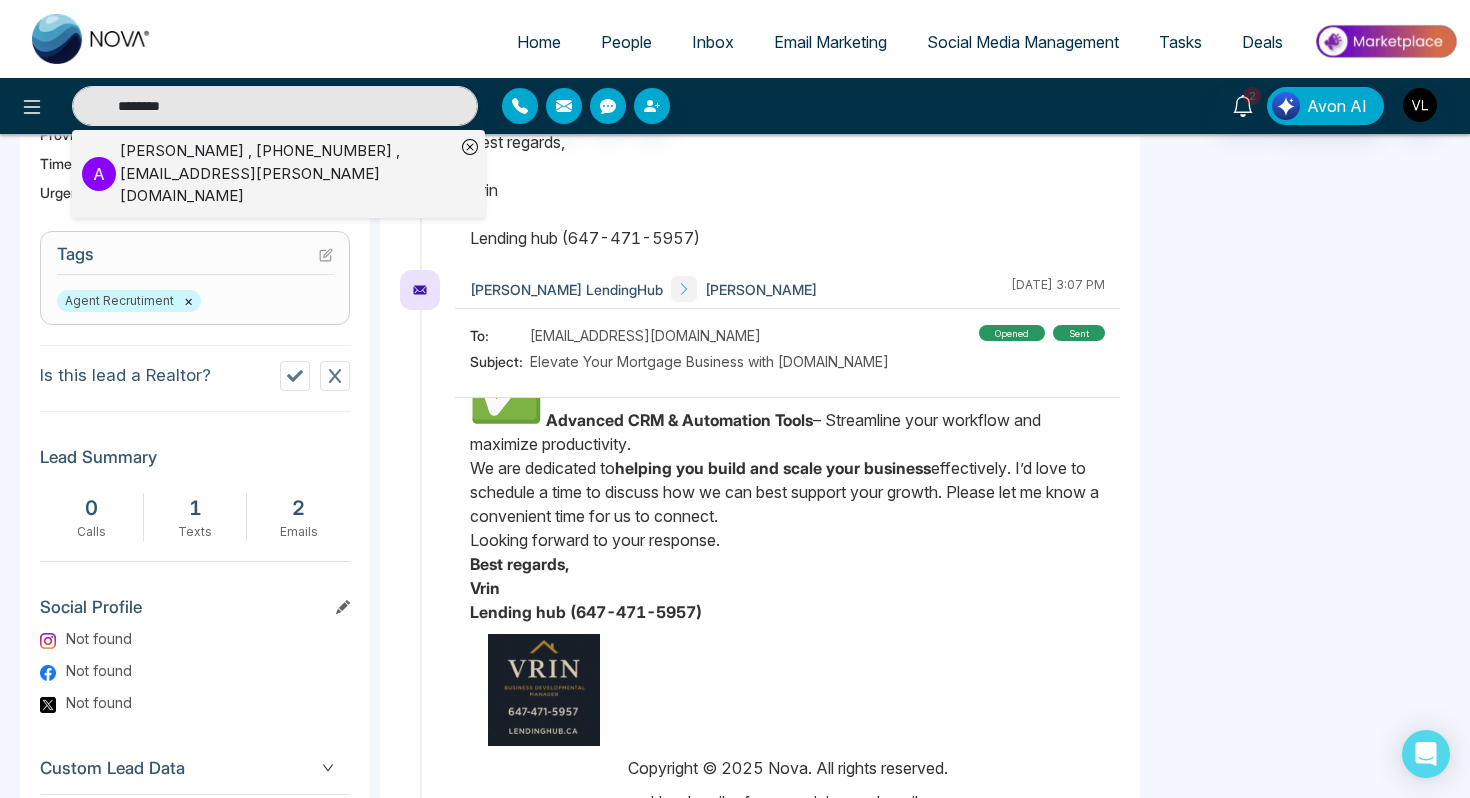 click on "A   [PERSON_NAME]     , [PHONE_NUMBER]   , [EMAIL_ADDRESS][PERSON_NAME][DOMAIN_NAME]" at bounding box center (268, 174) 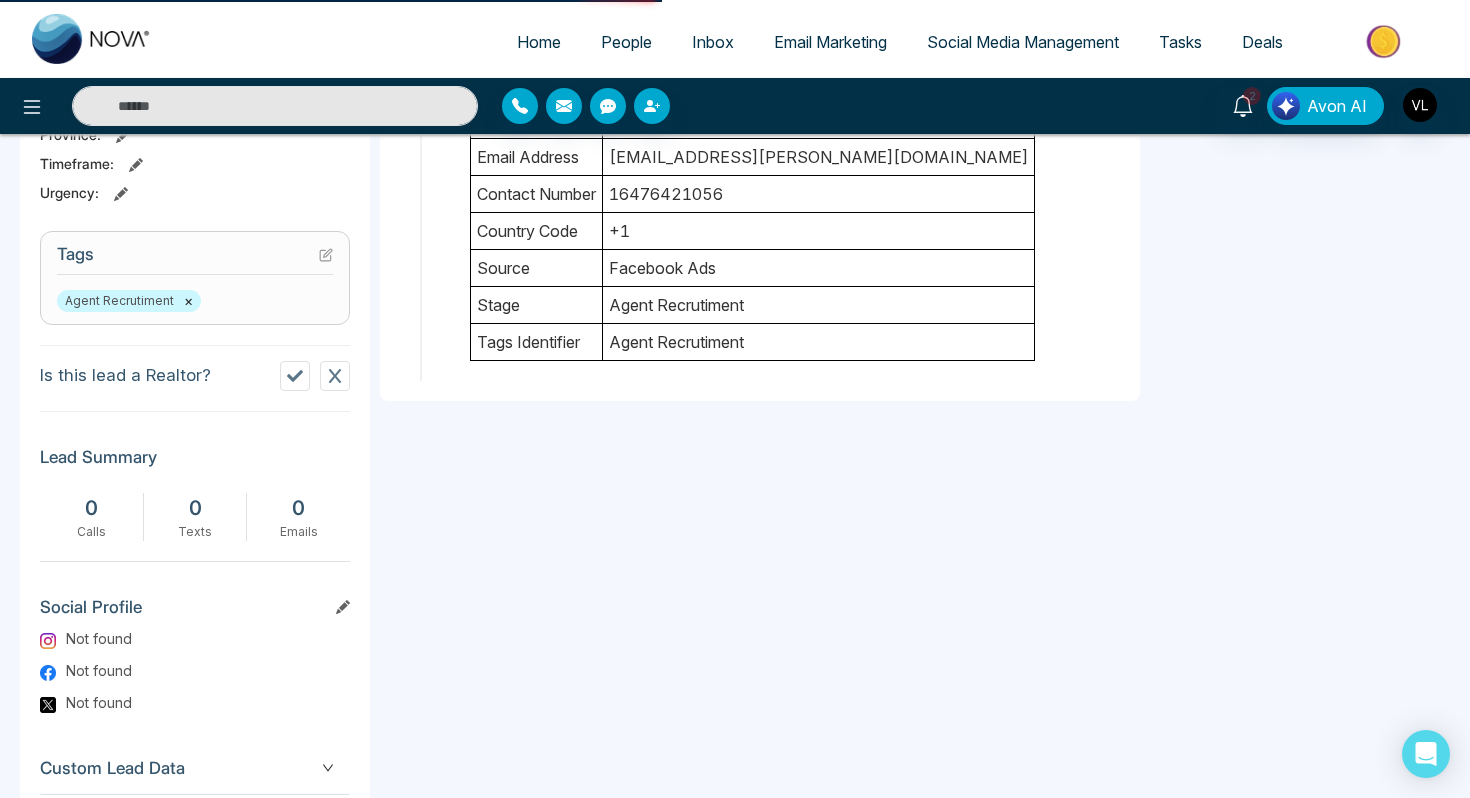type on "********" 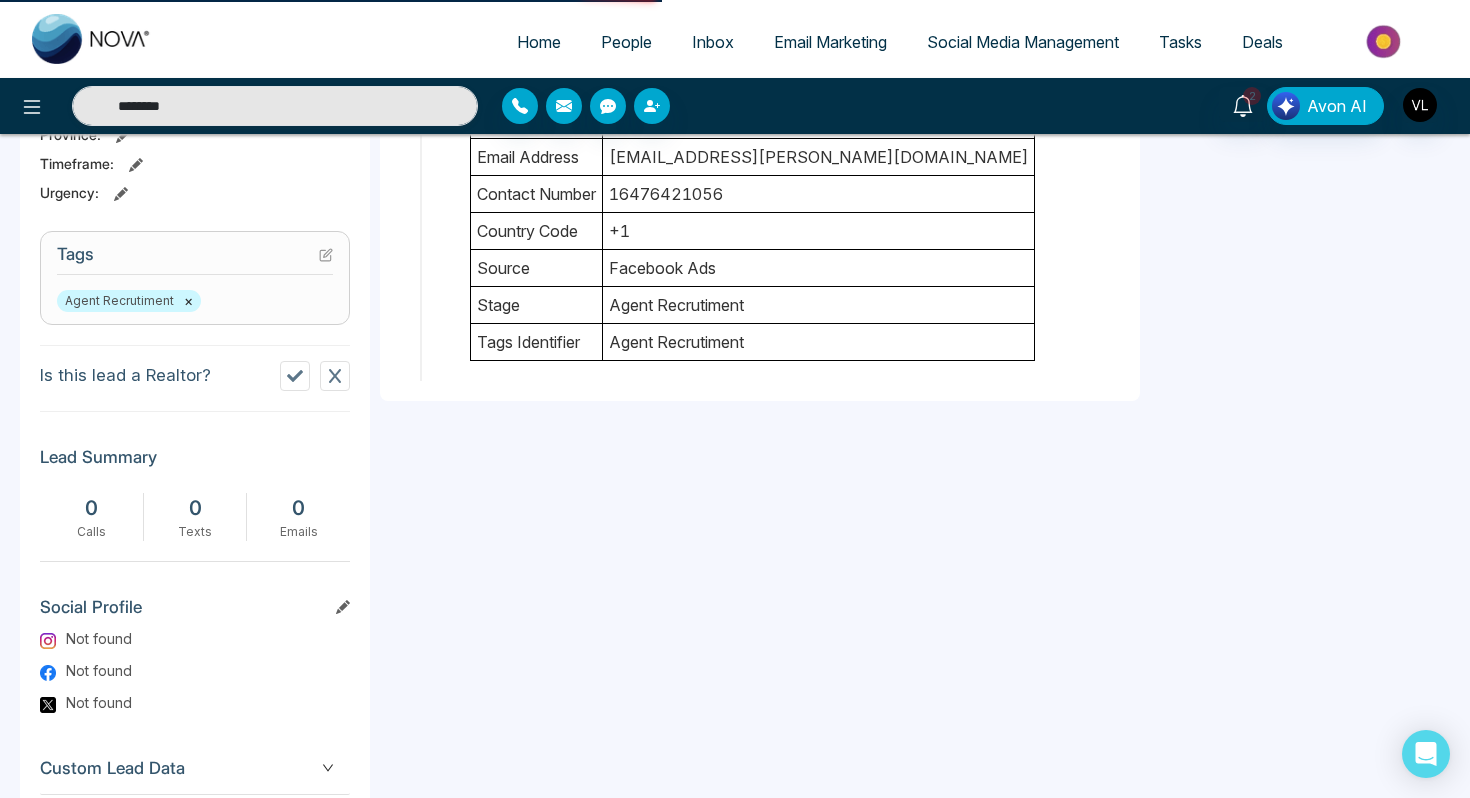 scroll, scrollTop: 0, scrollLeft: 0, axis: both 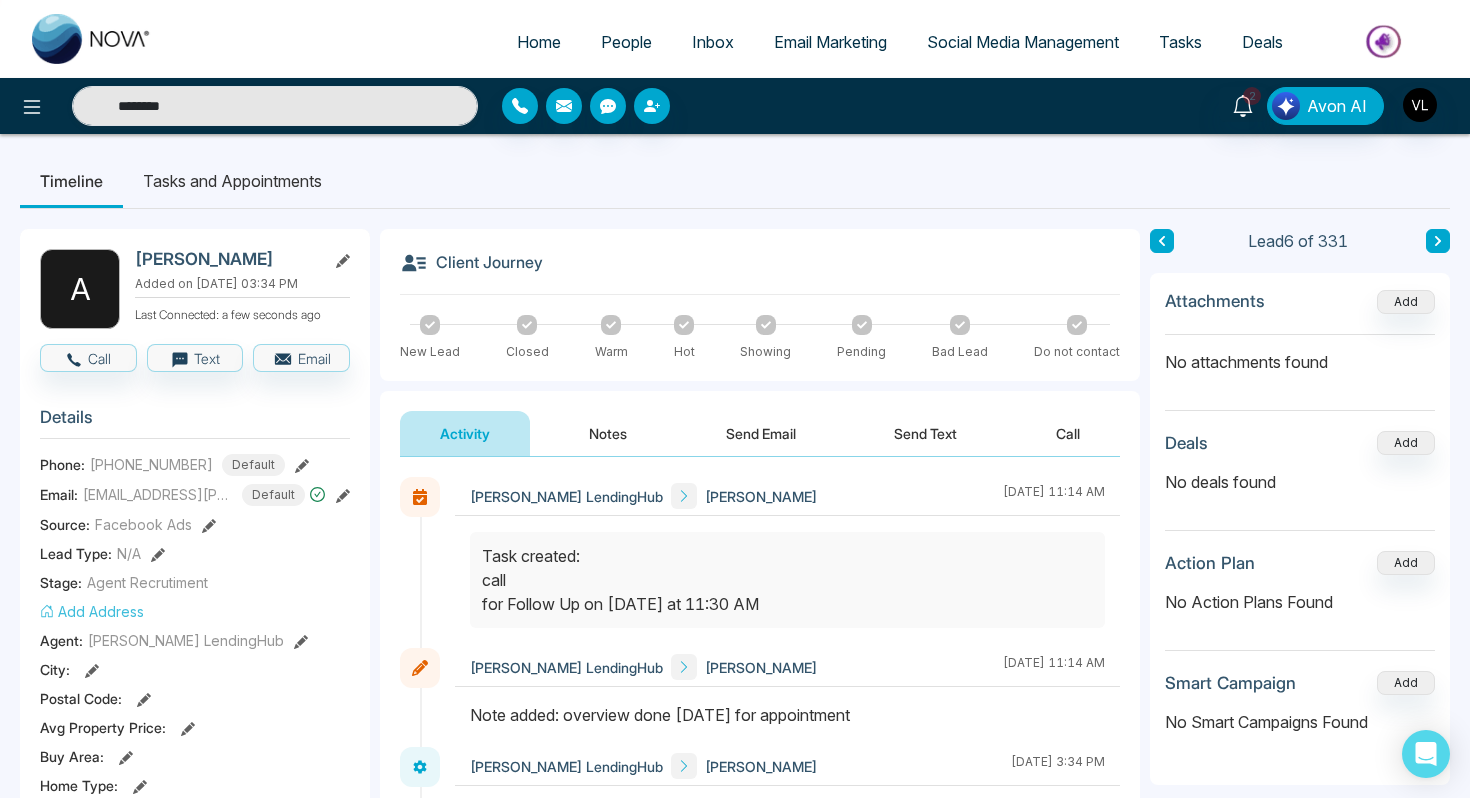 click on "Send Email" at bounding box center (761, 433) 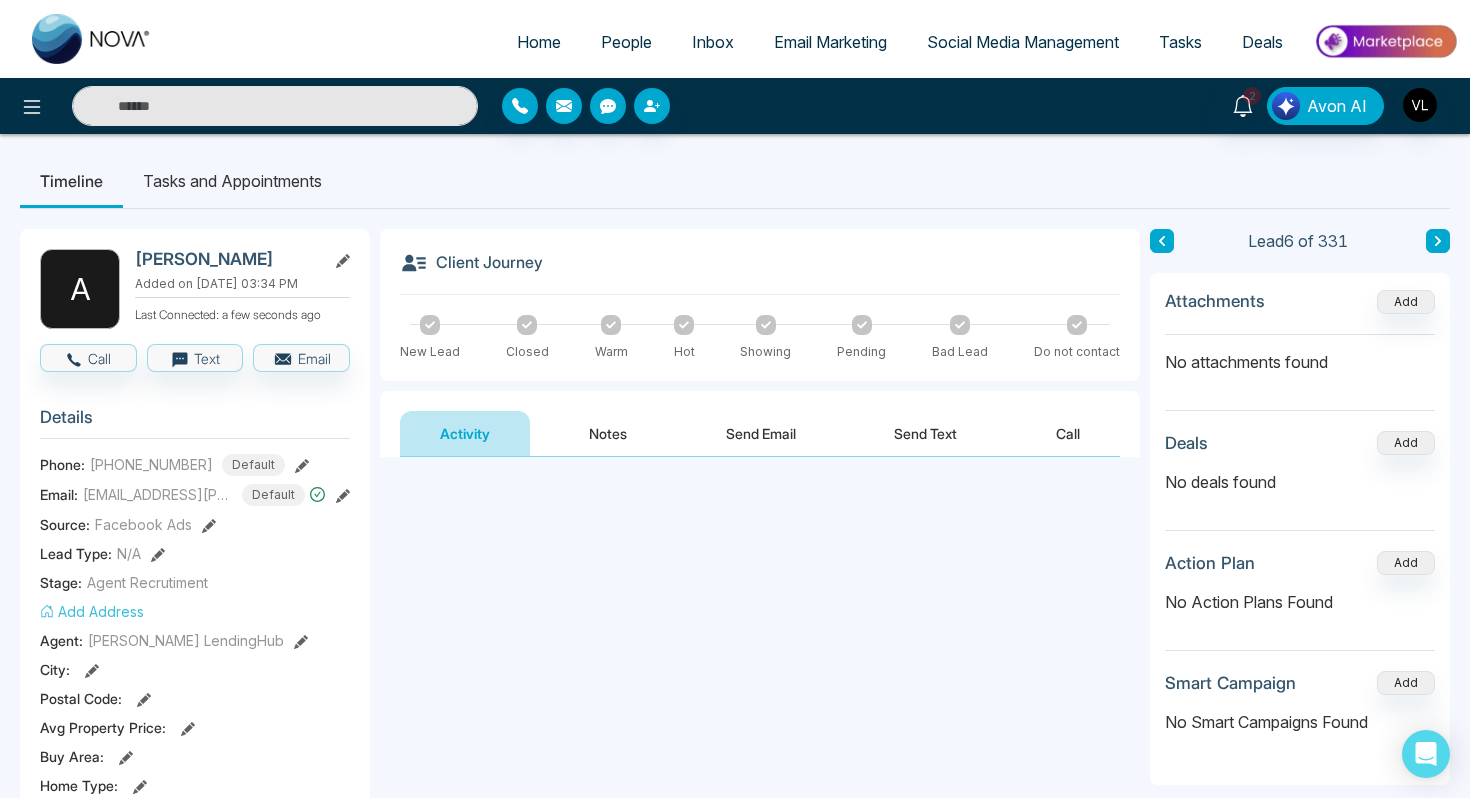 type on "********" 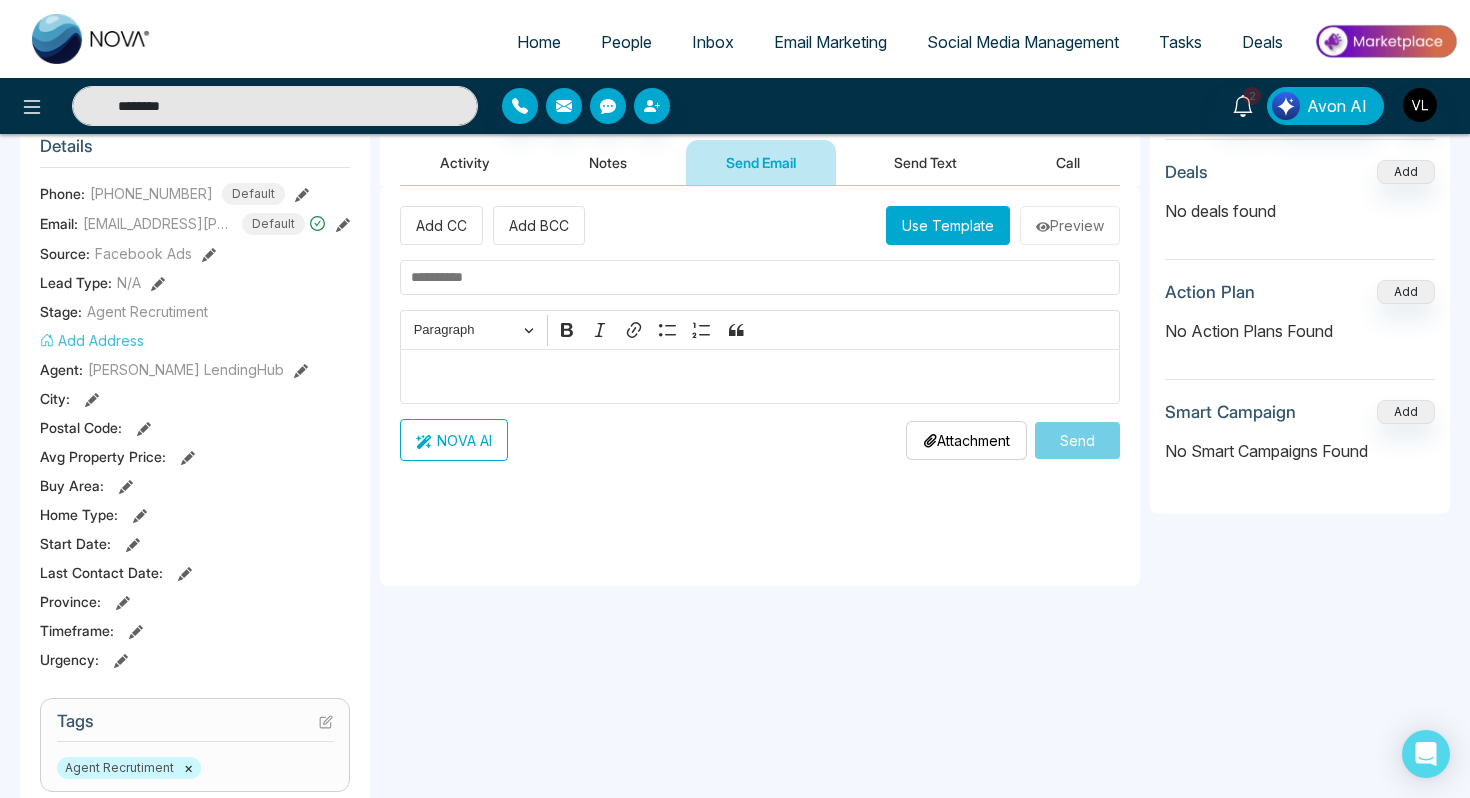 scroll, scrollTop: 272, scrollLeft: 0, axis: vertical 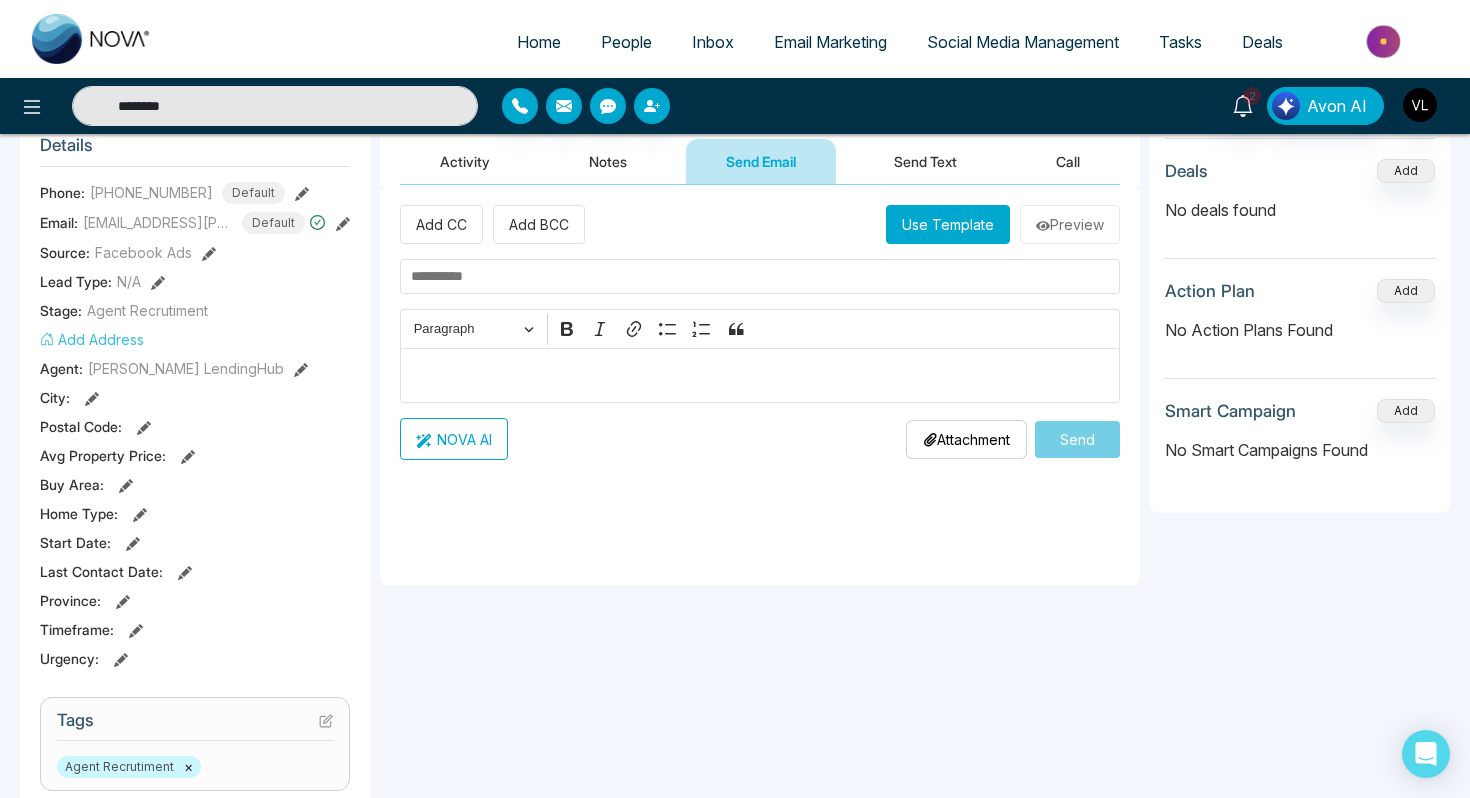 click at bounding box center (760, 375) 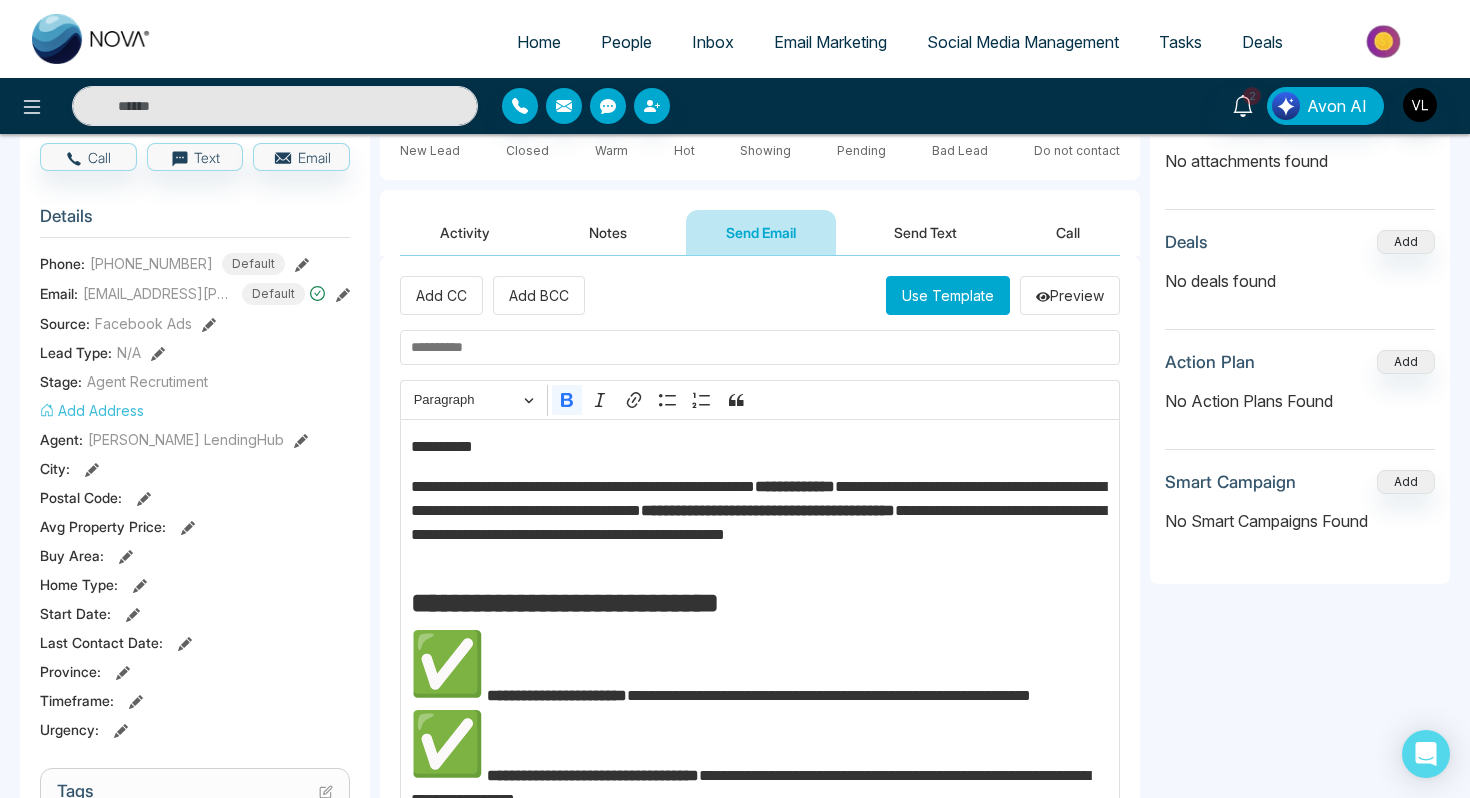 scroll, scrollTop: 99, scrollLeft: 0, axis: vertical 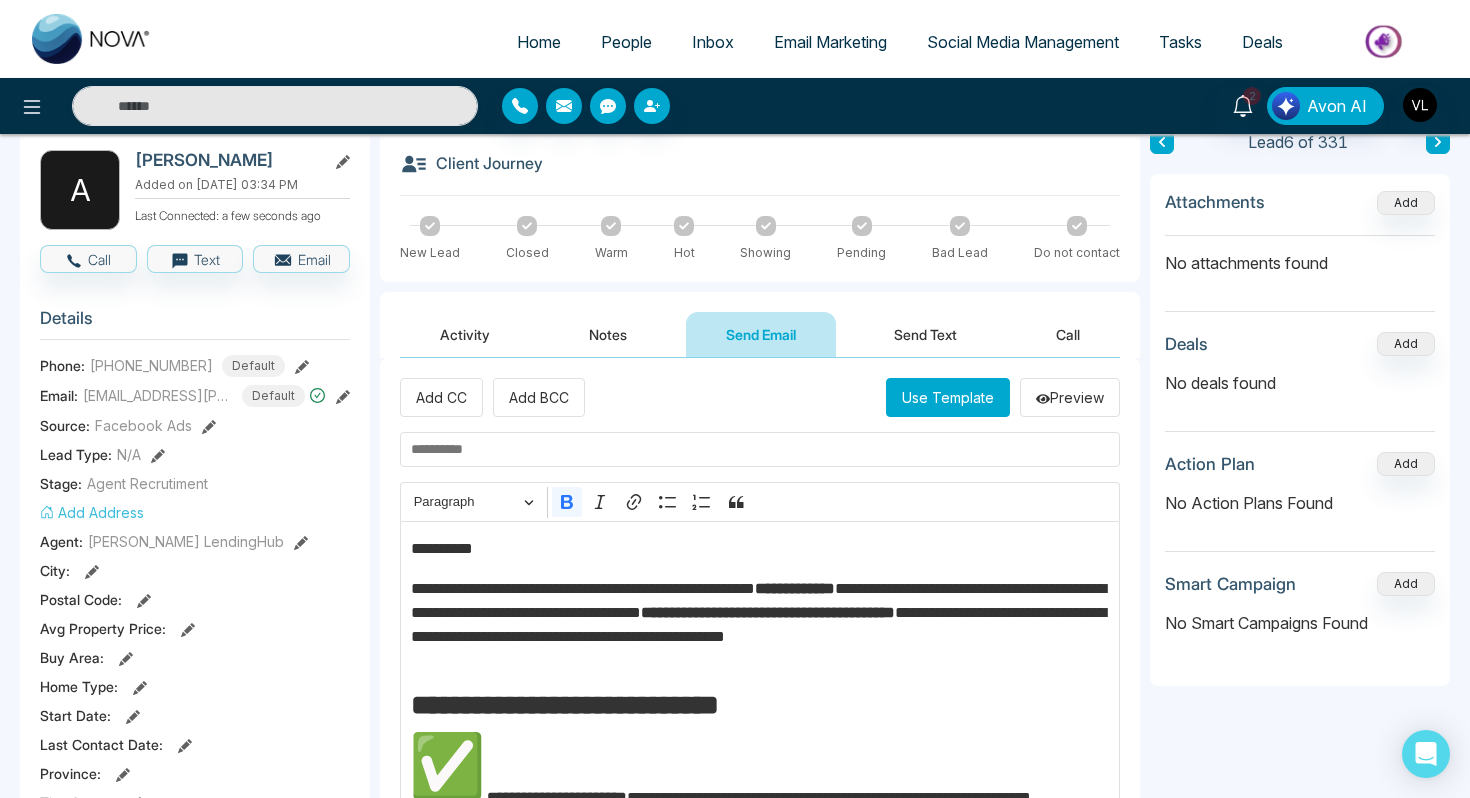 click on "[PERSON_NAME]" at bounding box center [226, 160] 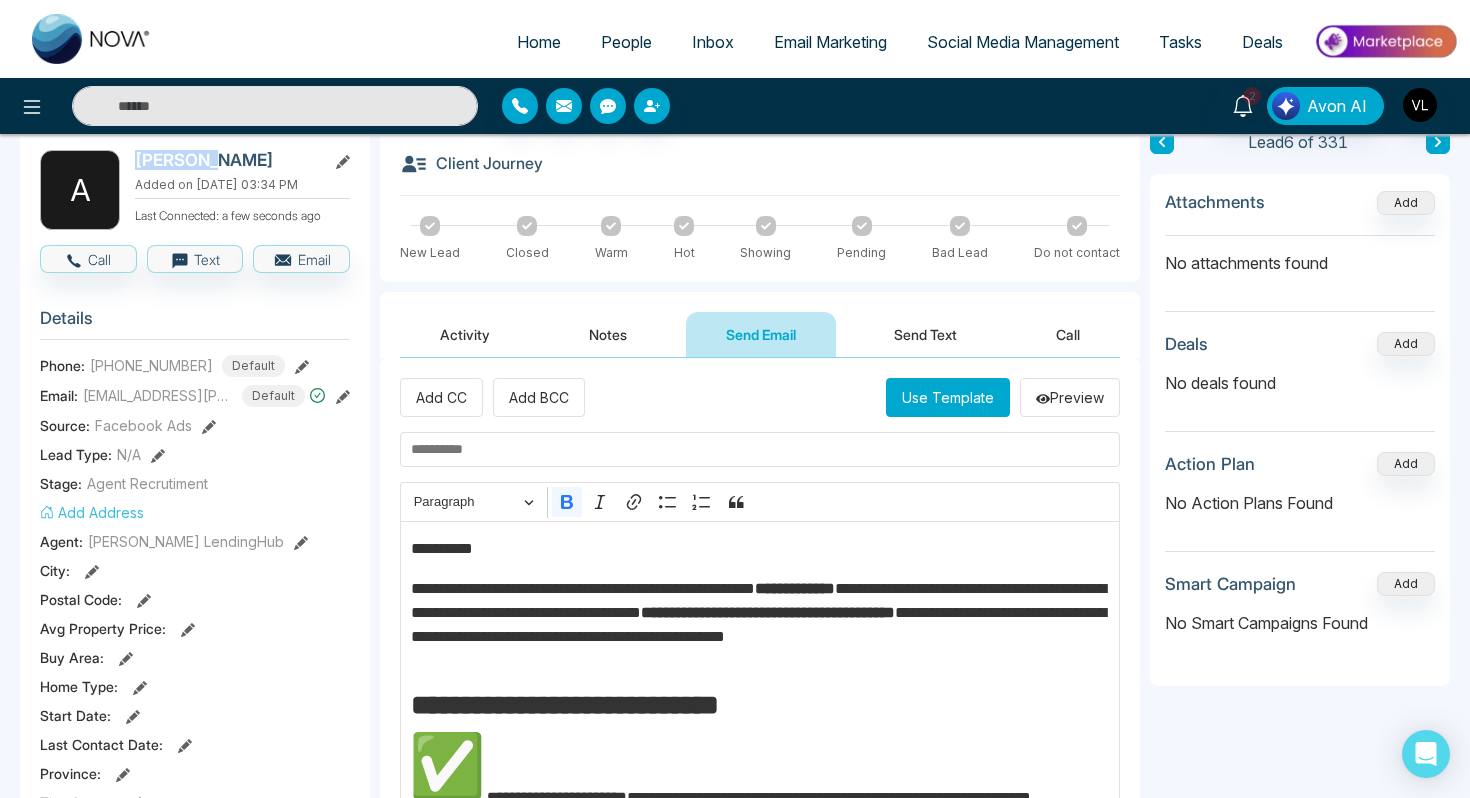click on "[PERSON_NAME]" at bounding box center [226, 160] 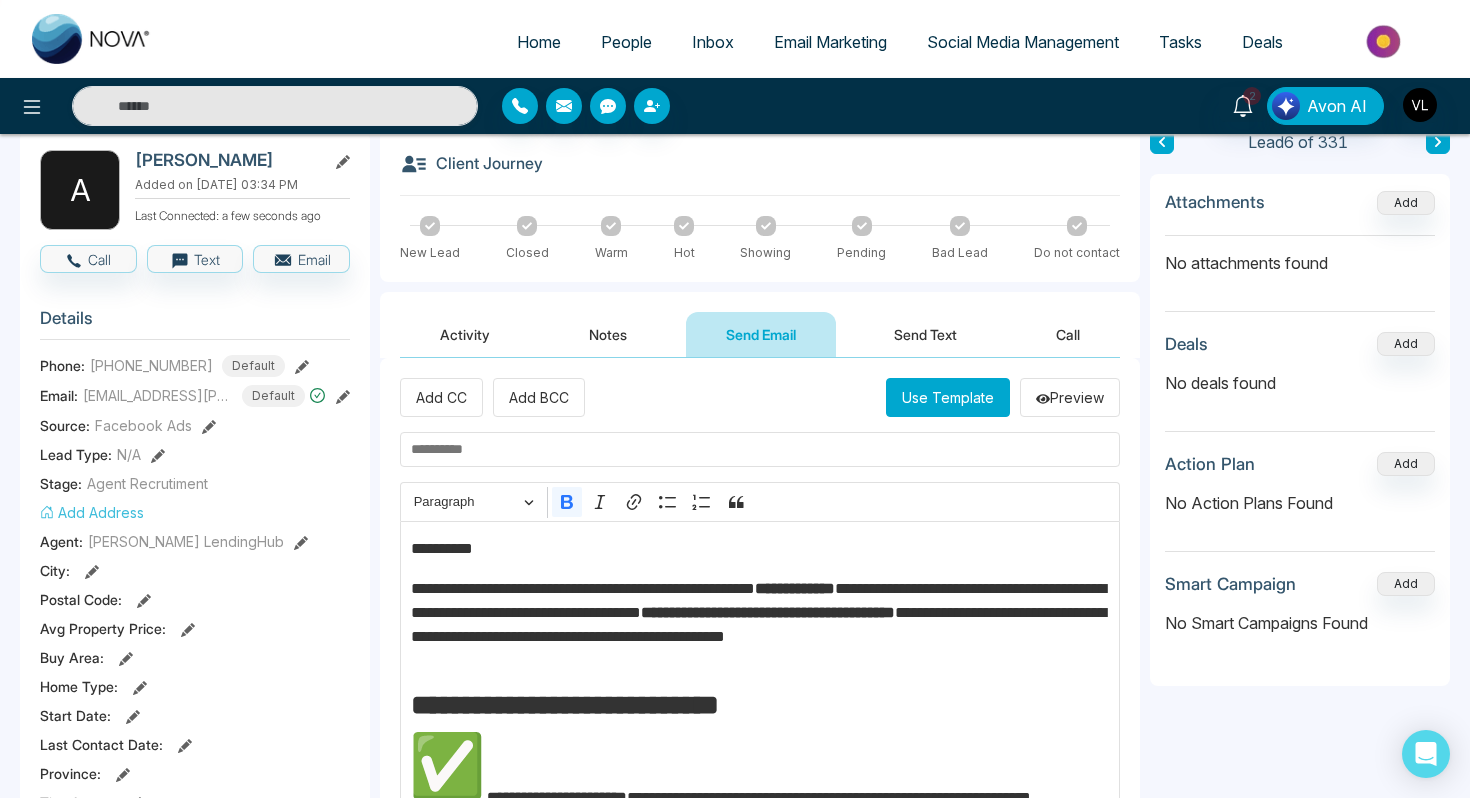 click on "**********" at bounding box center [760, 549] 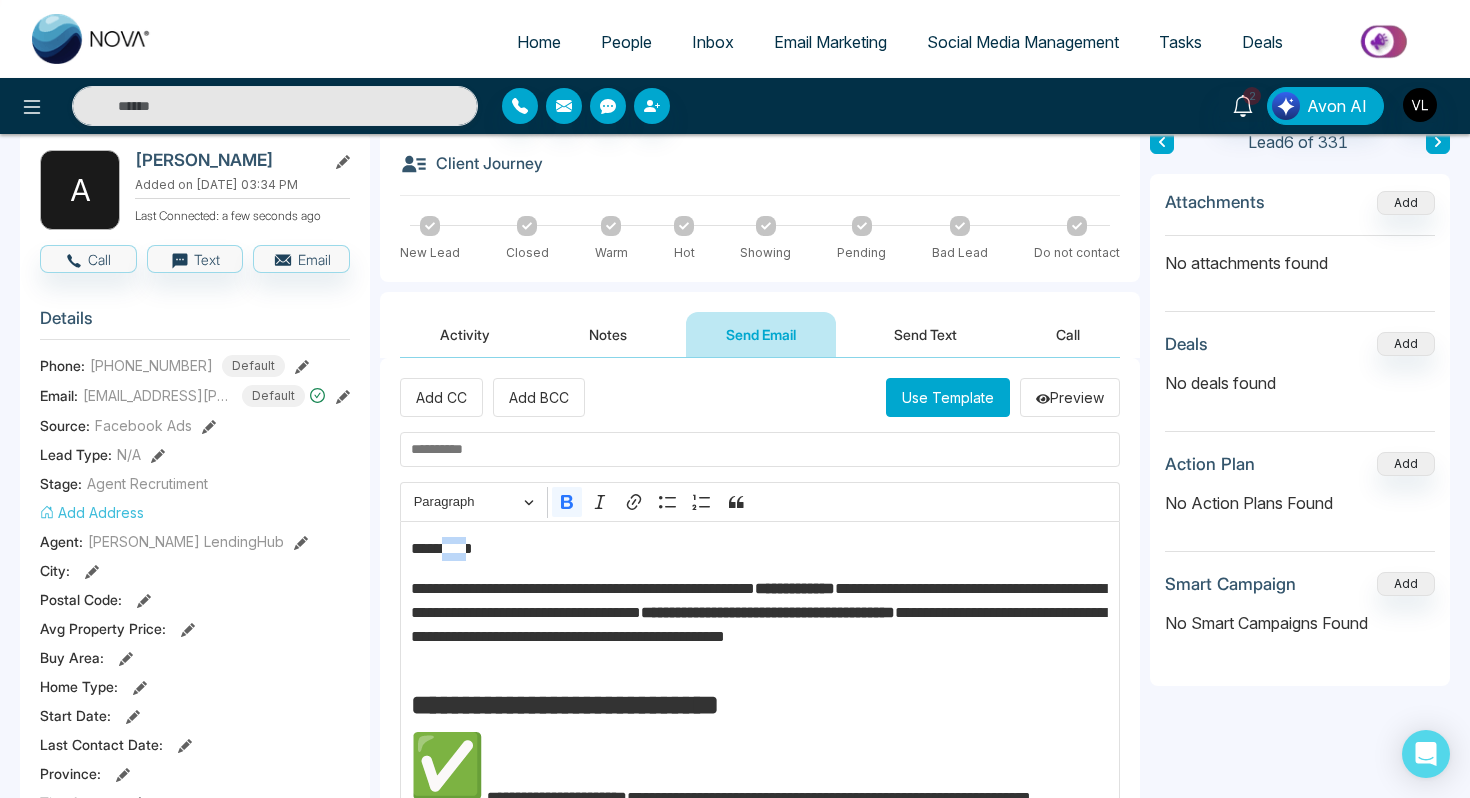 click on "**********" at bounding box center [760, 549] 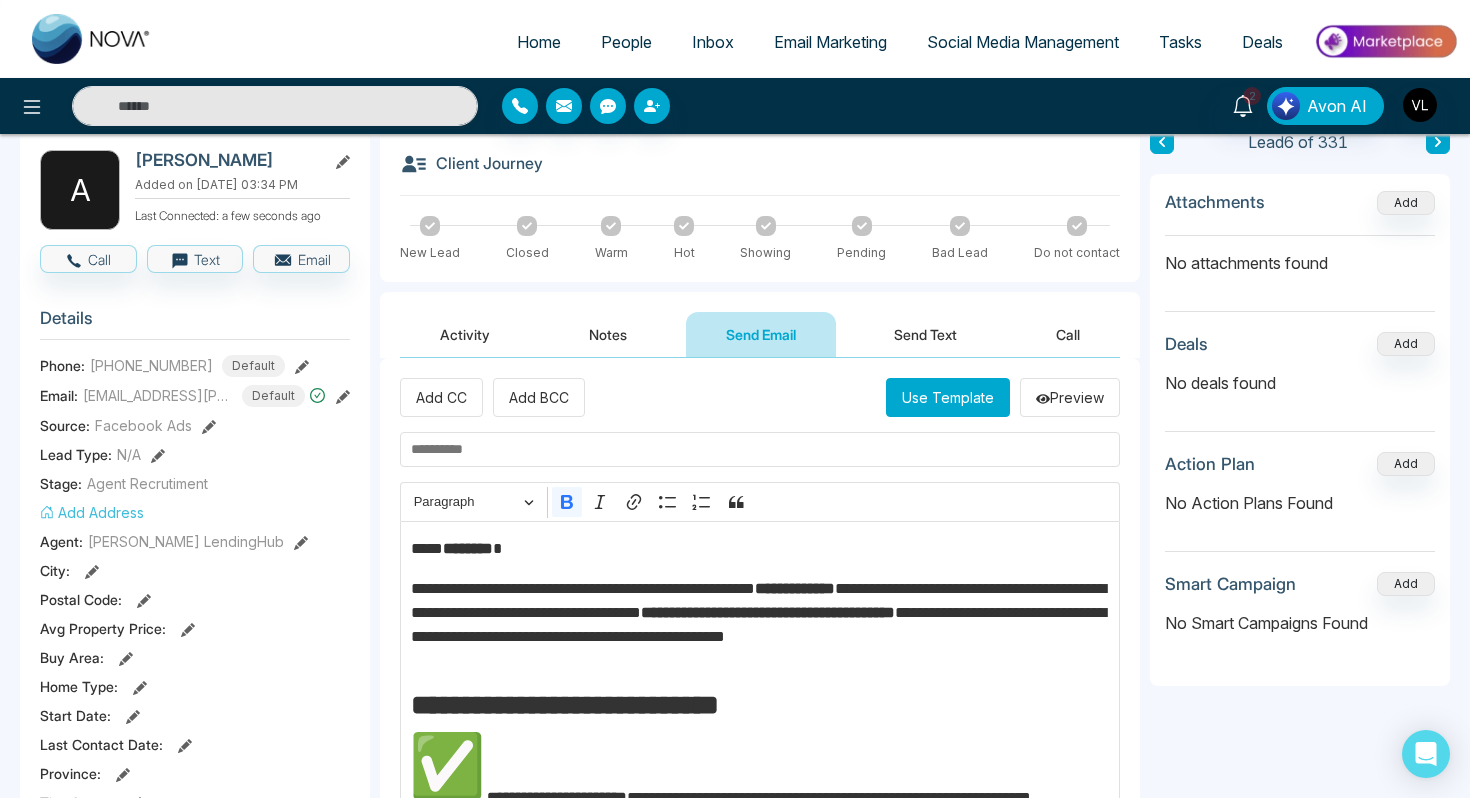 click on "********" at bounding box center [468, 548] 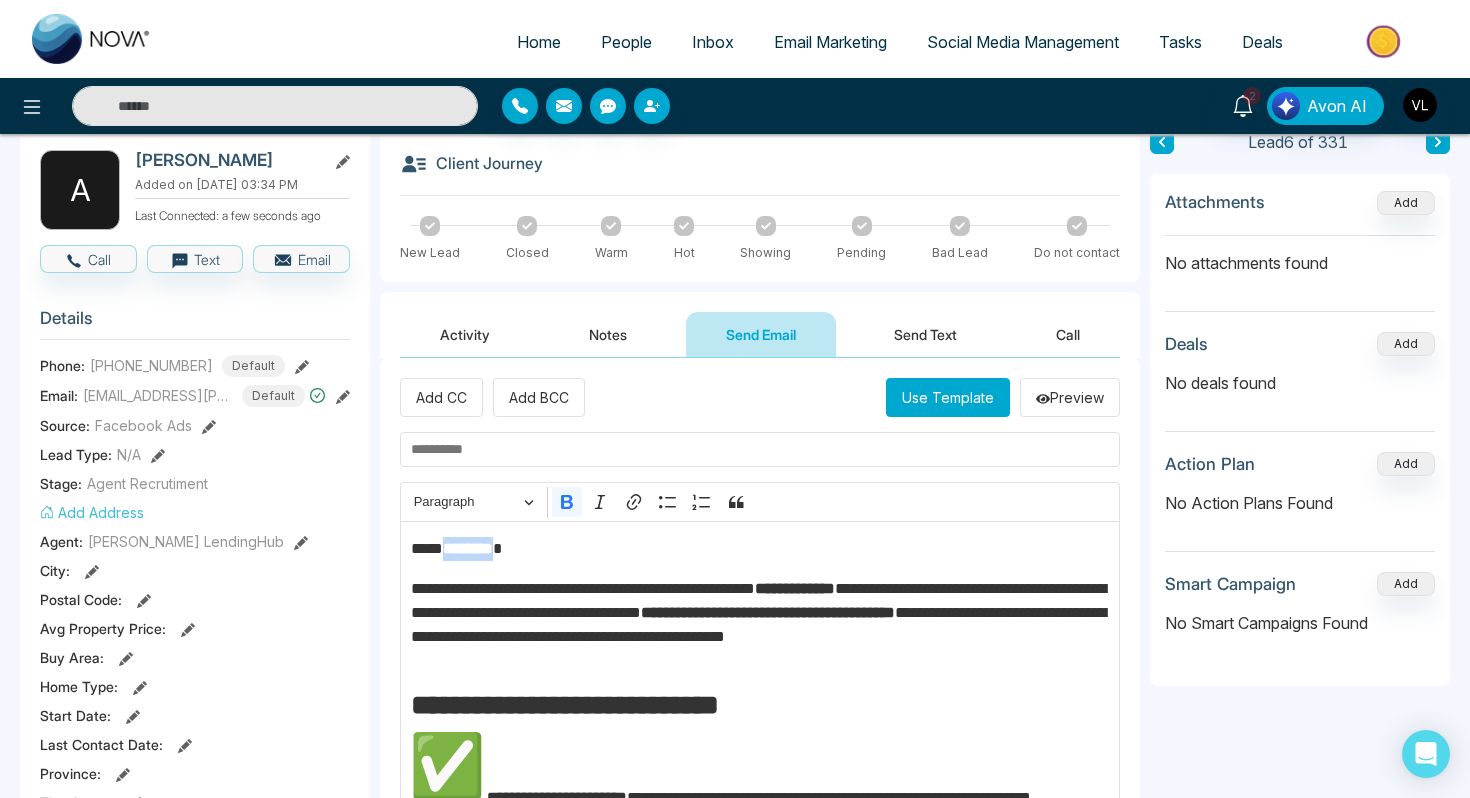 click on "********" at bounding box center (468, 548) 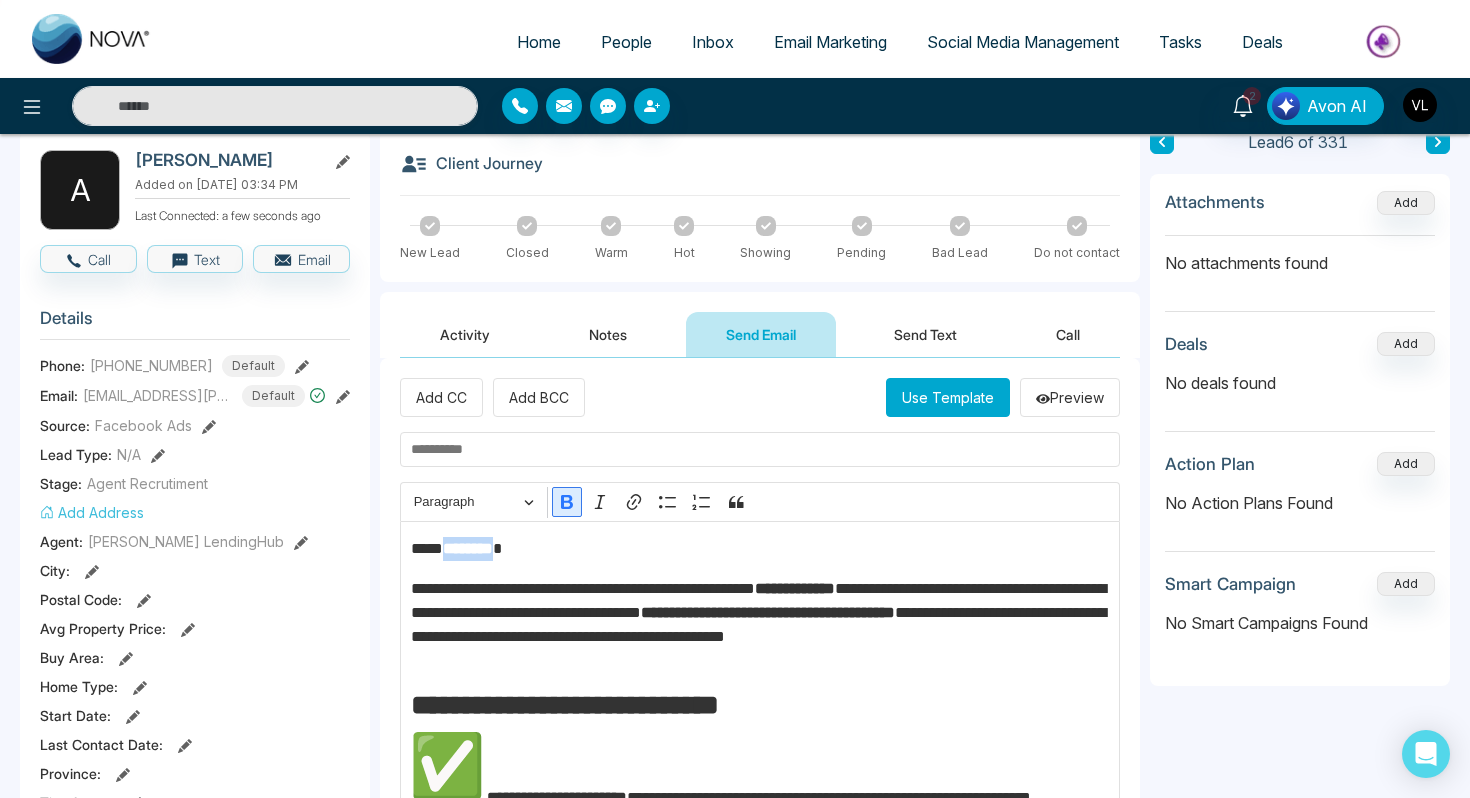 click 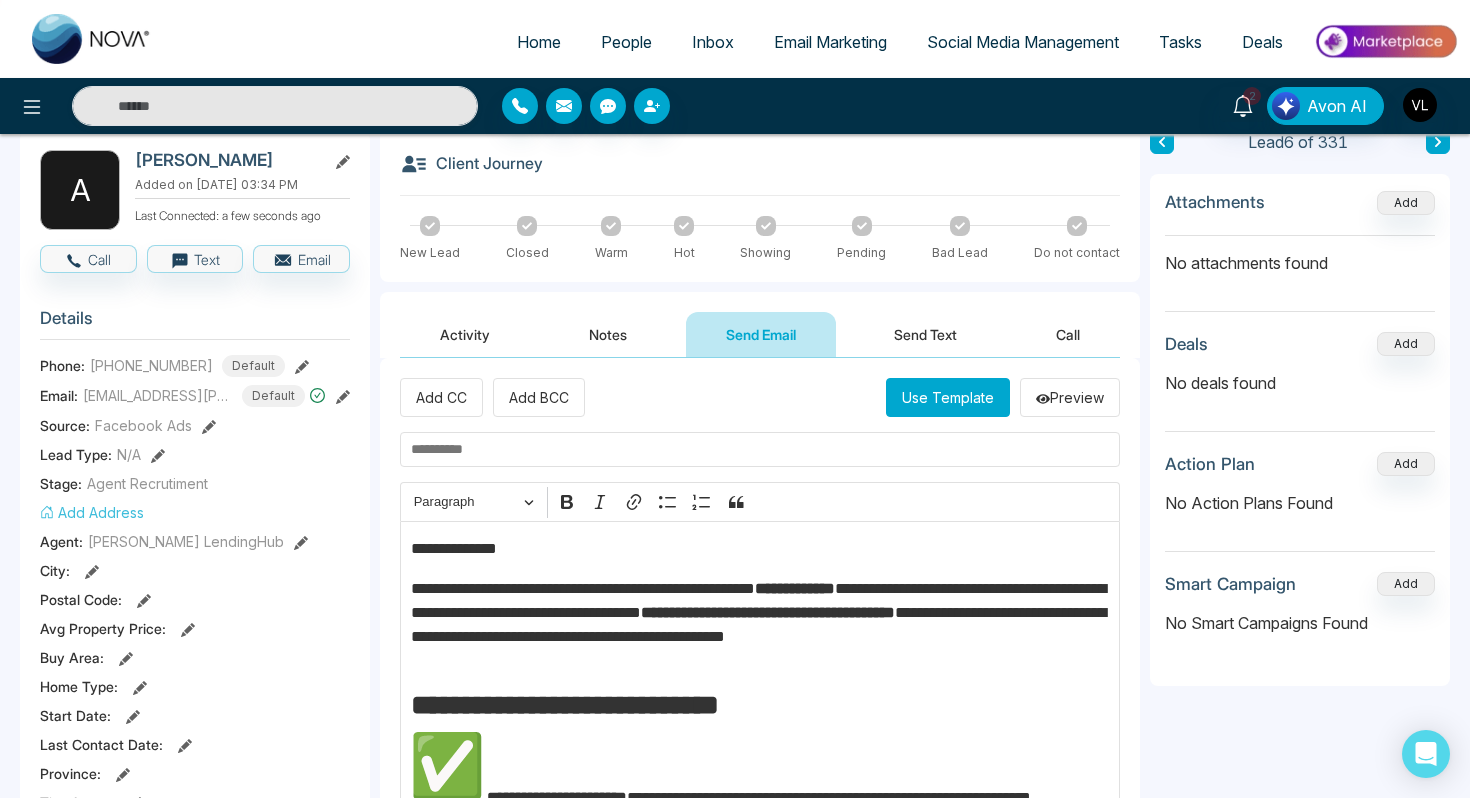 click at bounding box center [760, 449] 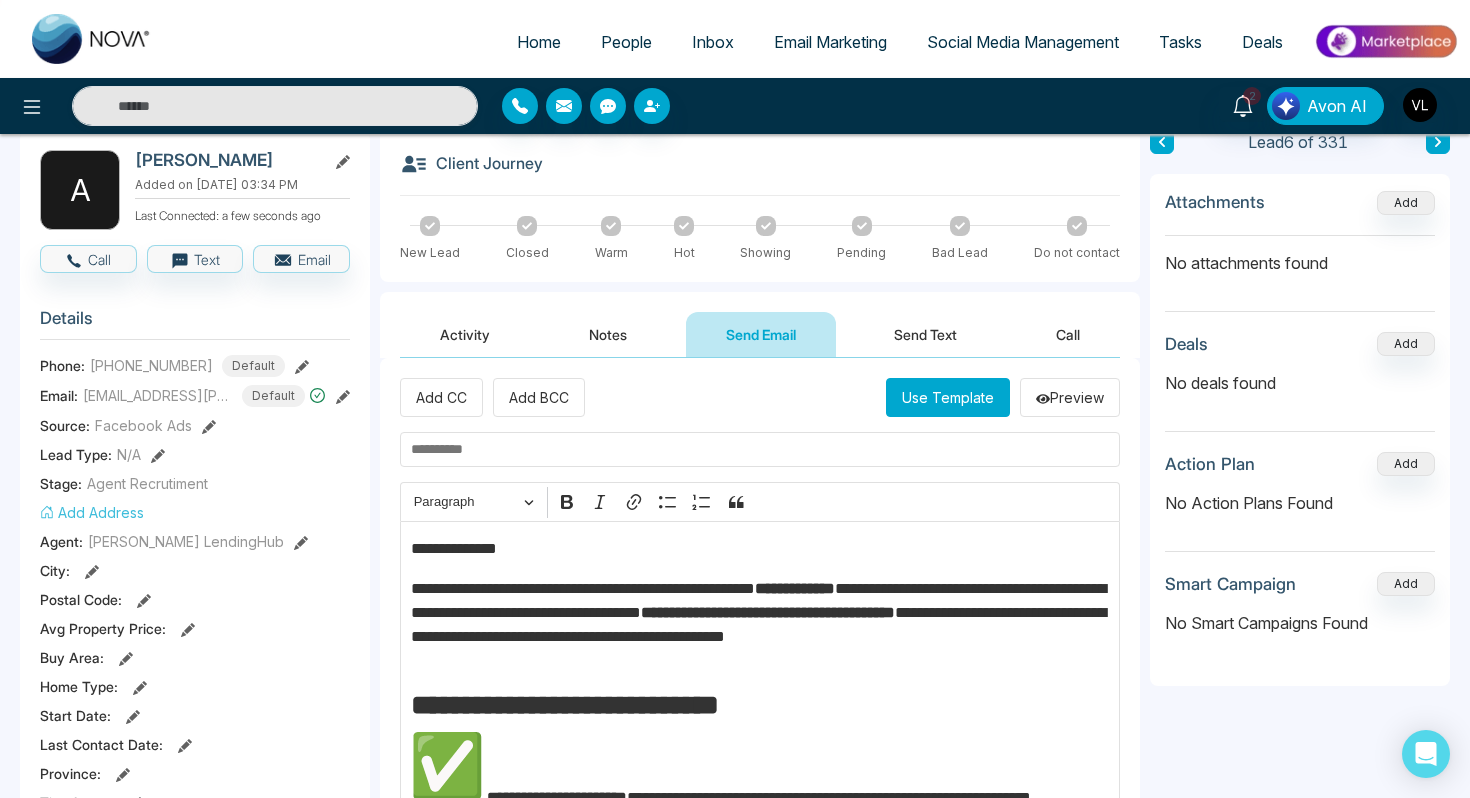 type on "********" 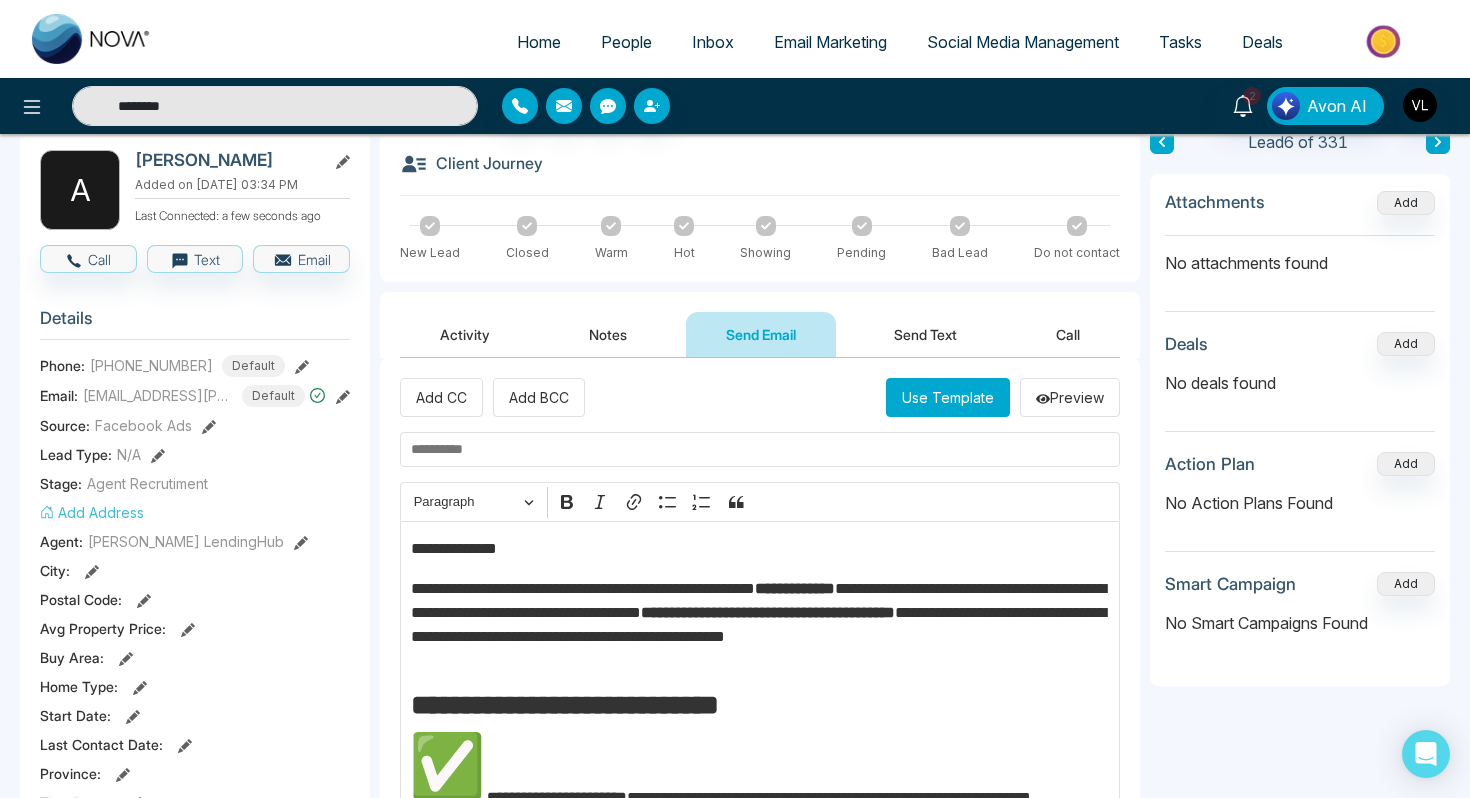 click at bounding box center [760, 449] 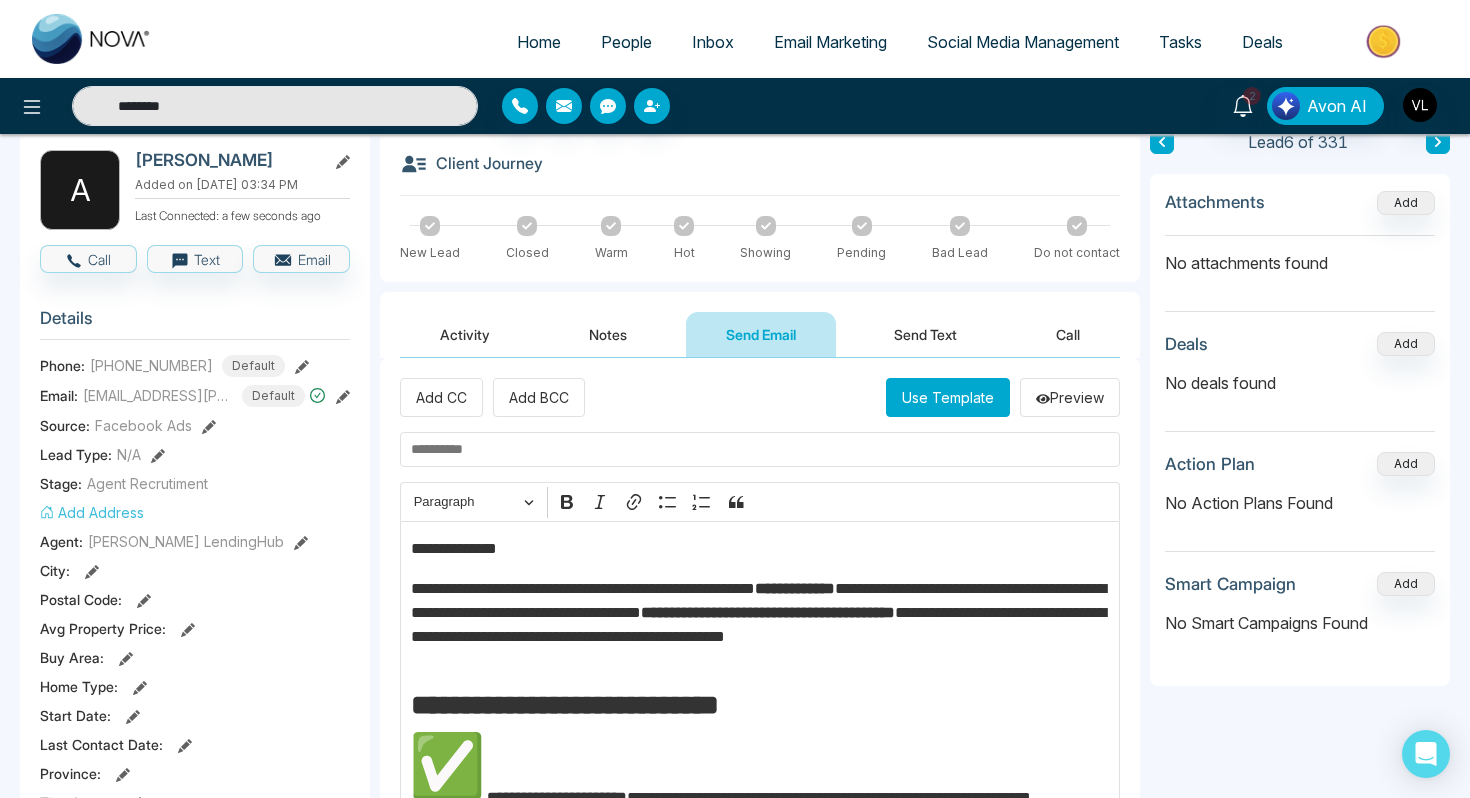 type 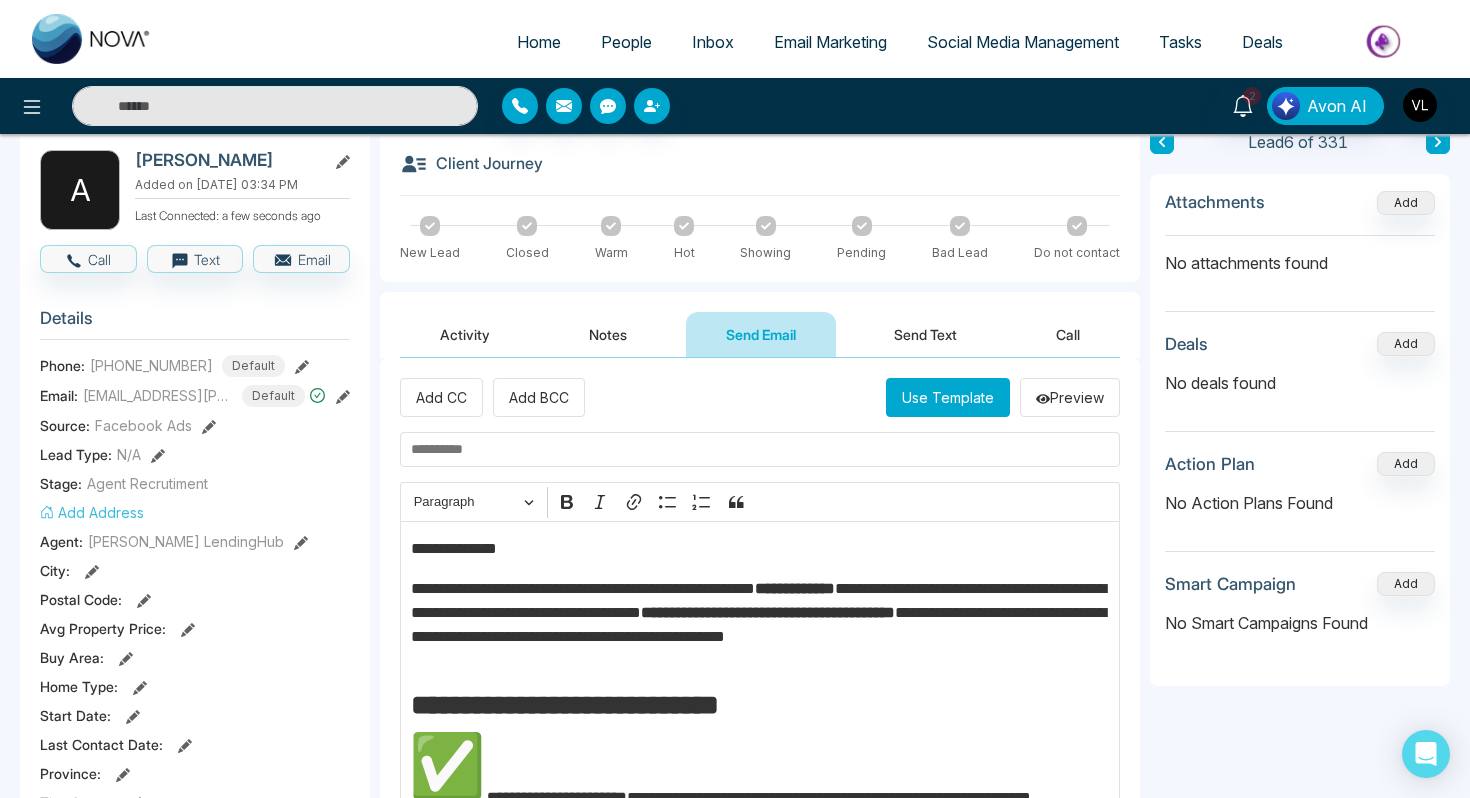 paste on "**********" 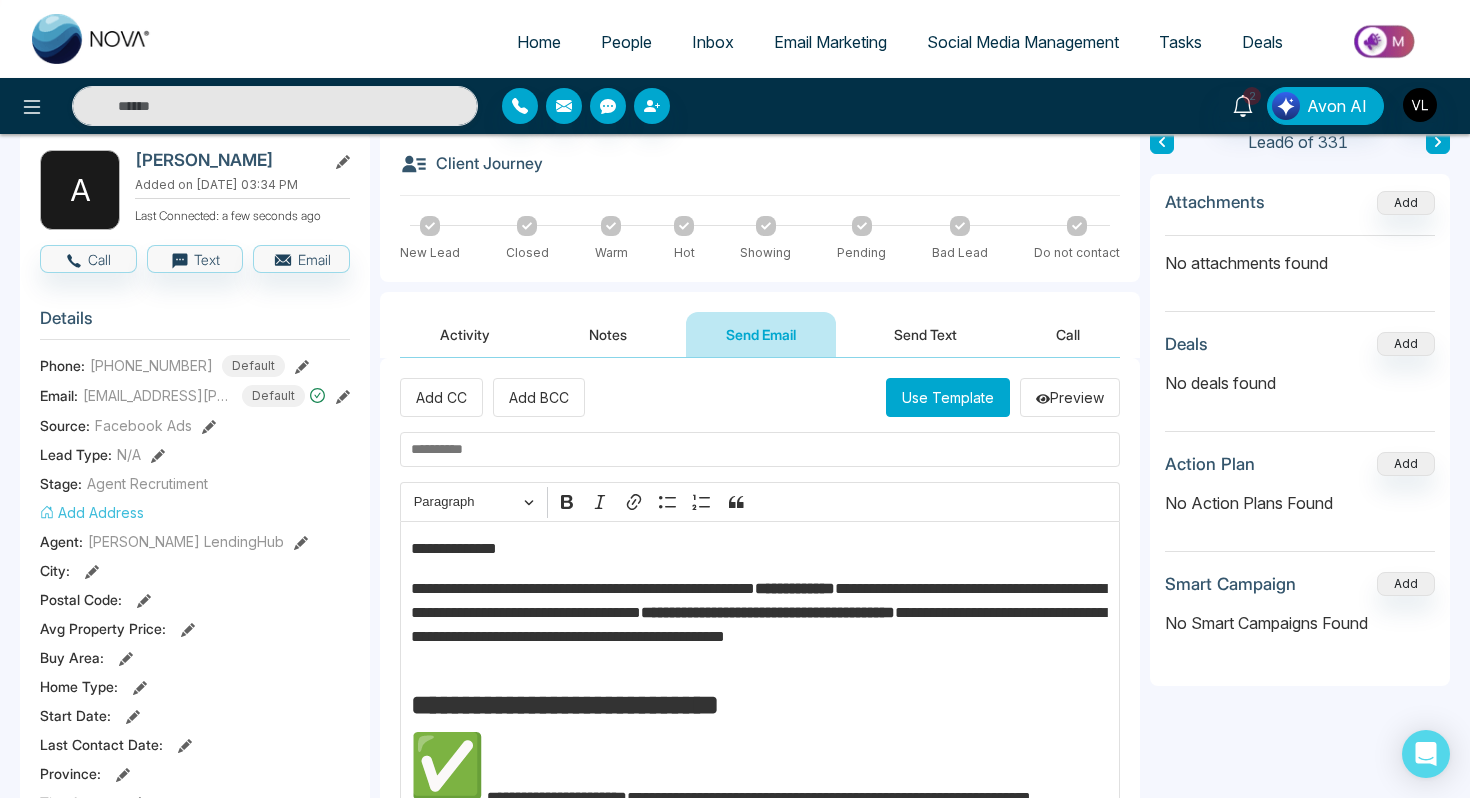 type on "**********" 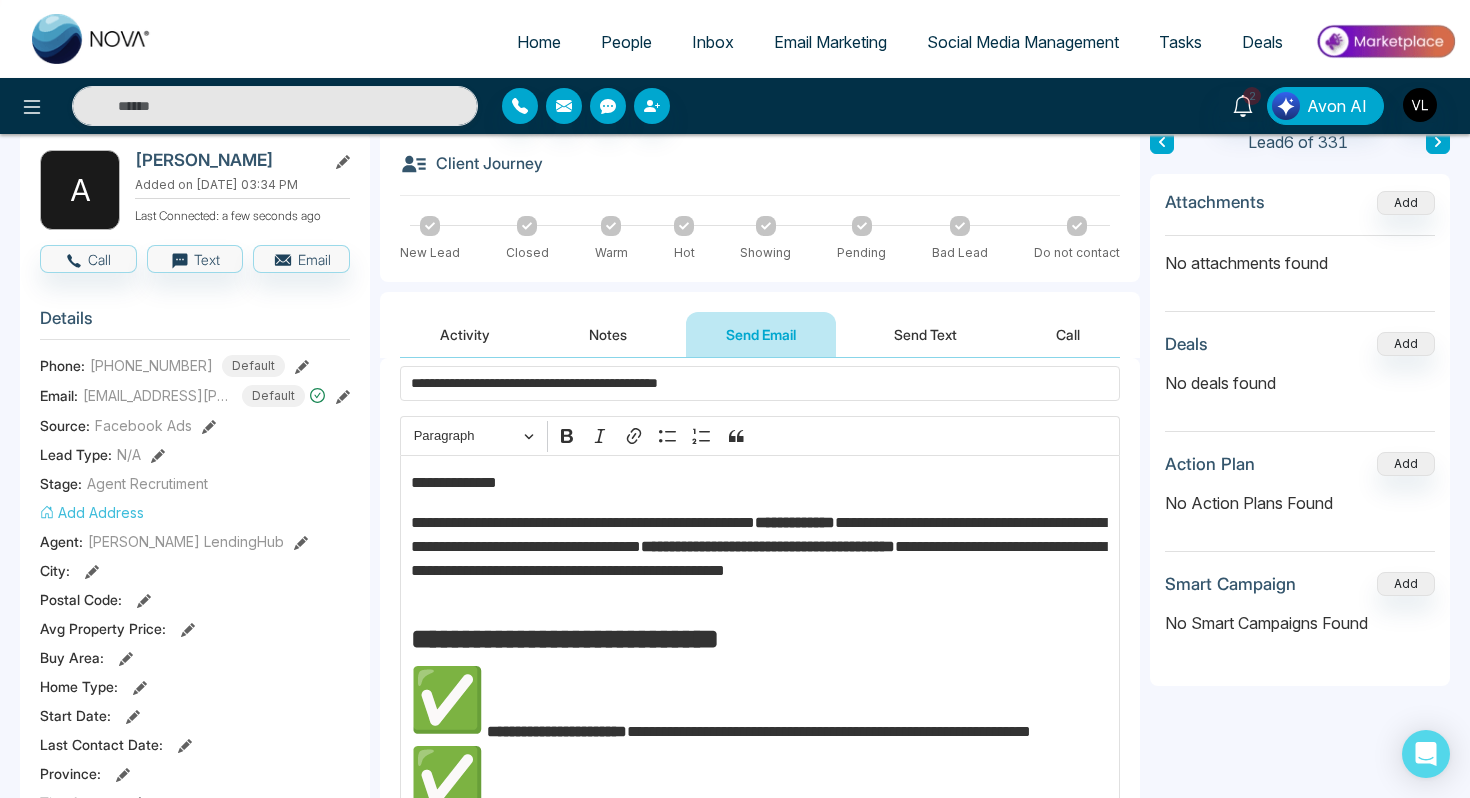 type on "********" 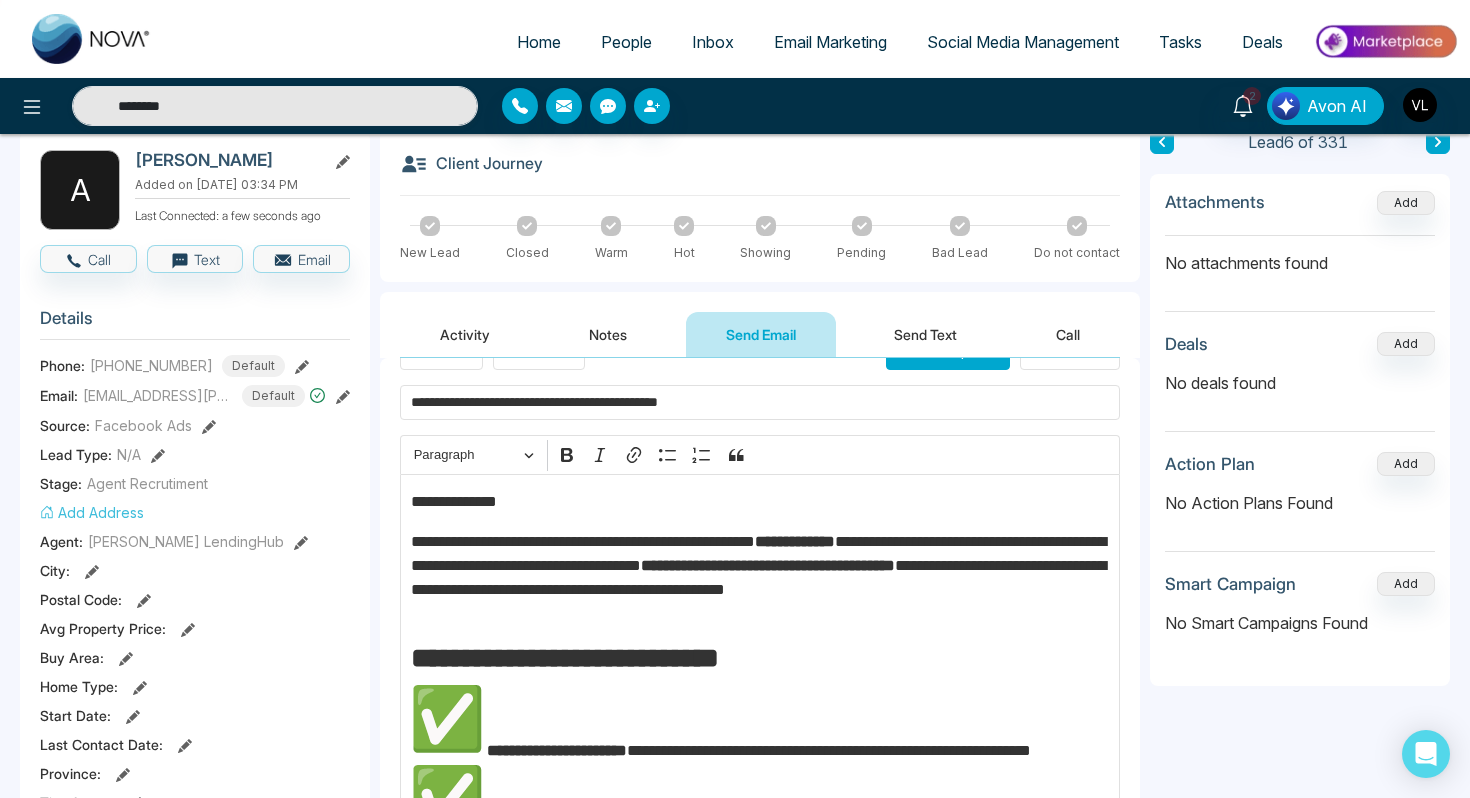 scroll, scrollTop: 66, scrollLeft: 0, axis: vertical 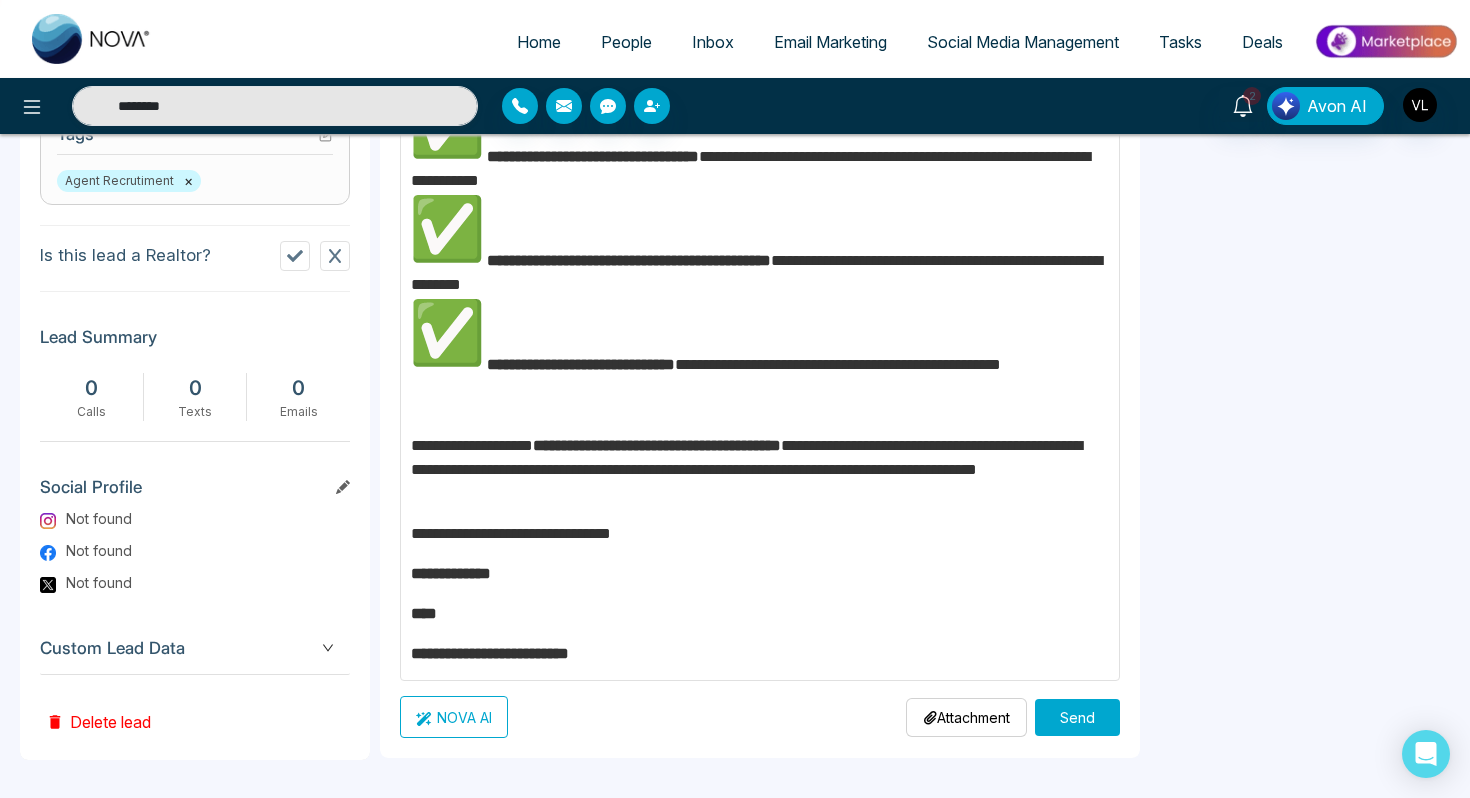 type on "**********" 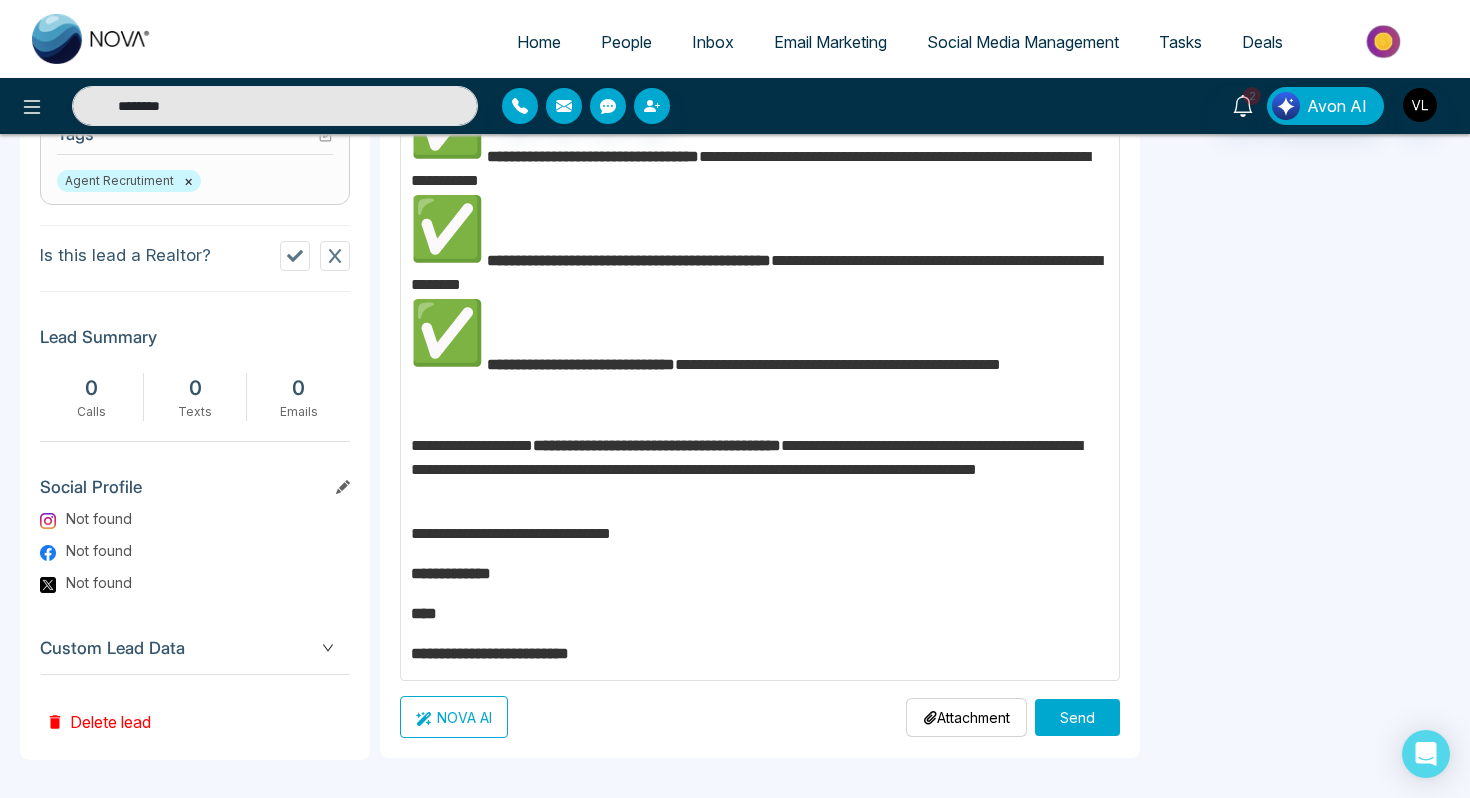 click on "Send" at bounding box center [1077, 717] 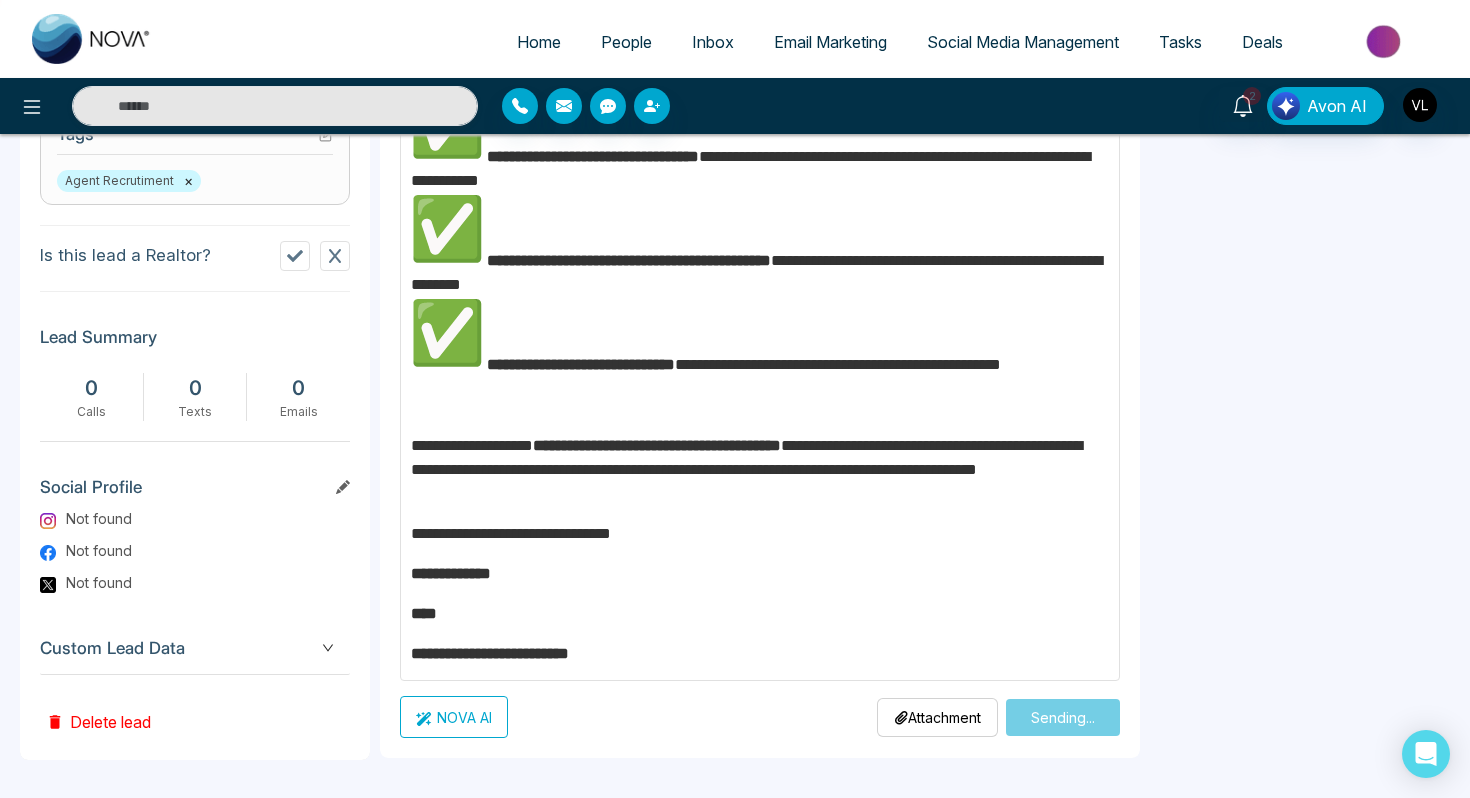 type on "********" 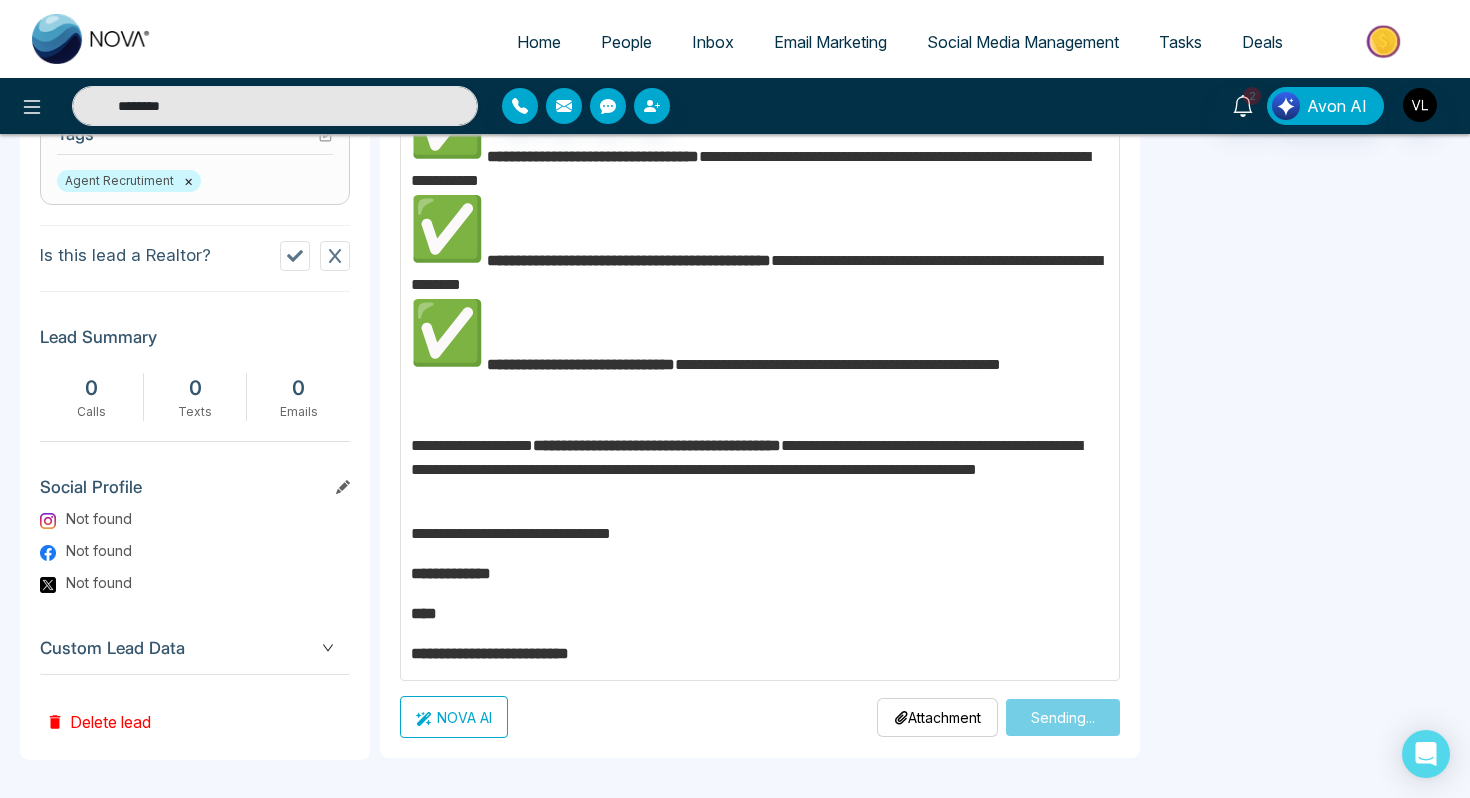 type 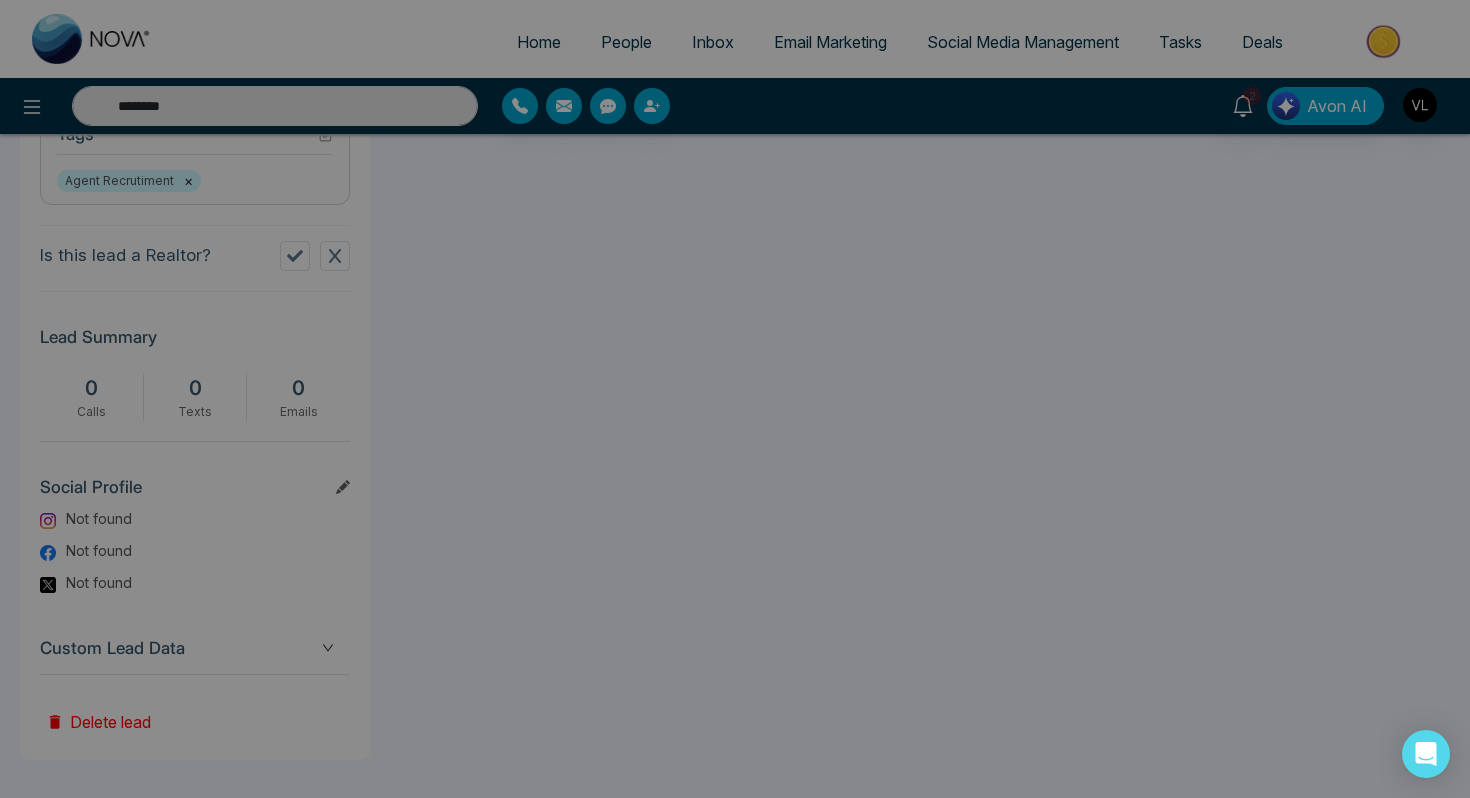 scroll, scrollTop: 0, scrollLeft: 0, axis: both 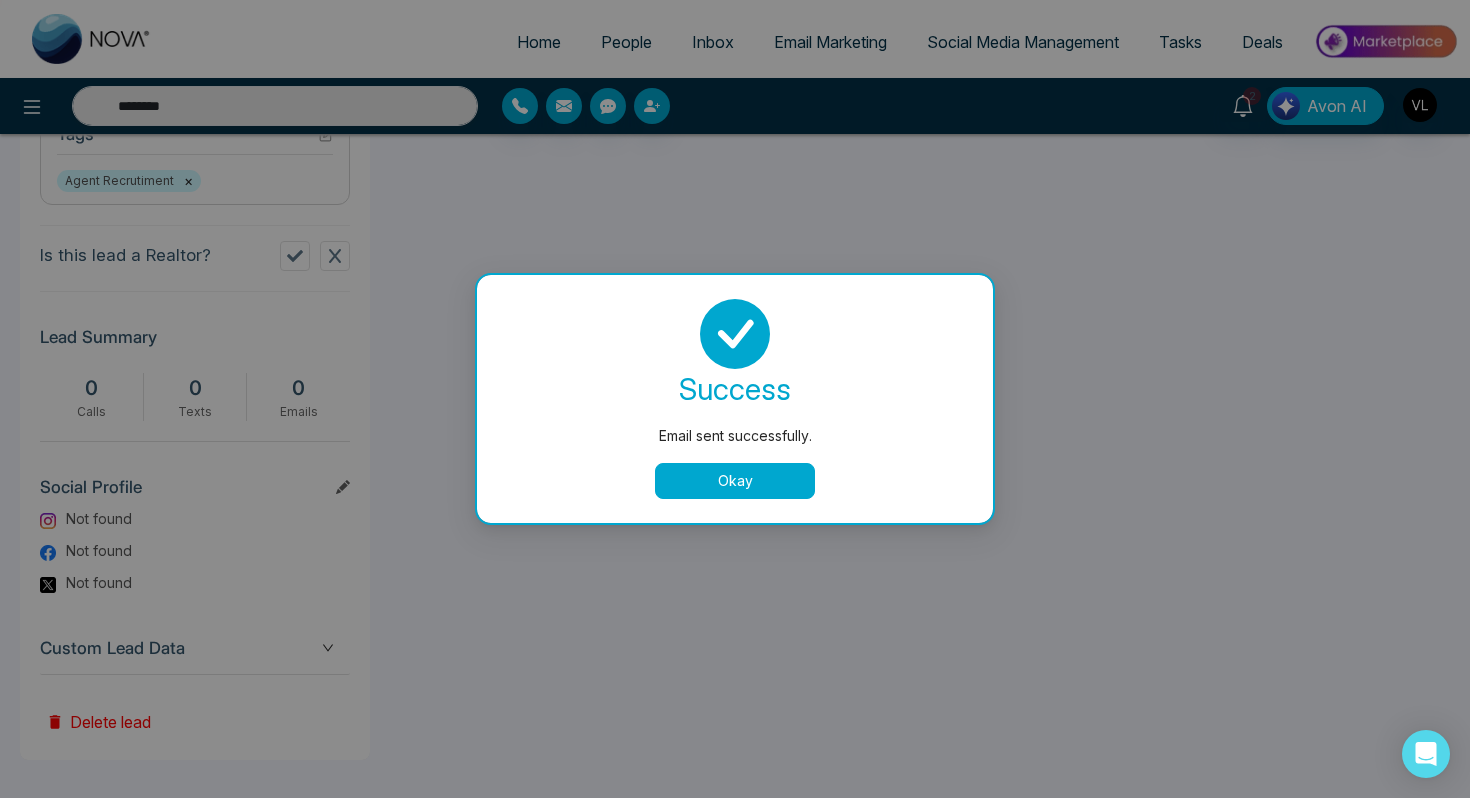 click on "Okay" at bounding box center [735, 481] 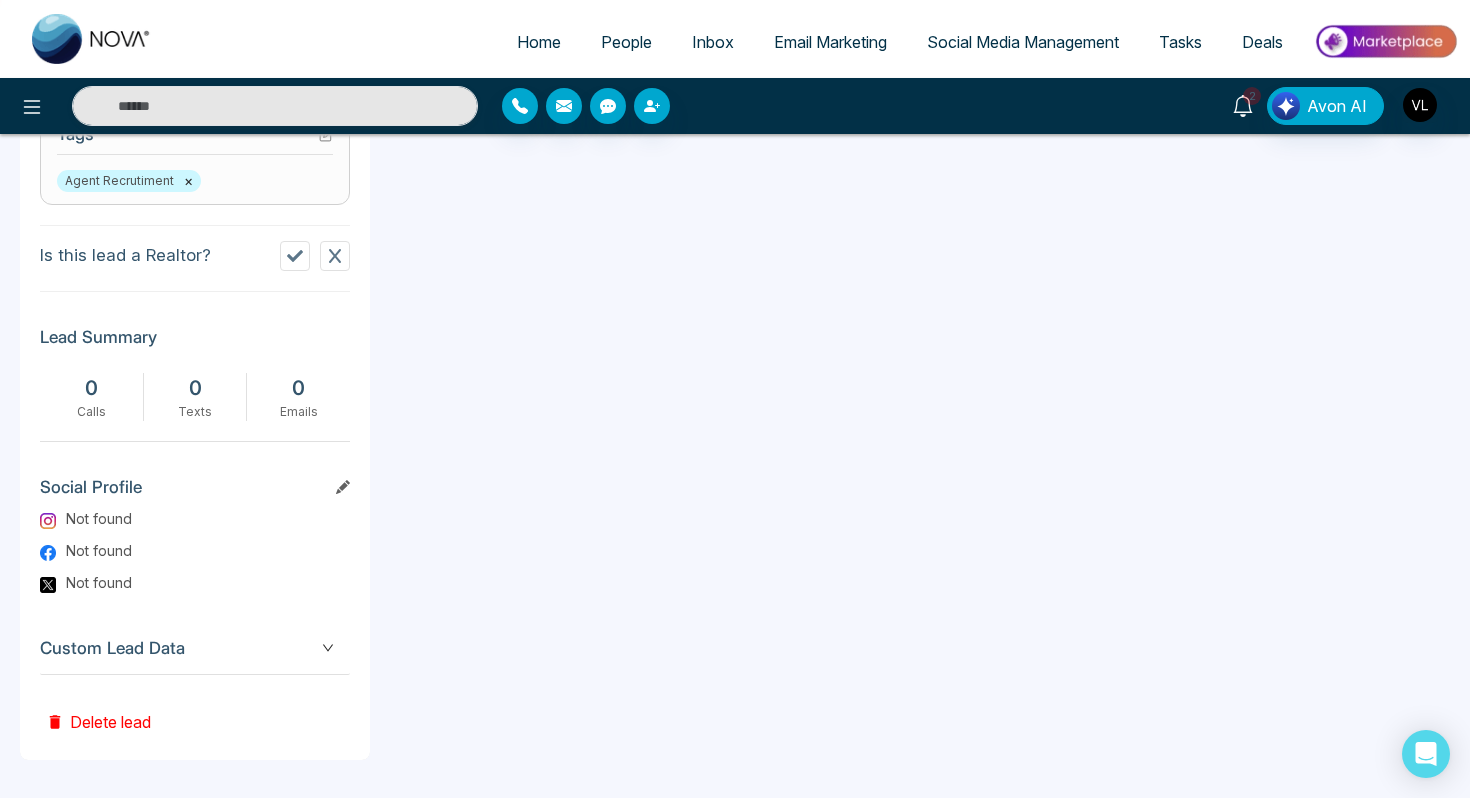 click on "2" at bounding box center (1252, 96) 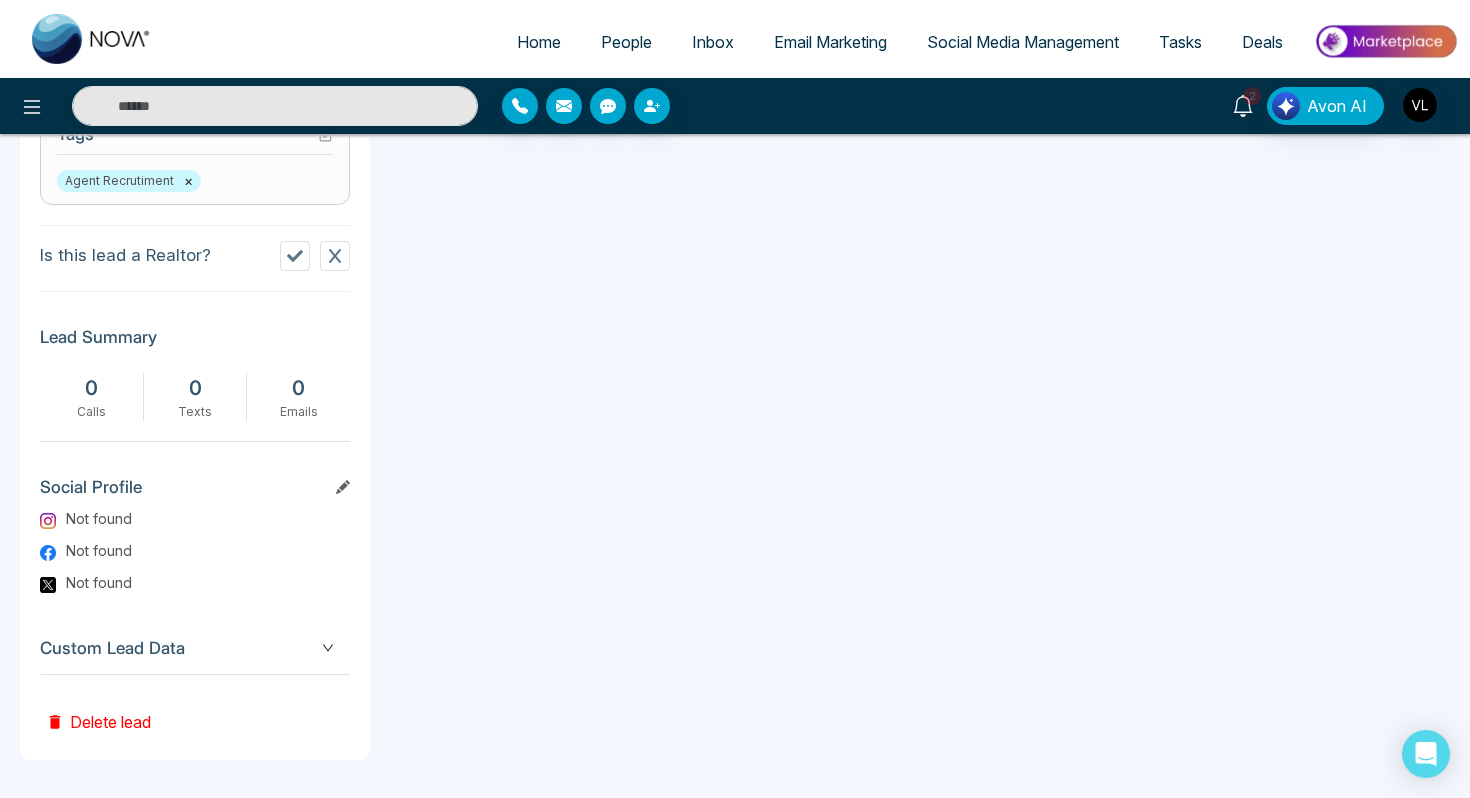 type on "********" 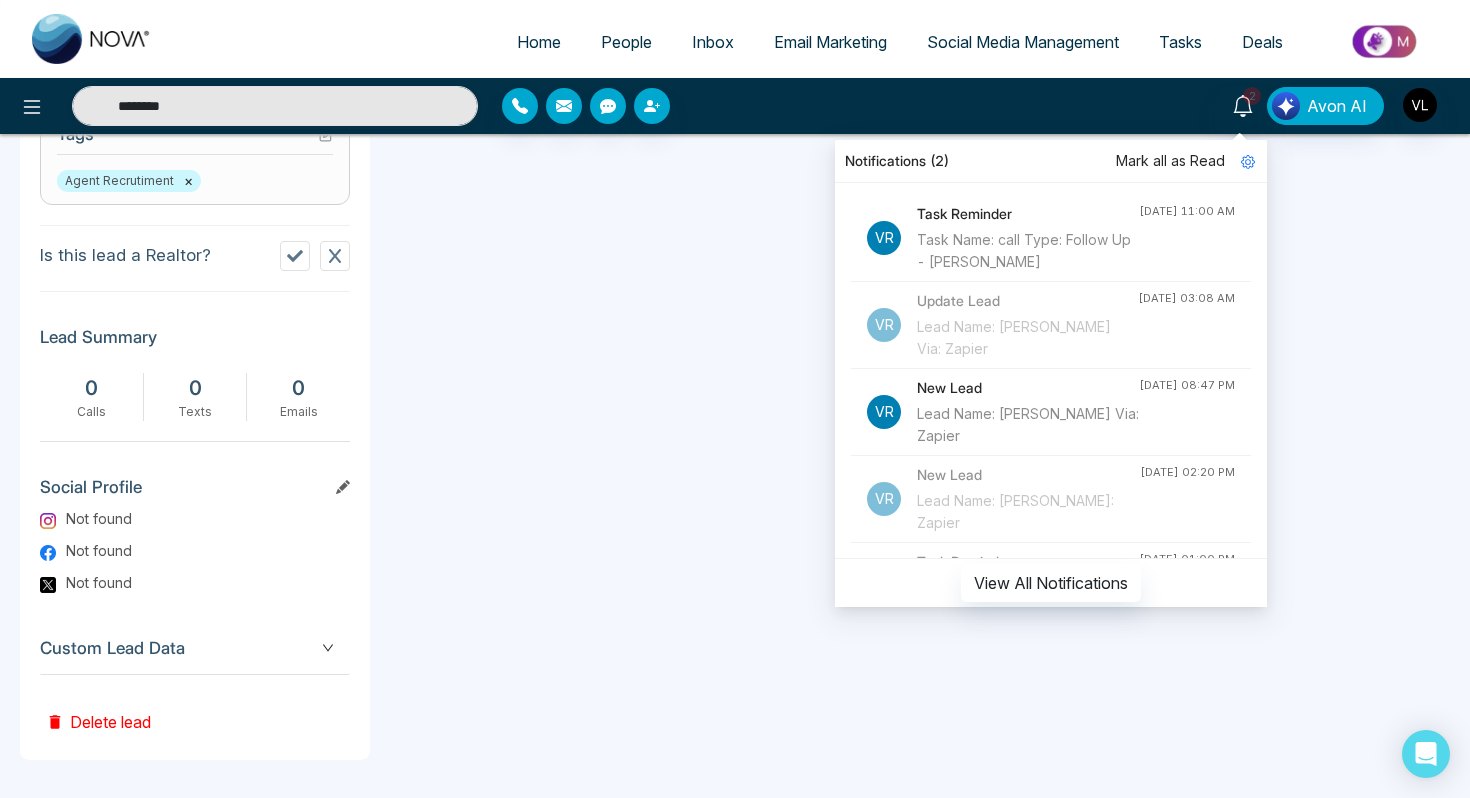 click on "Mark all as Read" at bounding box center [1170, 161] 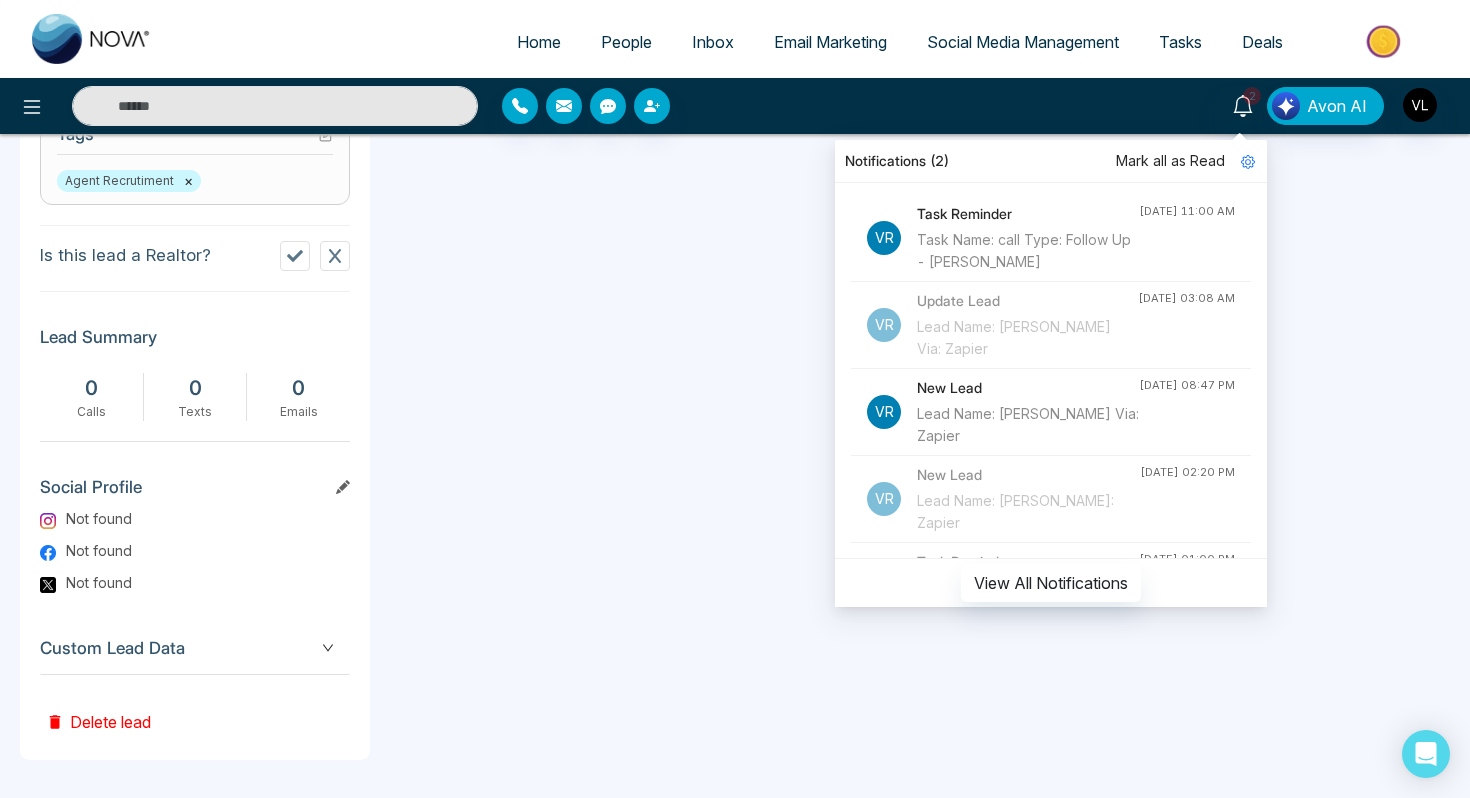 type on "********" 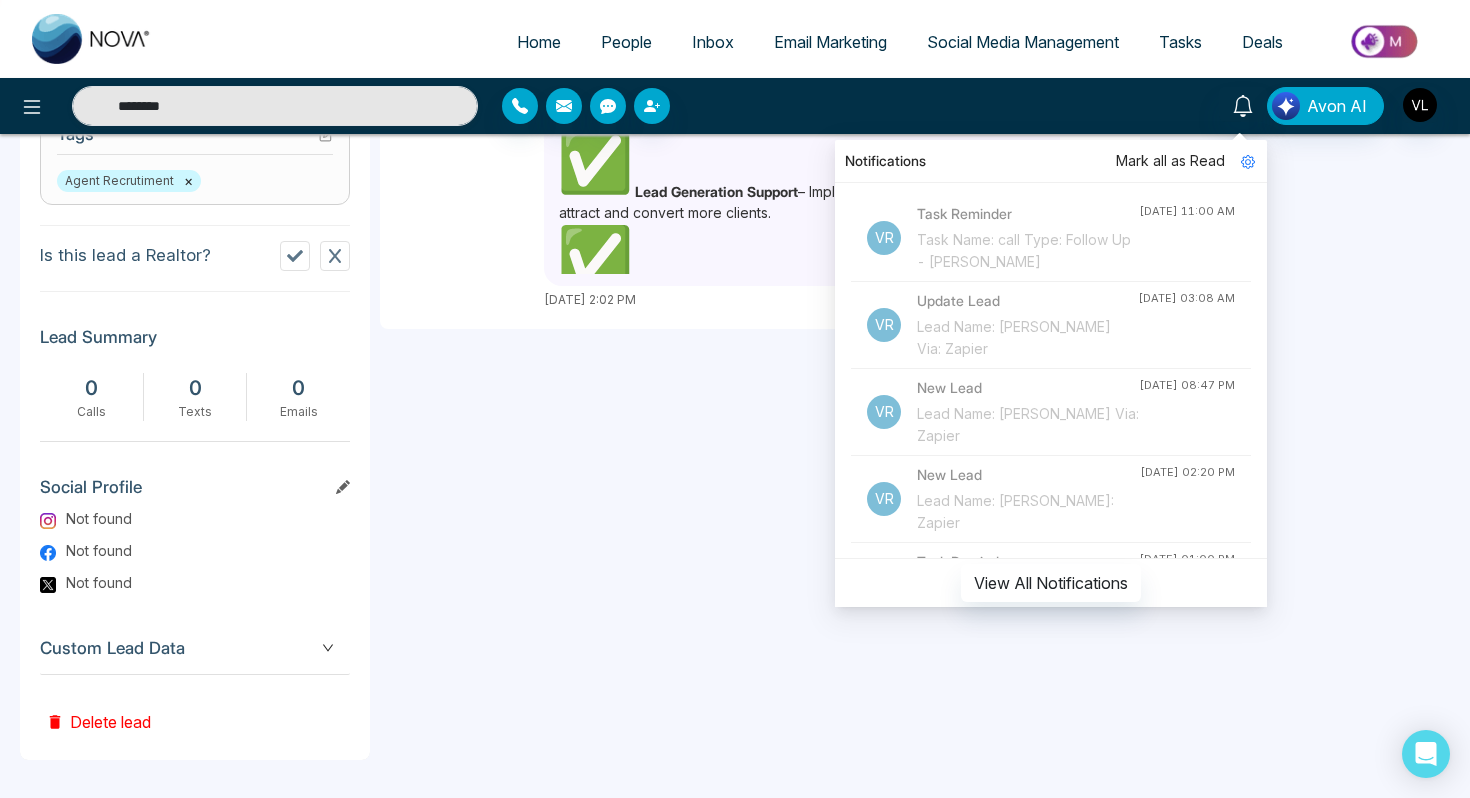 click on "People" at bounding box center [626, 42] 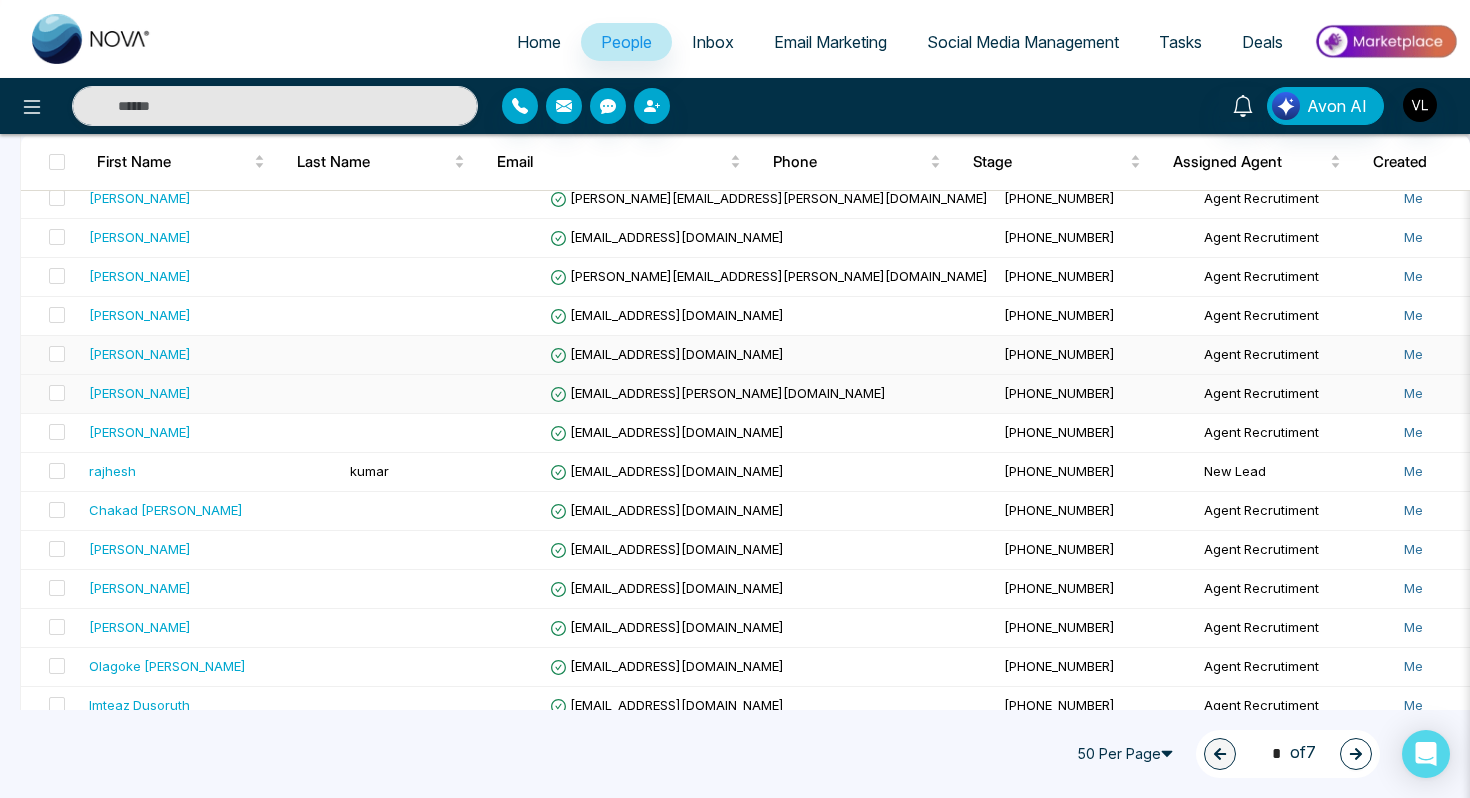 scroll, scrollTop: 236, scrollLeft: 0, axis: vertical 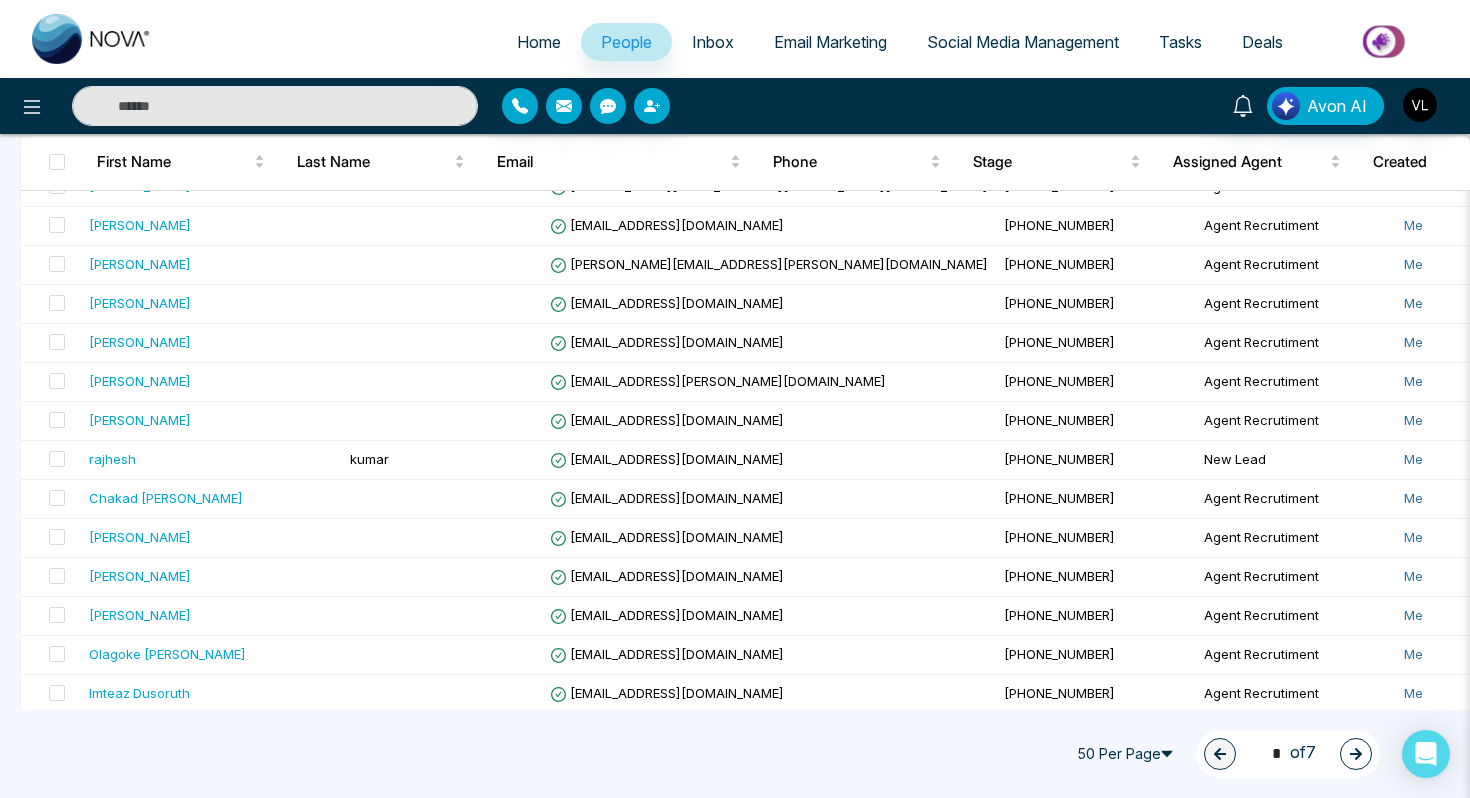click on "Click to sort ascending" at bounding box center [182, 150] 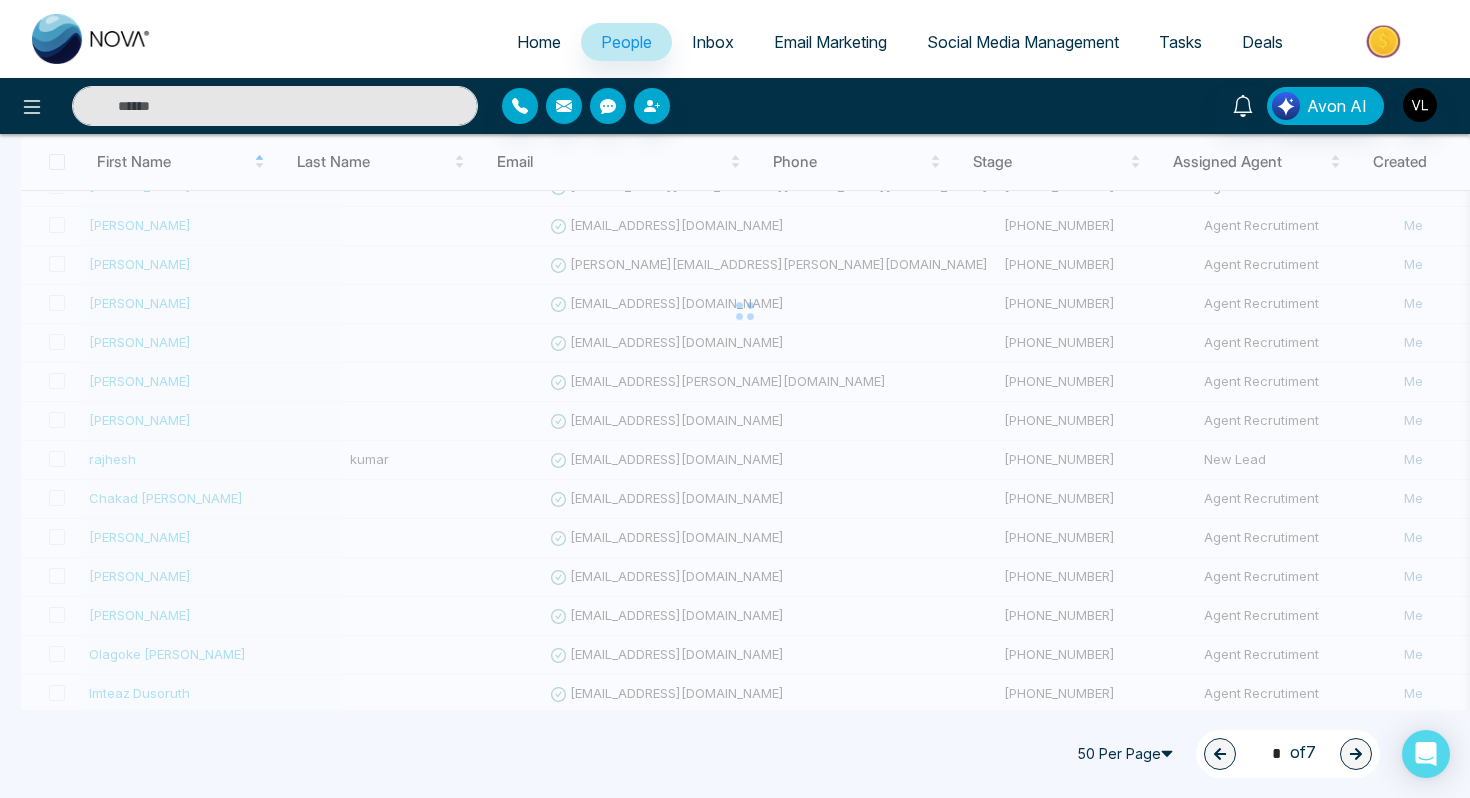 click at bounding box center [275, 106] 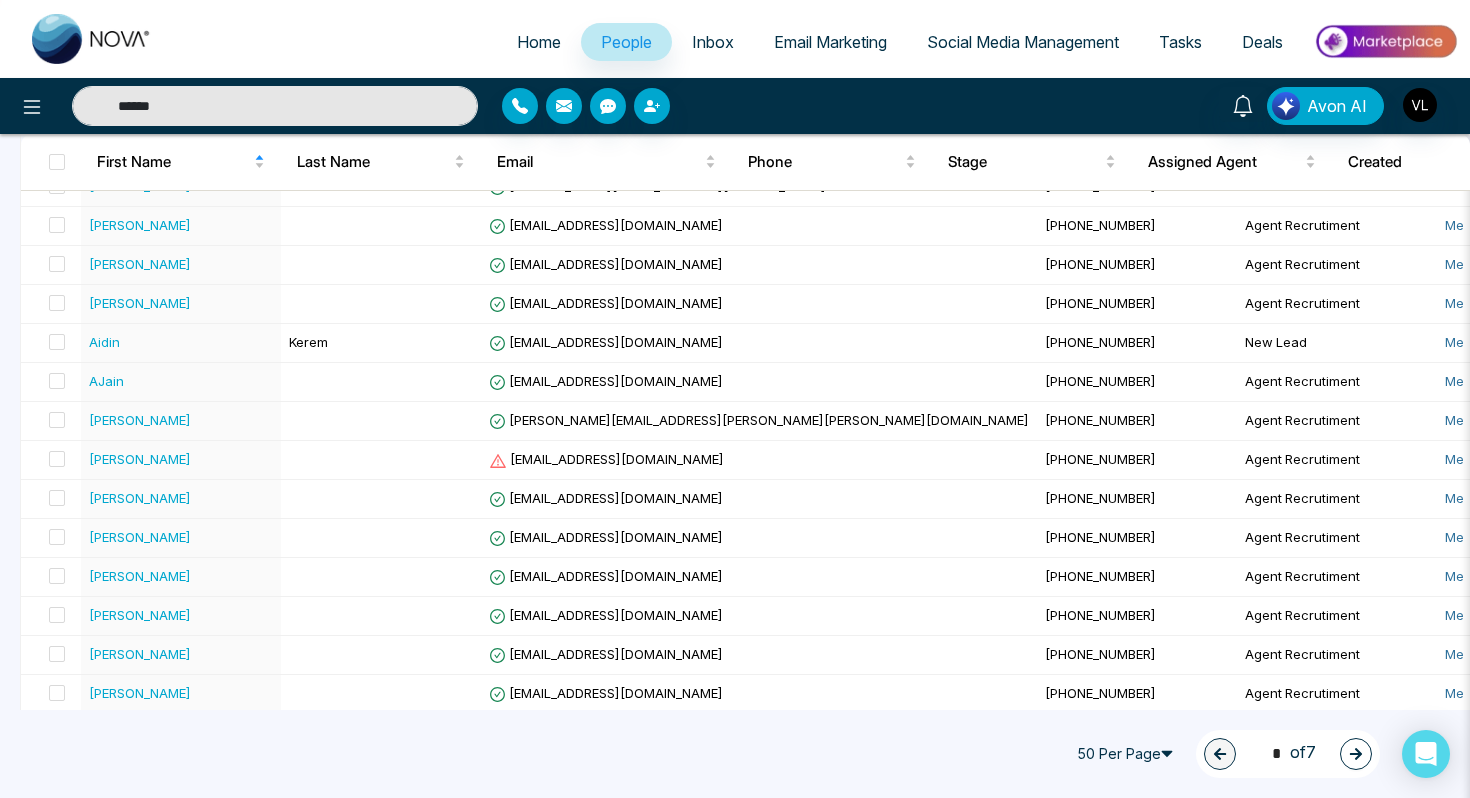 type on "******" 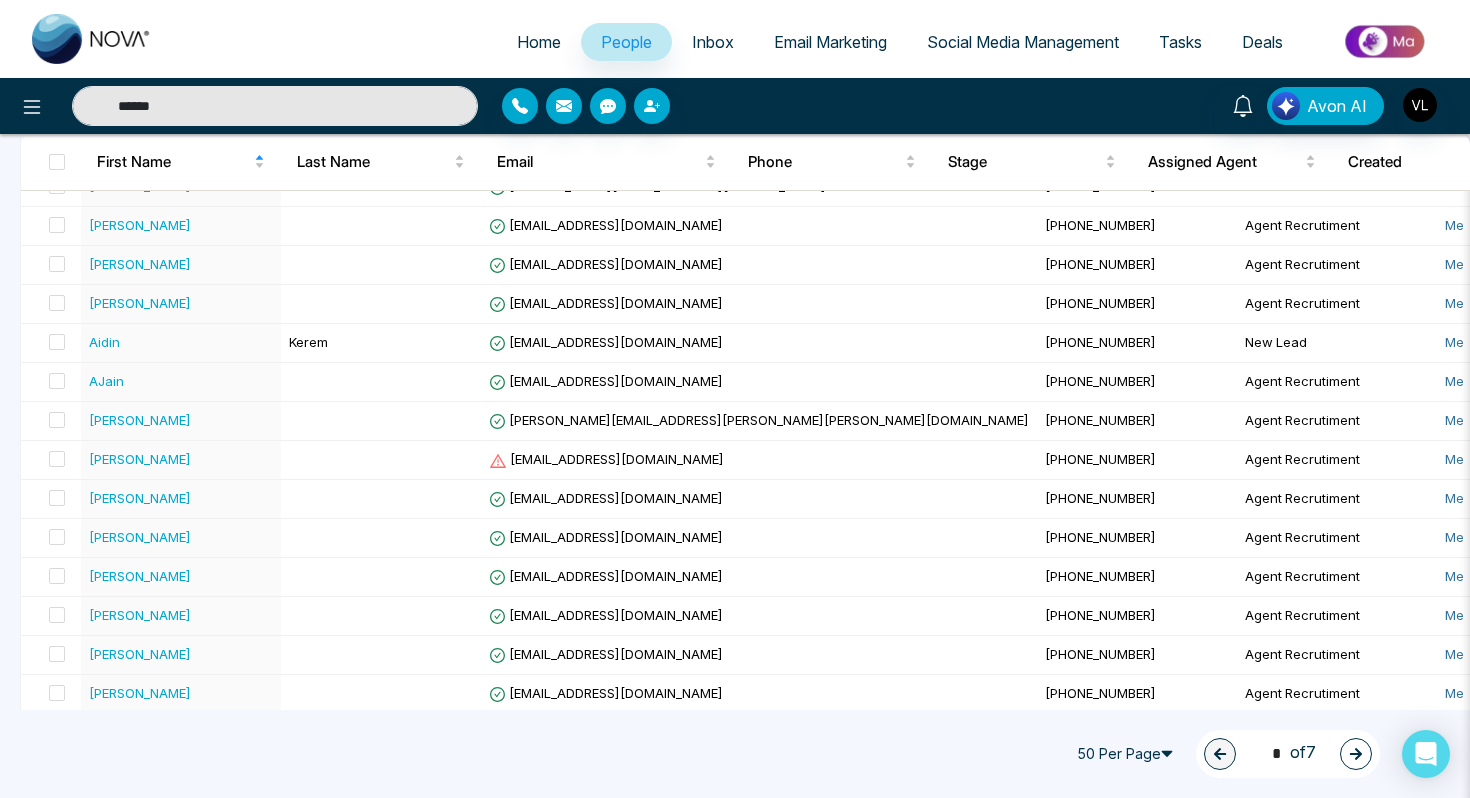 click on "******" at bounding box center (275, 106) 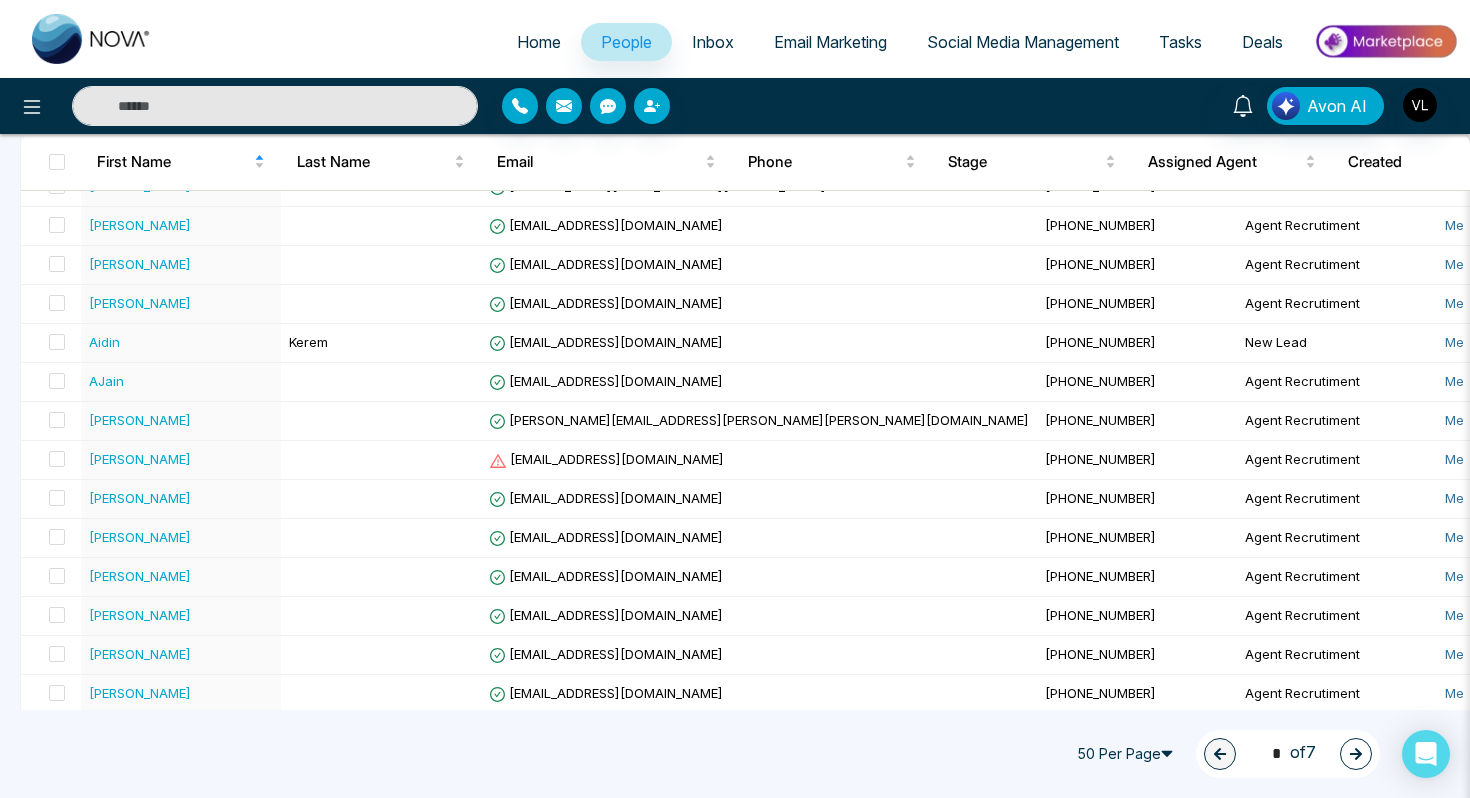 click at bounding box center (275, 106) 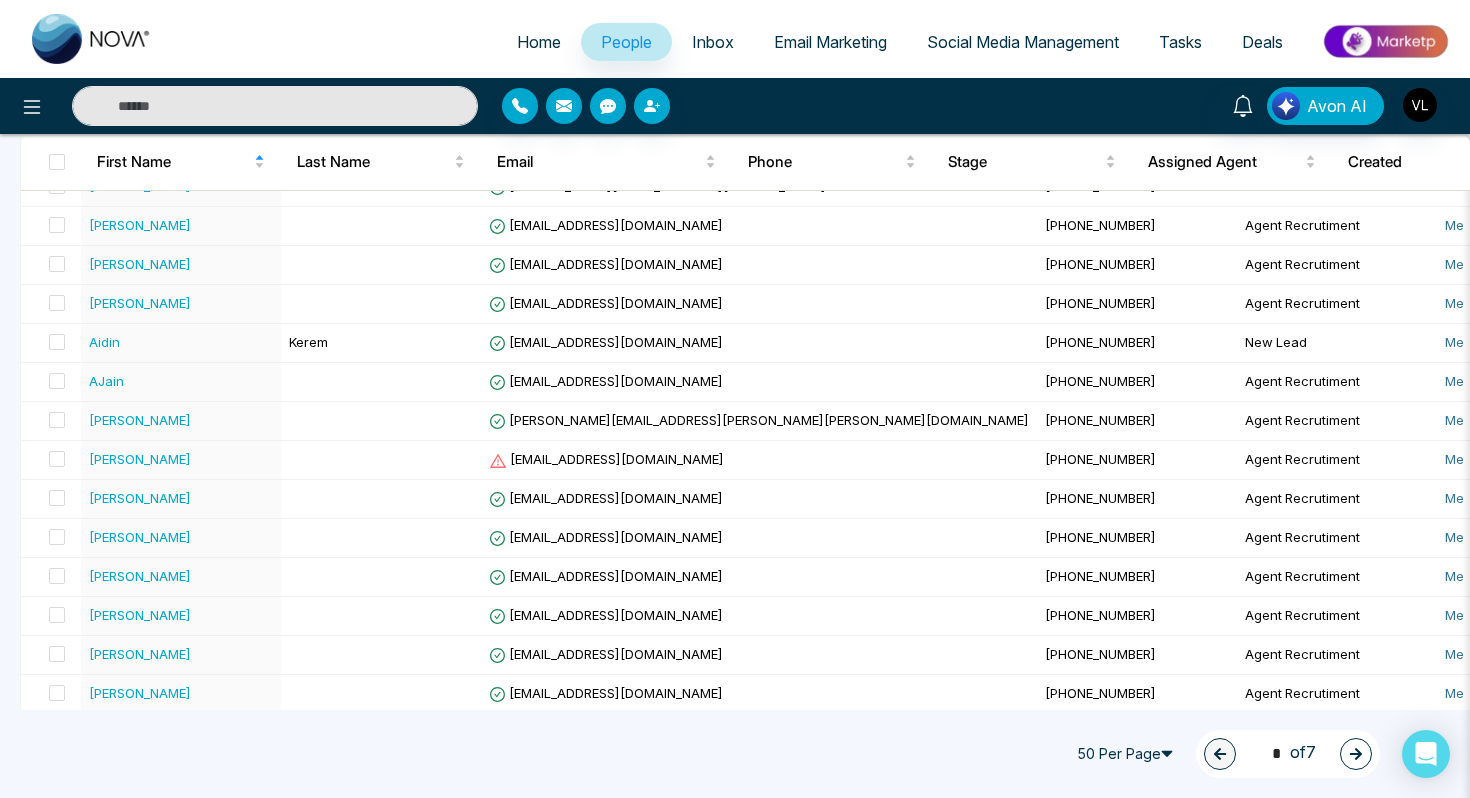 paste on "**********" 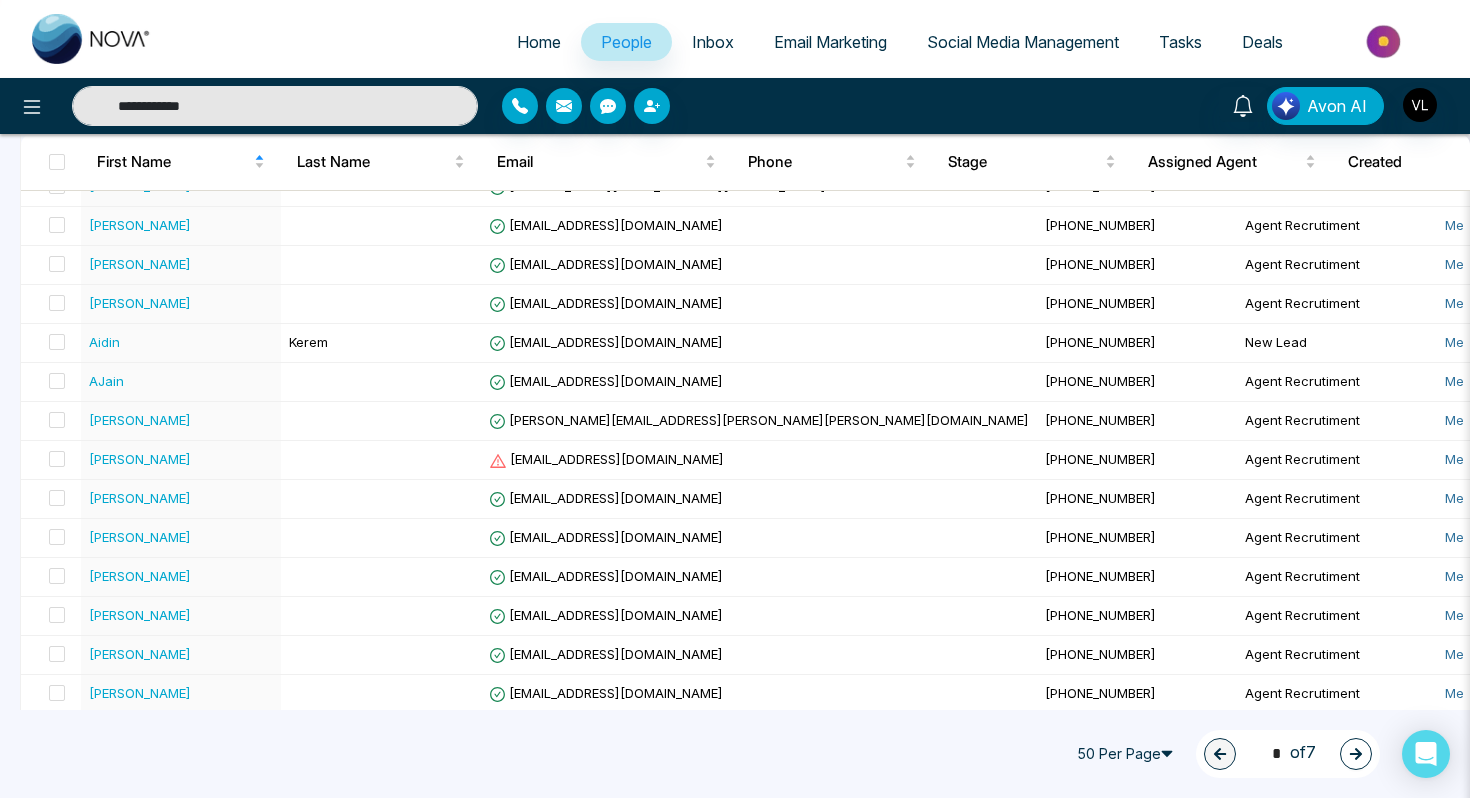 type on "**********" 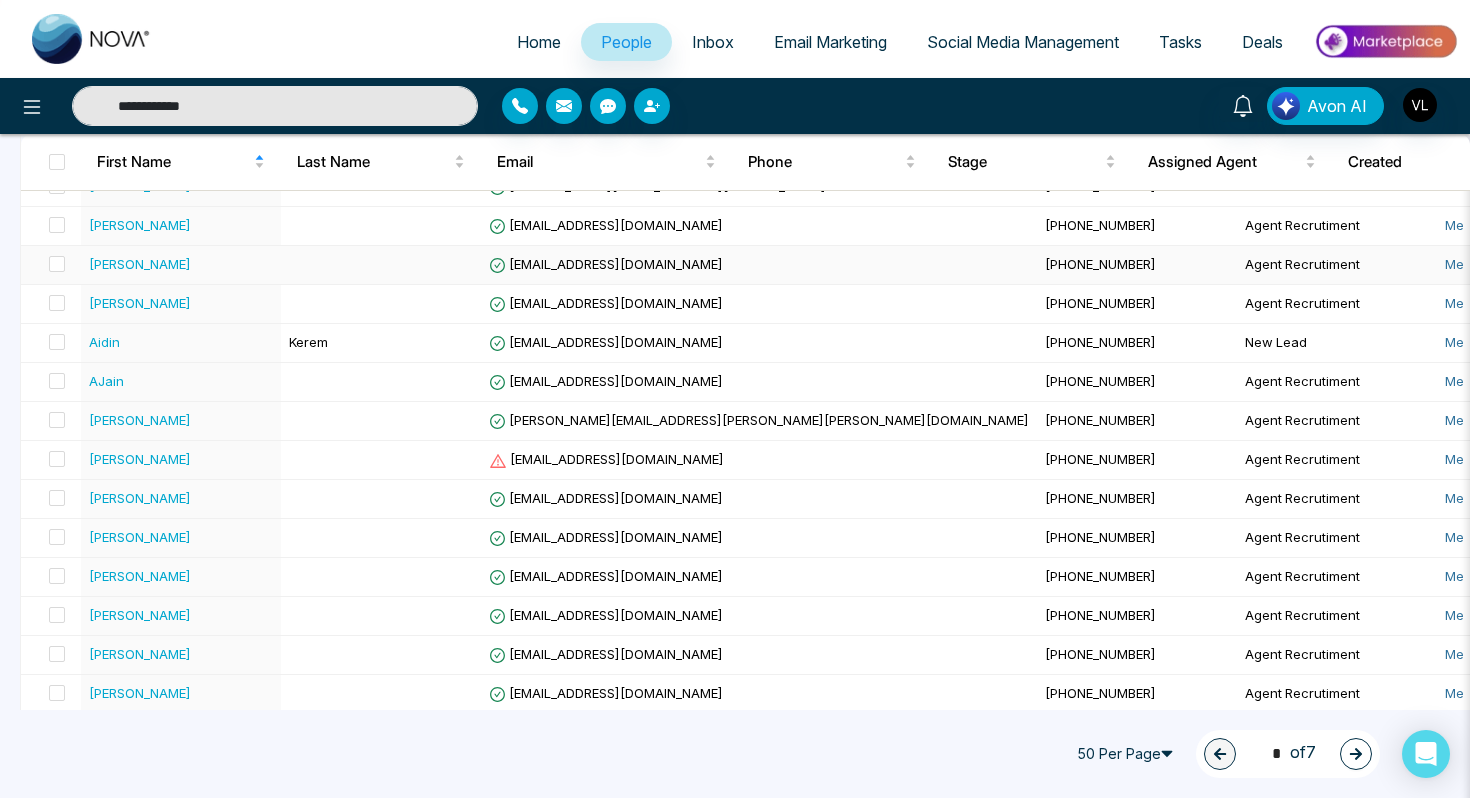 scroll, scrollTop: 0, scrollLeft: 0, axis: both 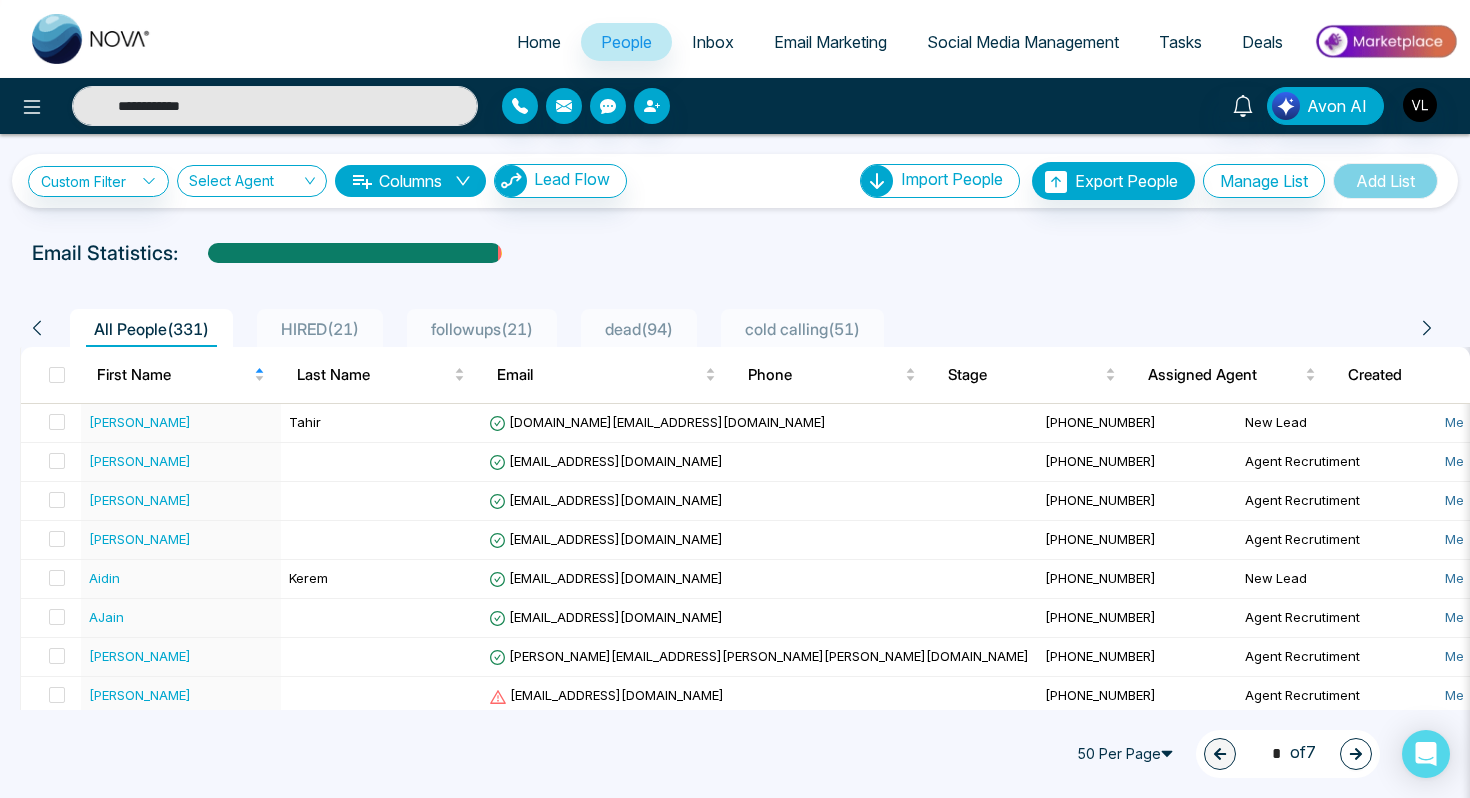 click on "People" at bounding box center (626, 42) 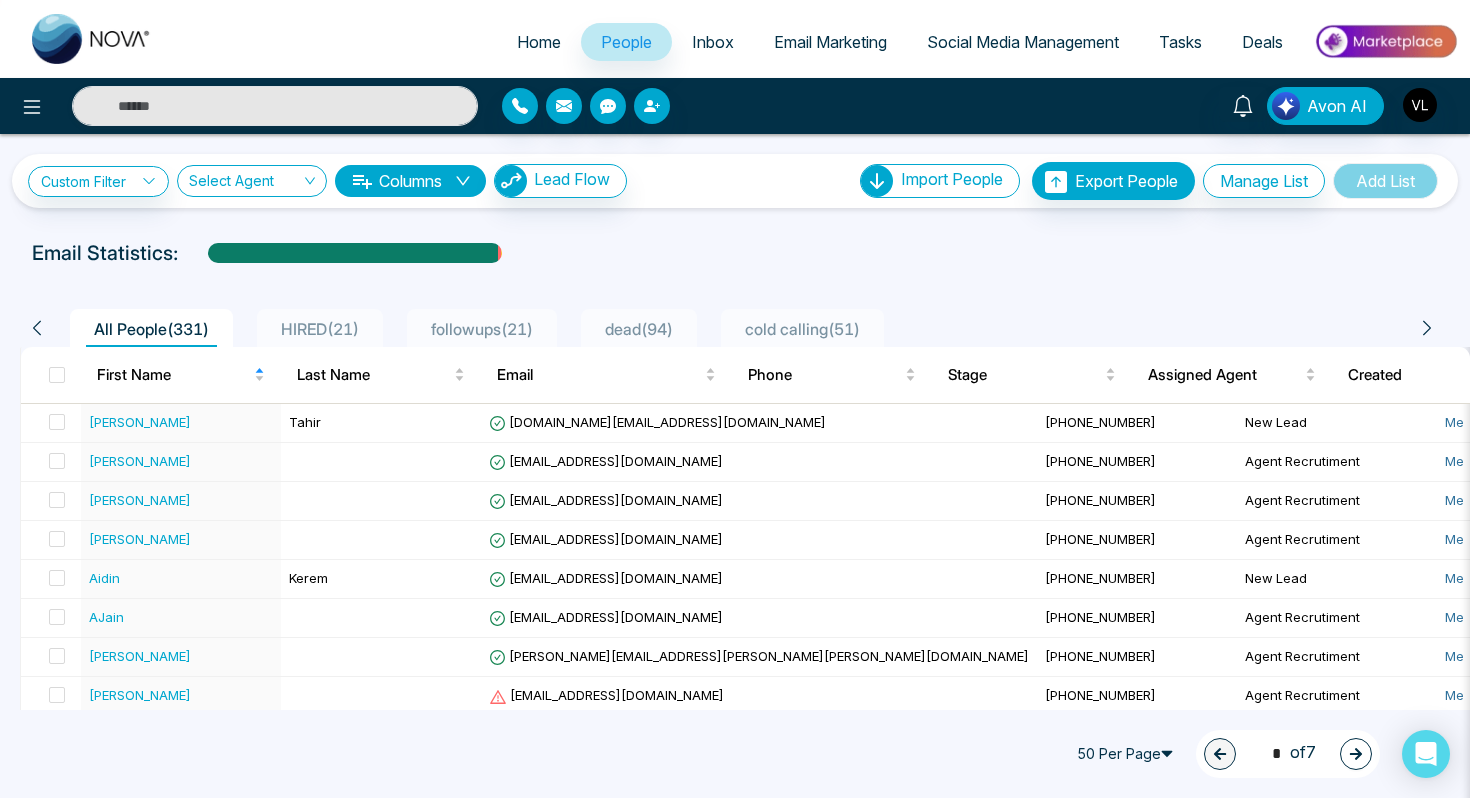 type on "**********" 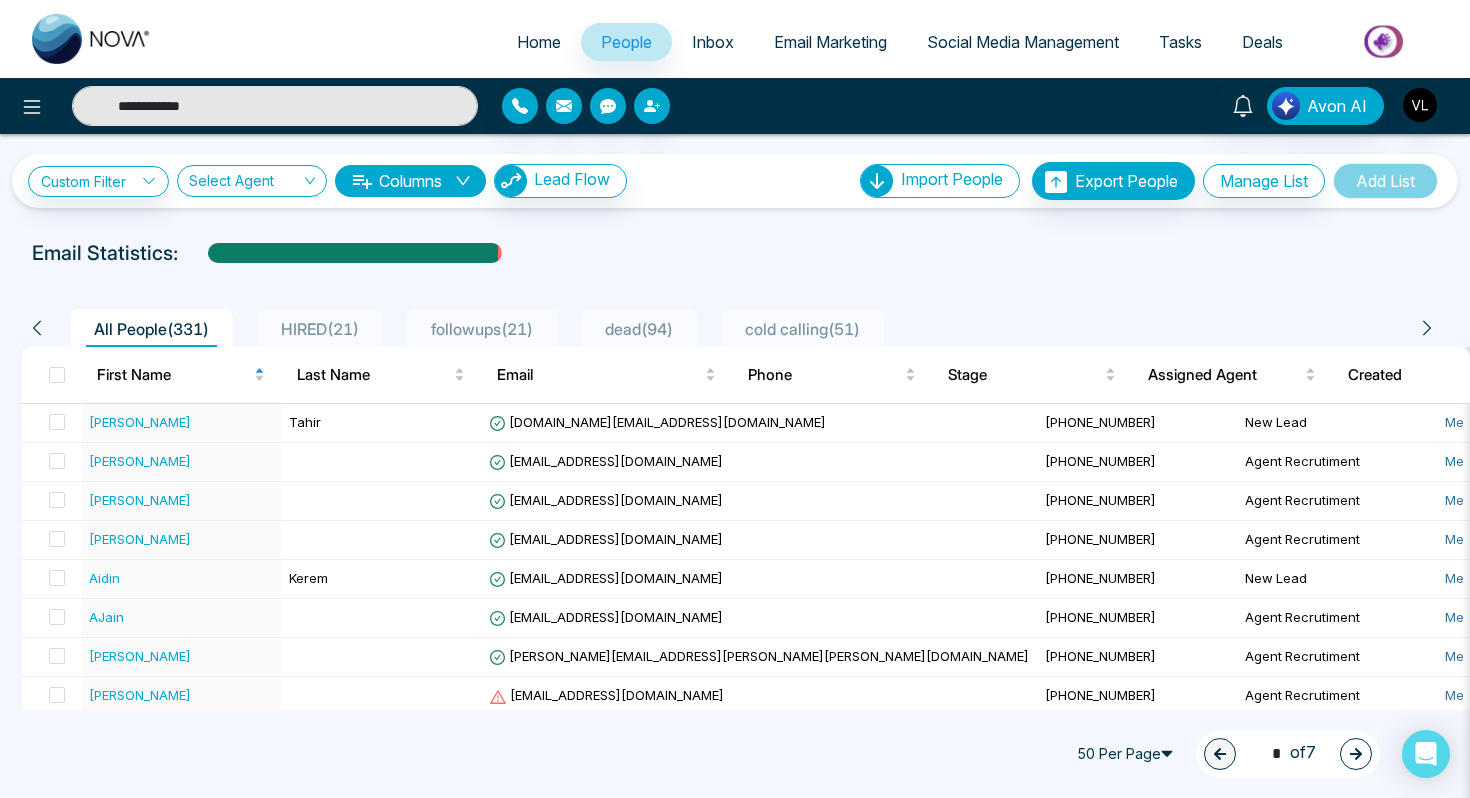 click on "People" at bounding box center (626, 42) 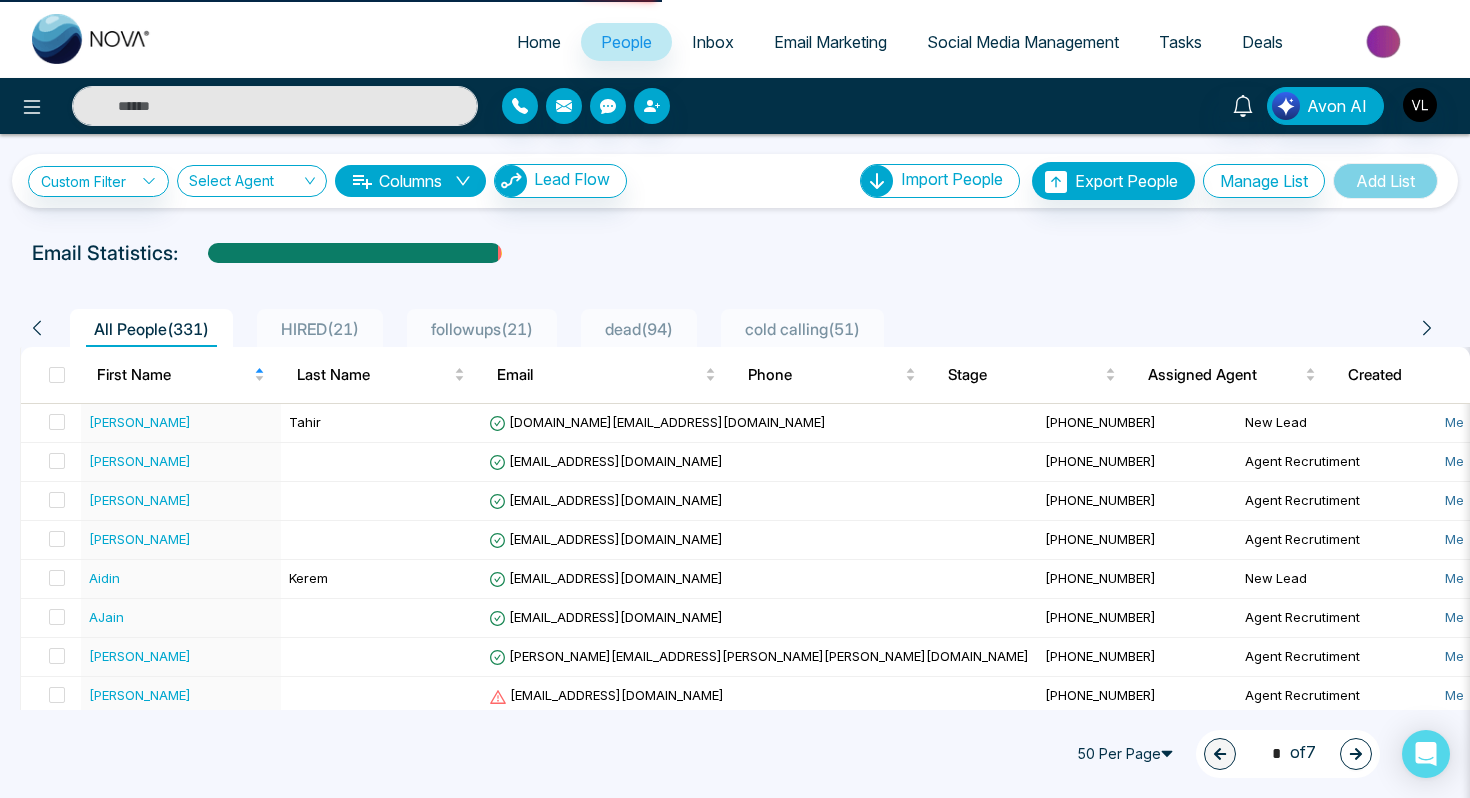 type on "**********" 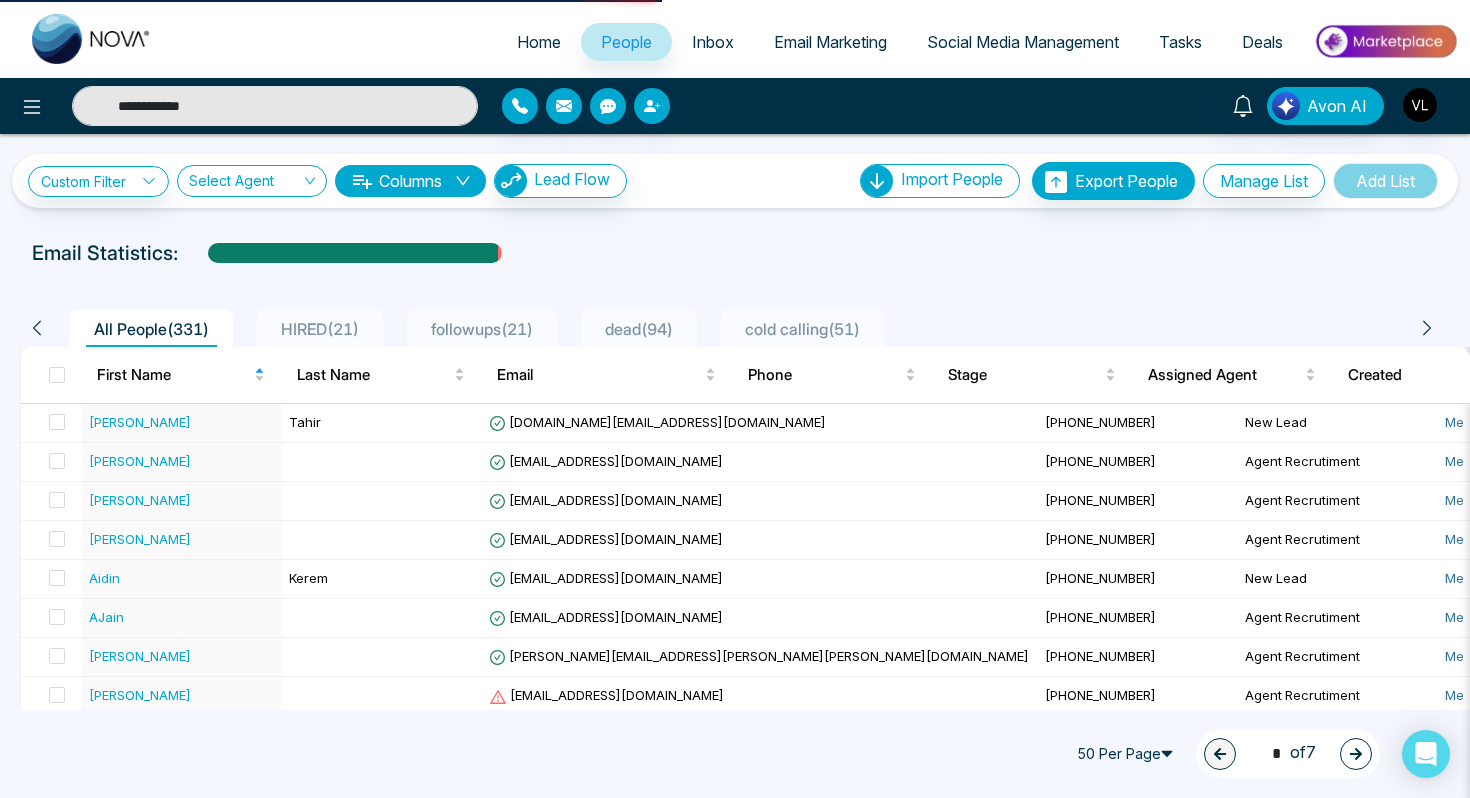 click on "Home" at bounding box center [539, 42] 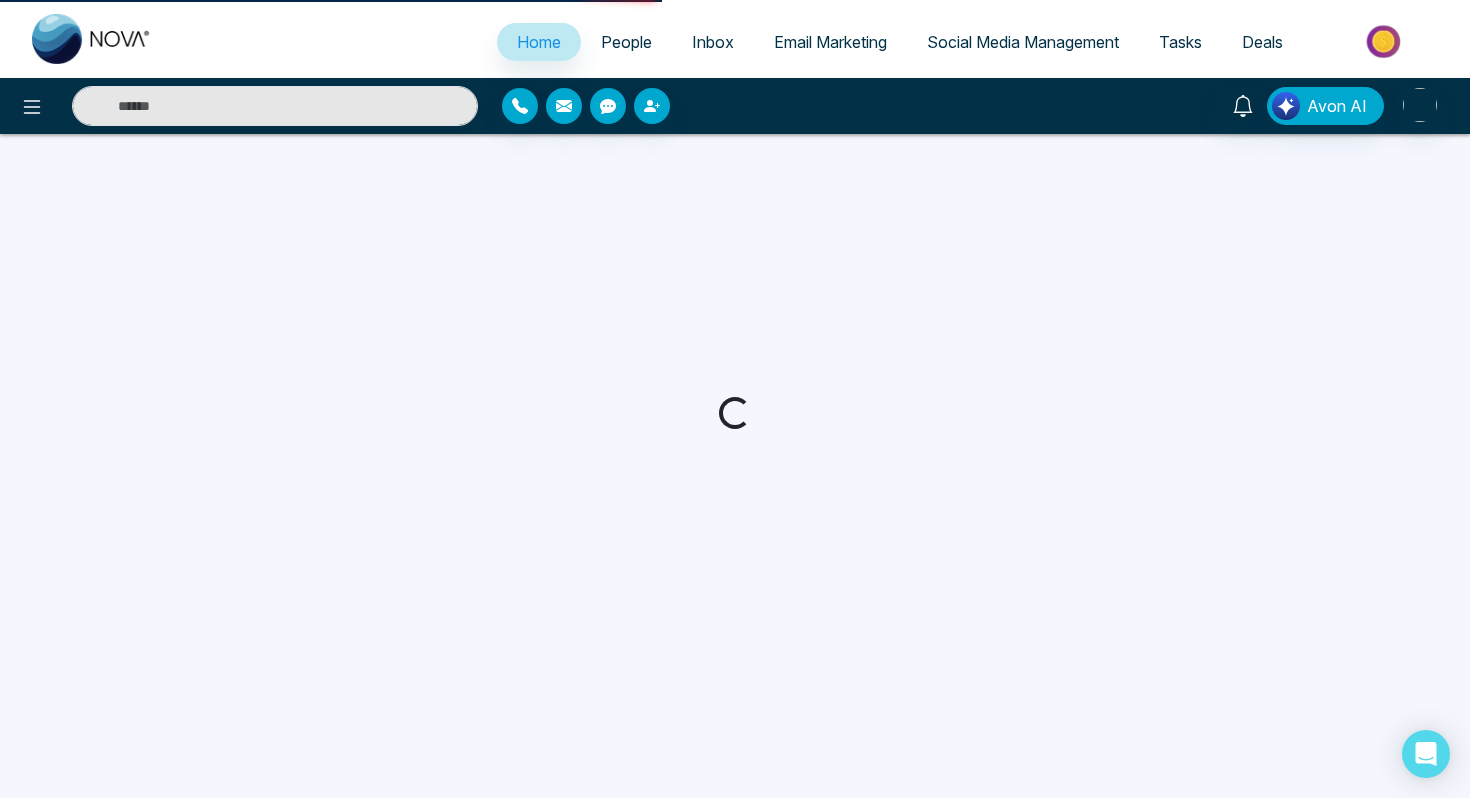 select on "*" 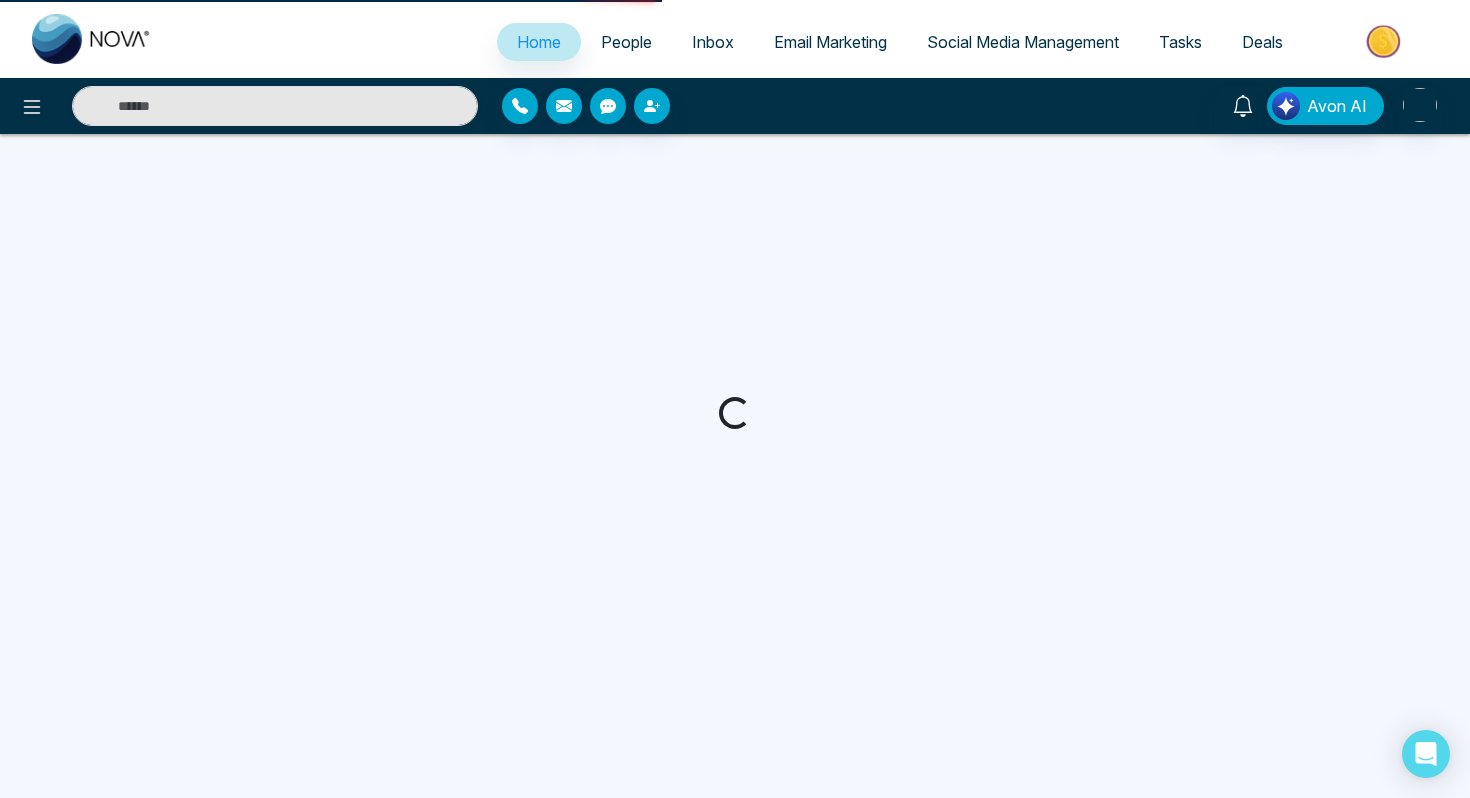 select on "*" 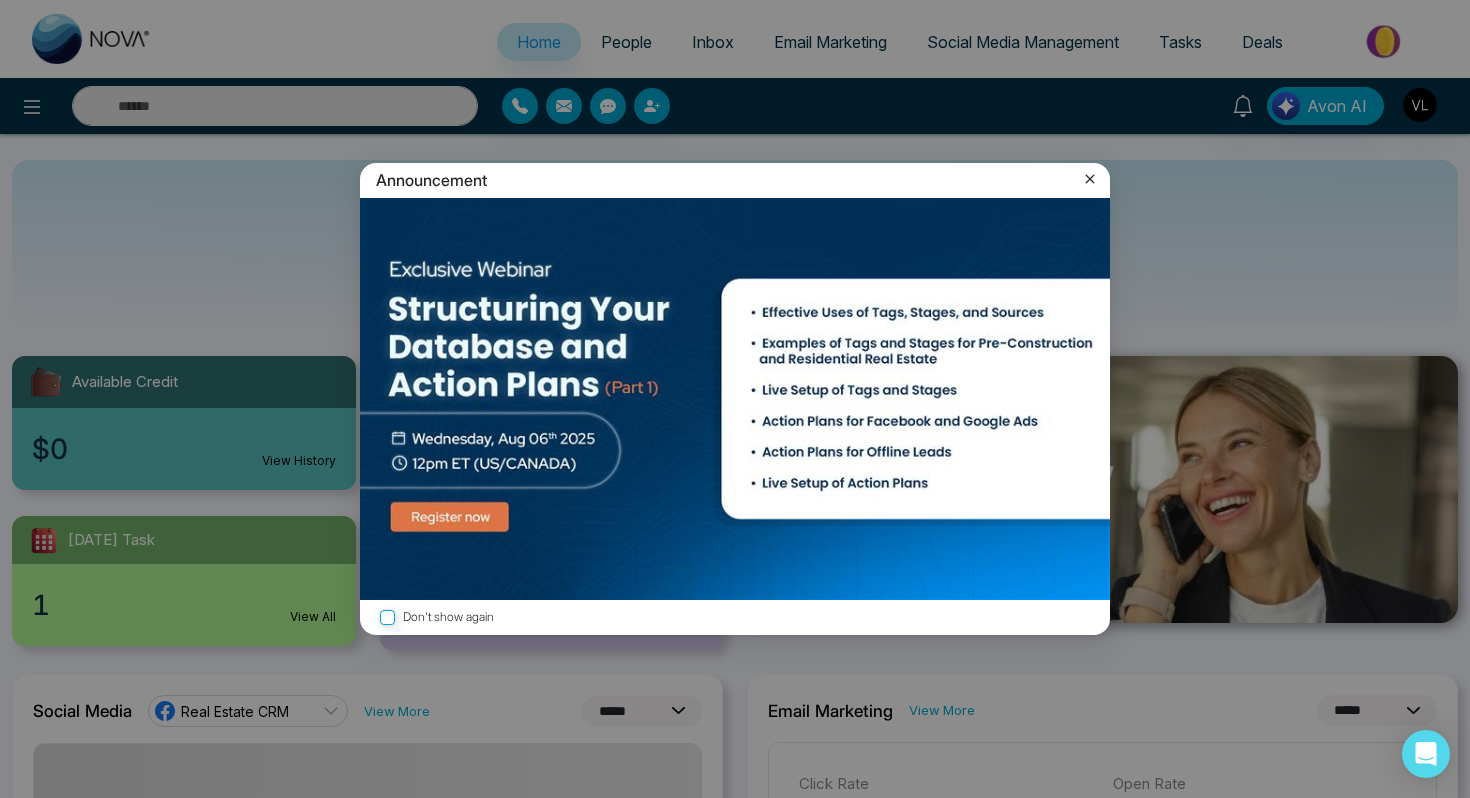 click 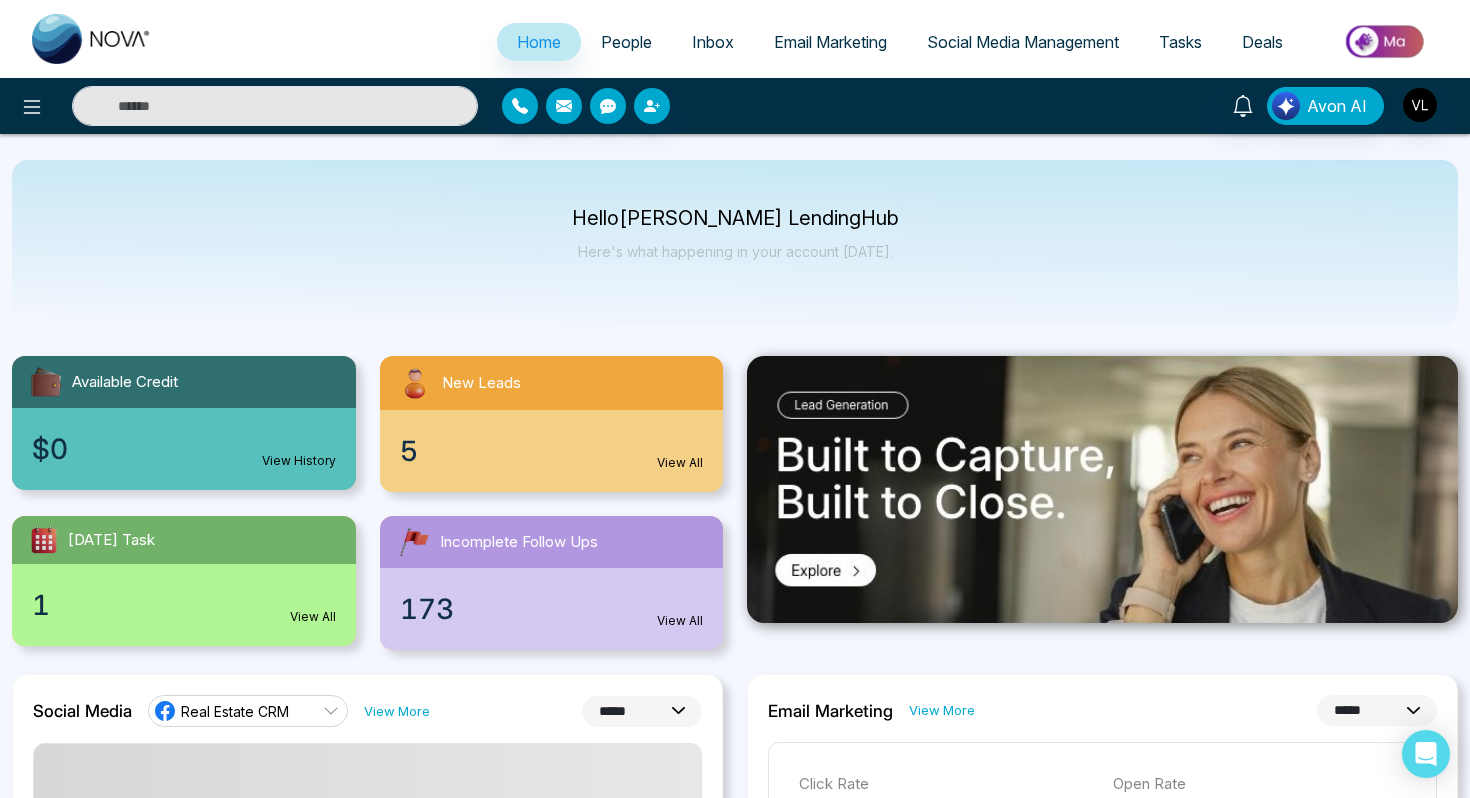 click on "People" at bounding box center (626, 42) 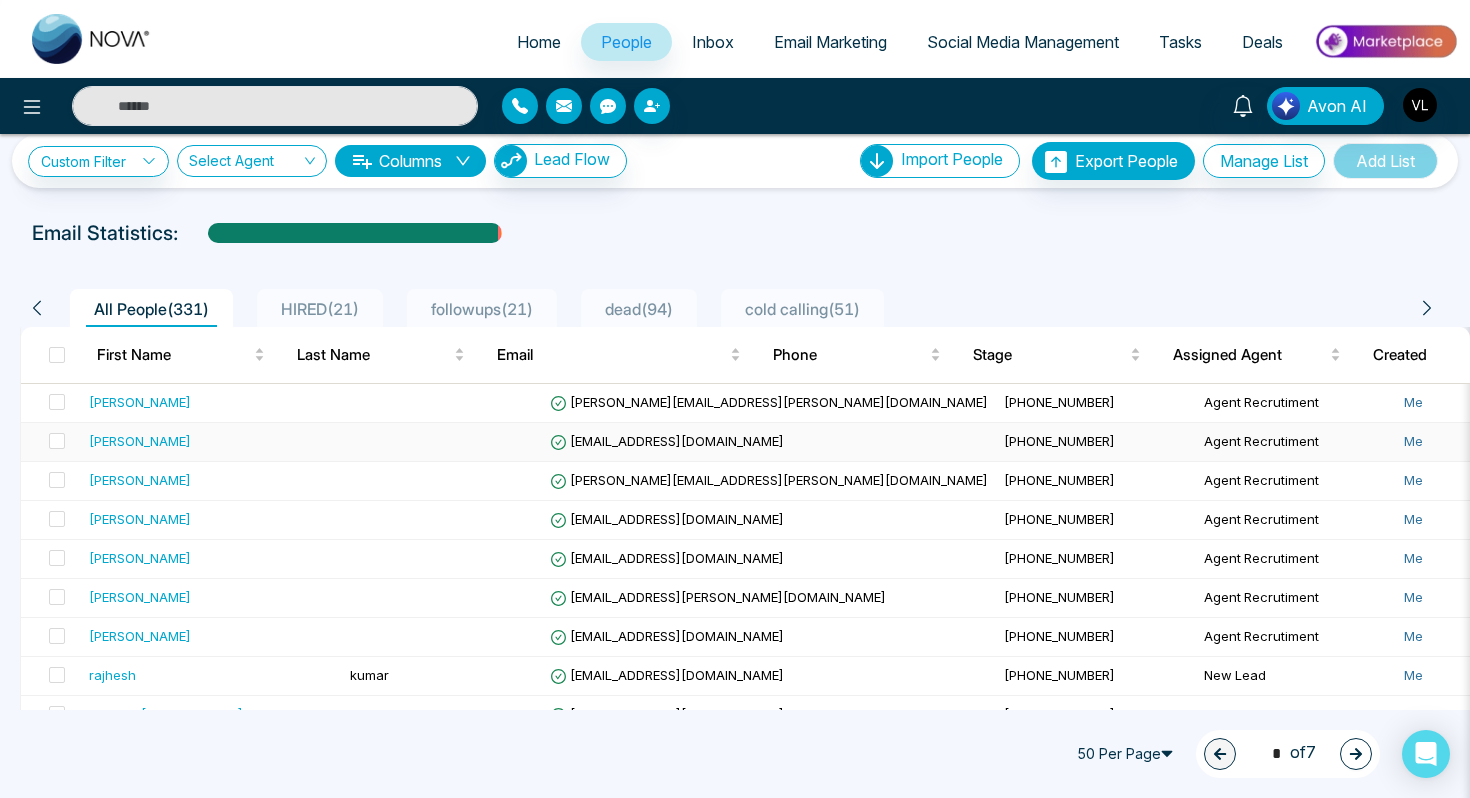 scroll, scrollTop: 78, scrollLeft: 0, axis: vertical 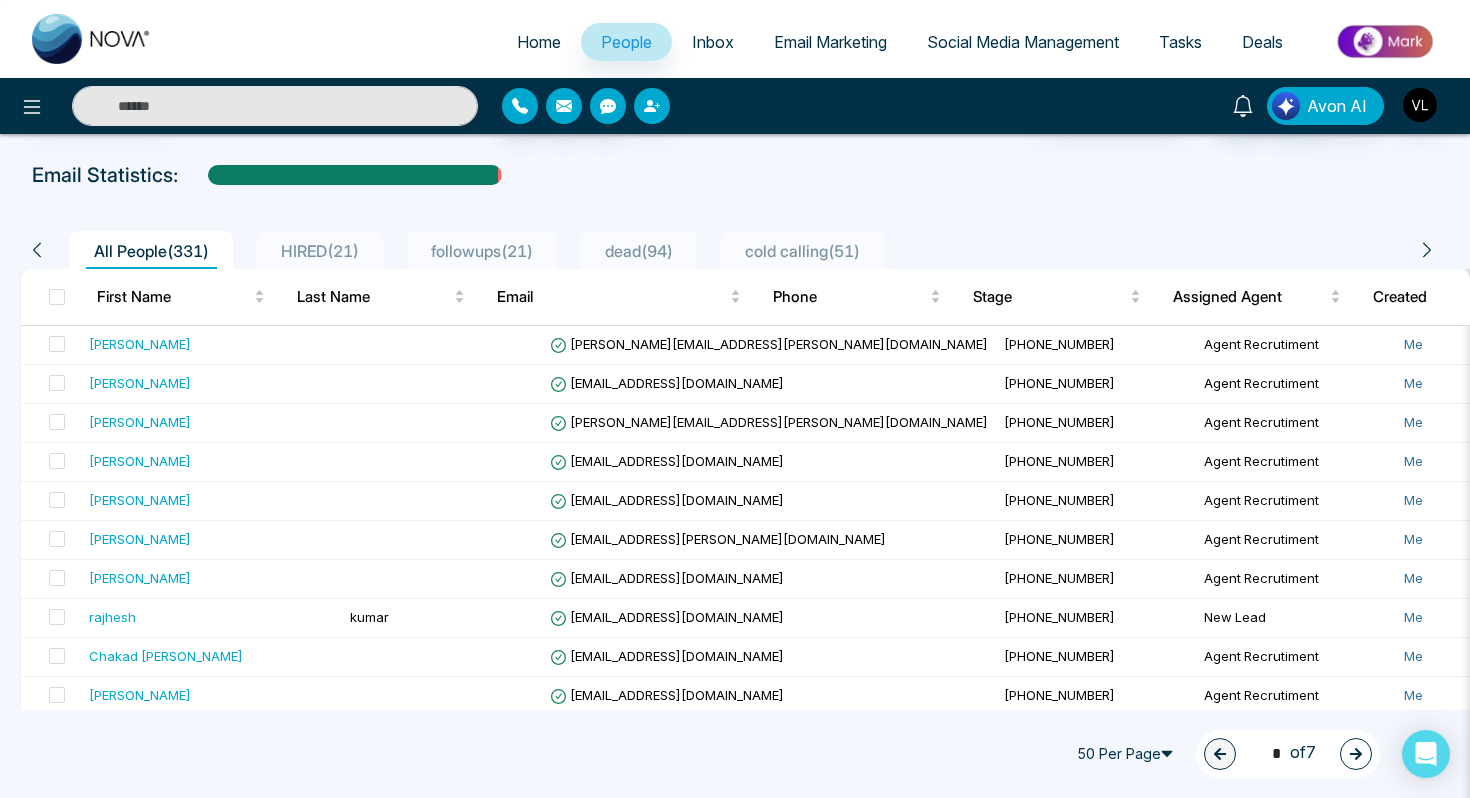 click on "Tasks" at bounding box center (1180, 42) 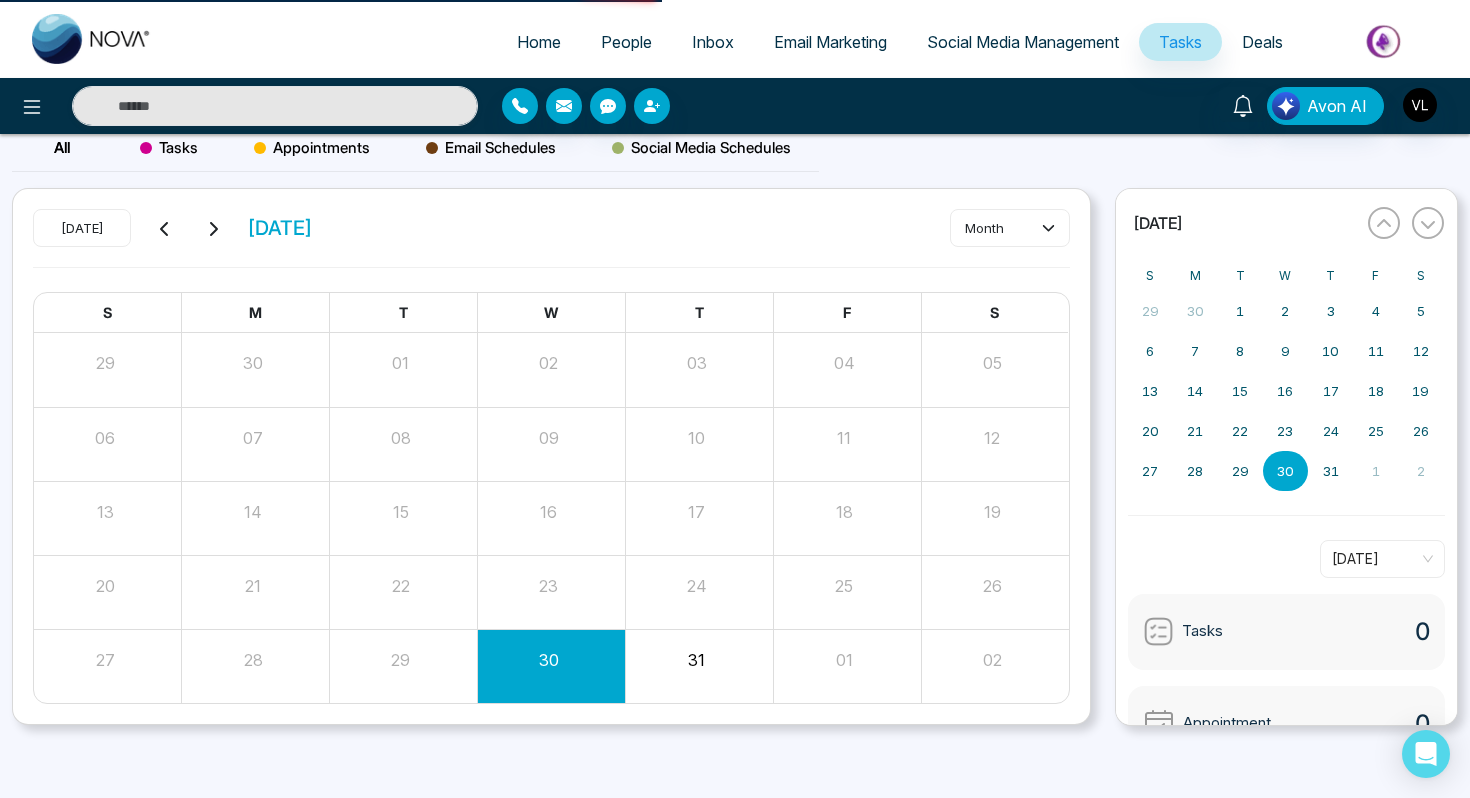 scroll, scrollTop: 0, scrollLeft: 0, axis: both 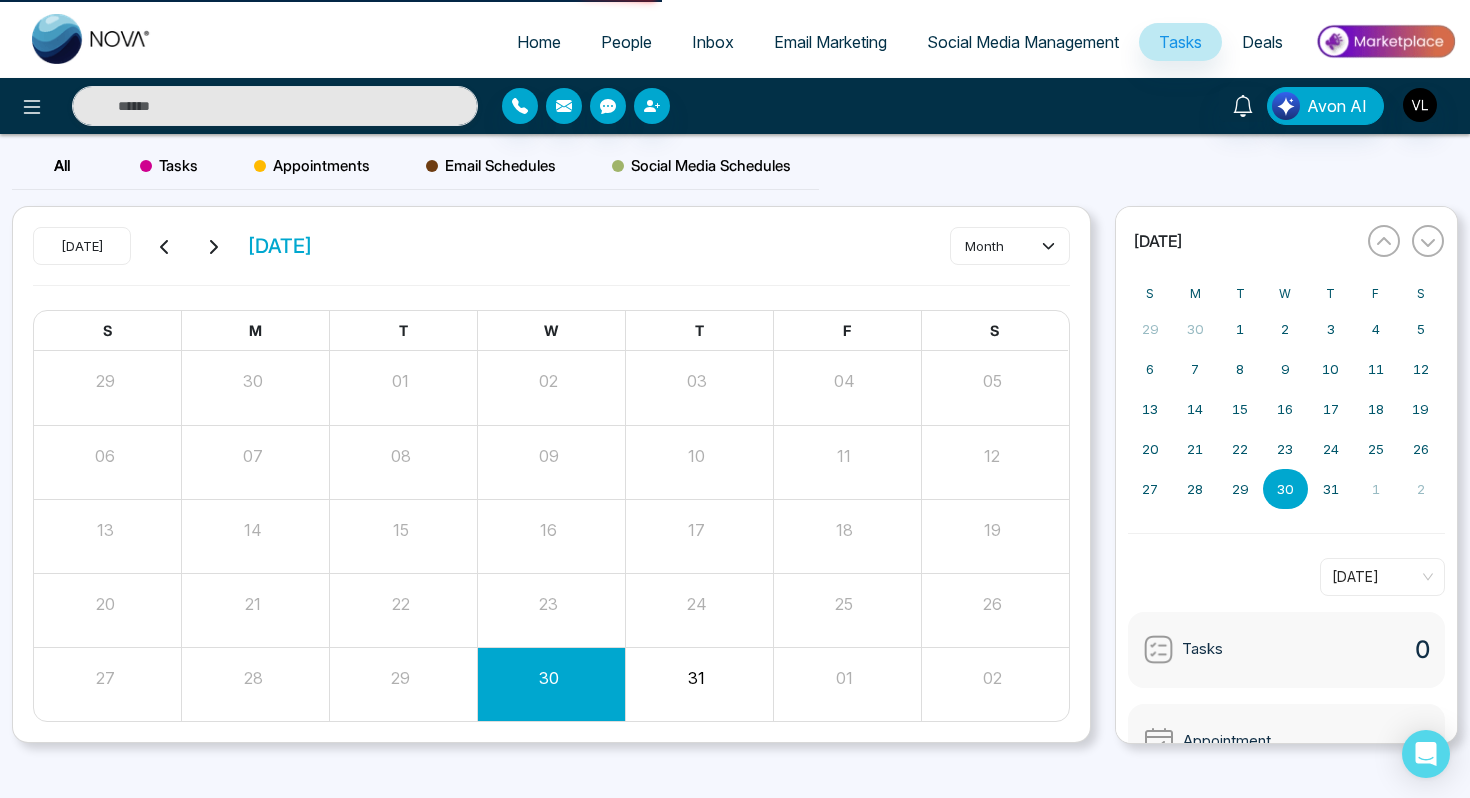 click on "Tasks" at bounding box center [1180, 42] 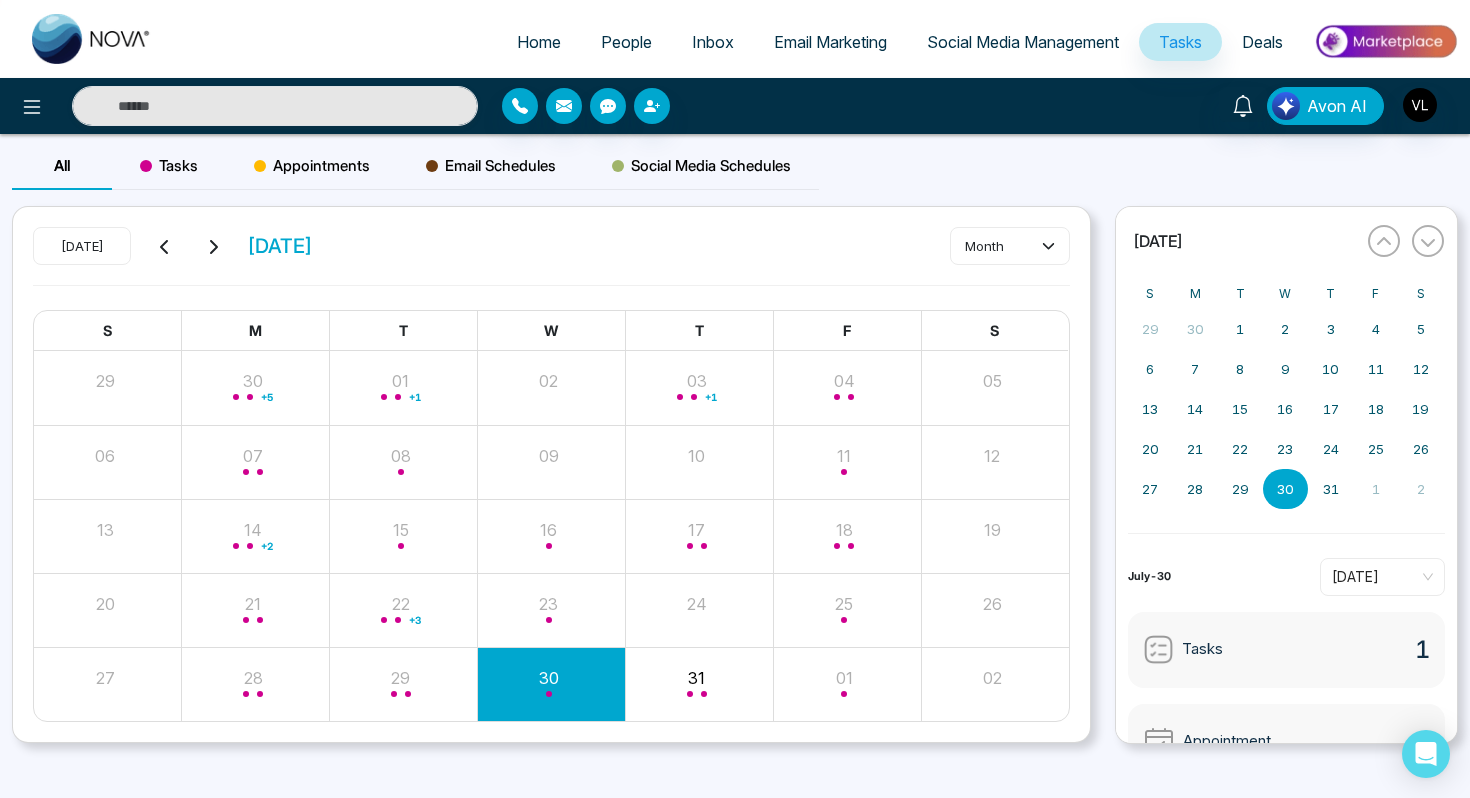 click at bounding box center (551, 684) 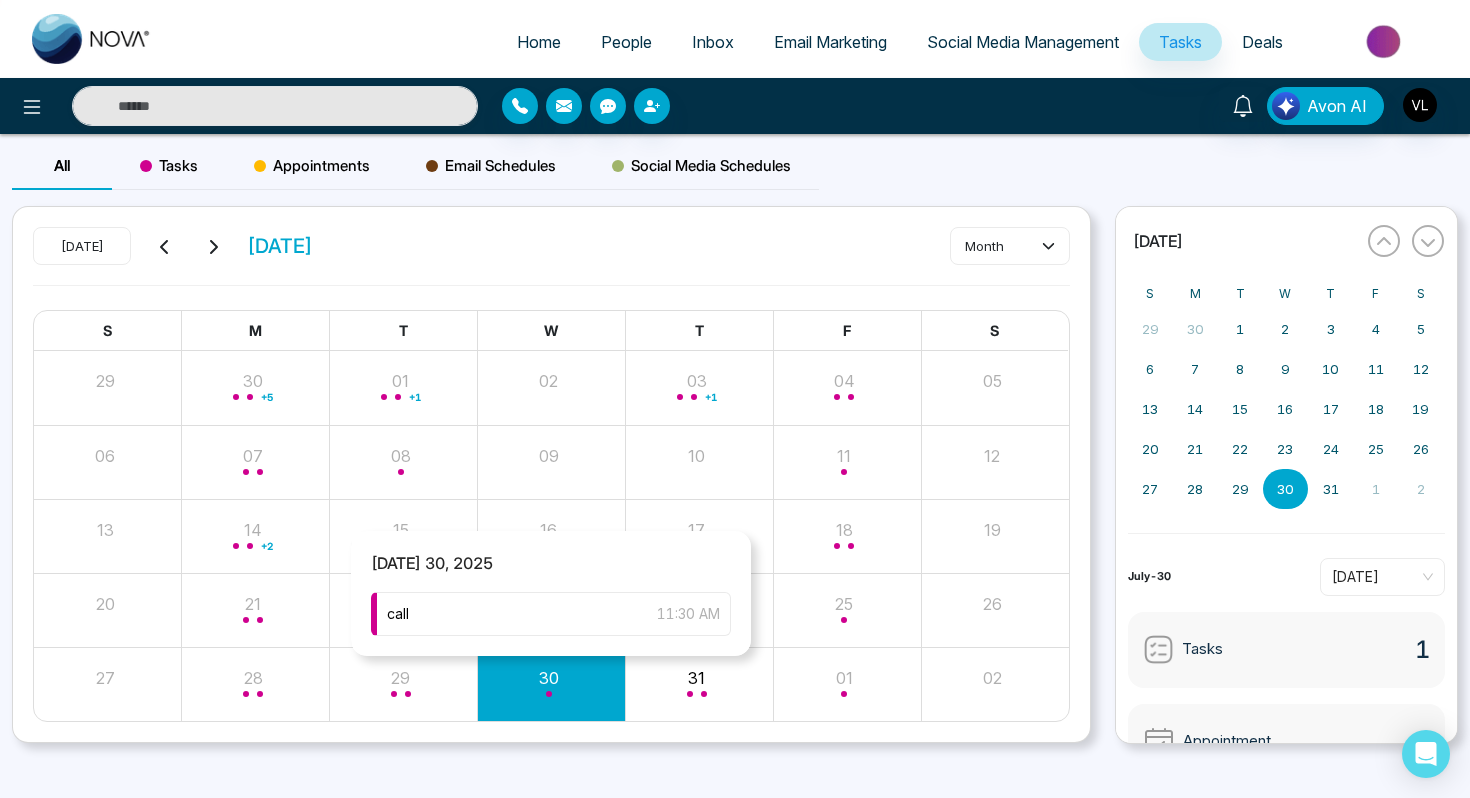 click at bounding box center [551, 684] 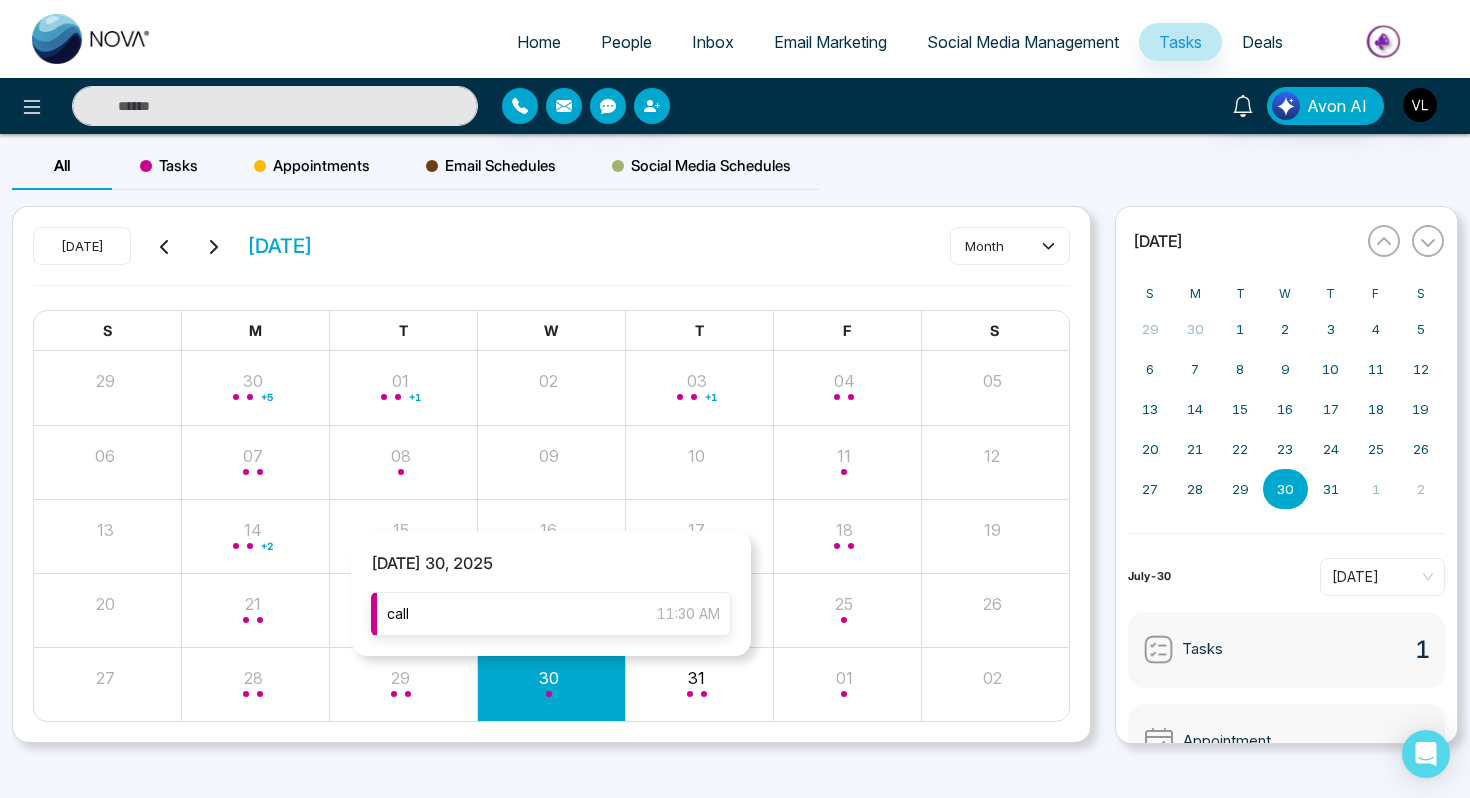 click on "call 11:30 AM" at bounding box center (551, 614) 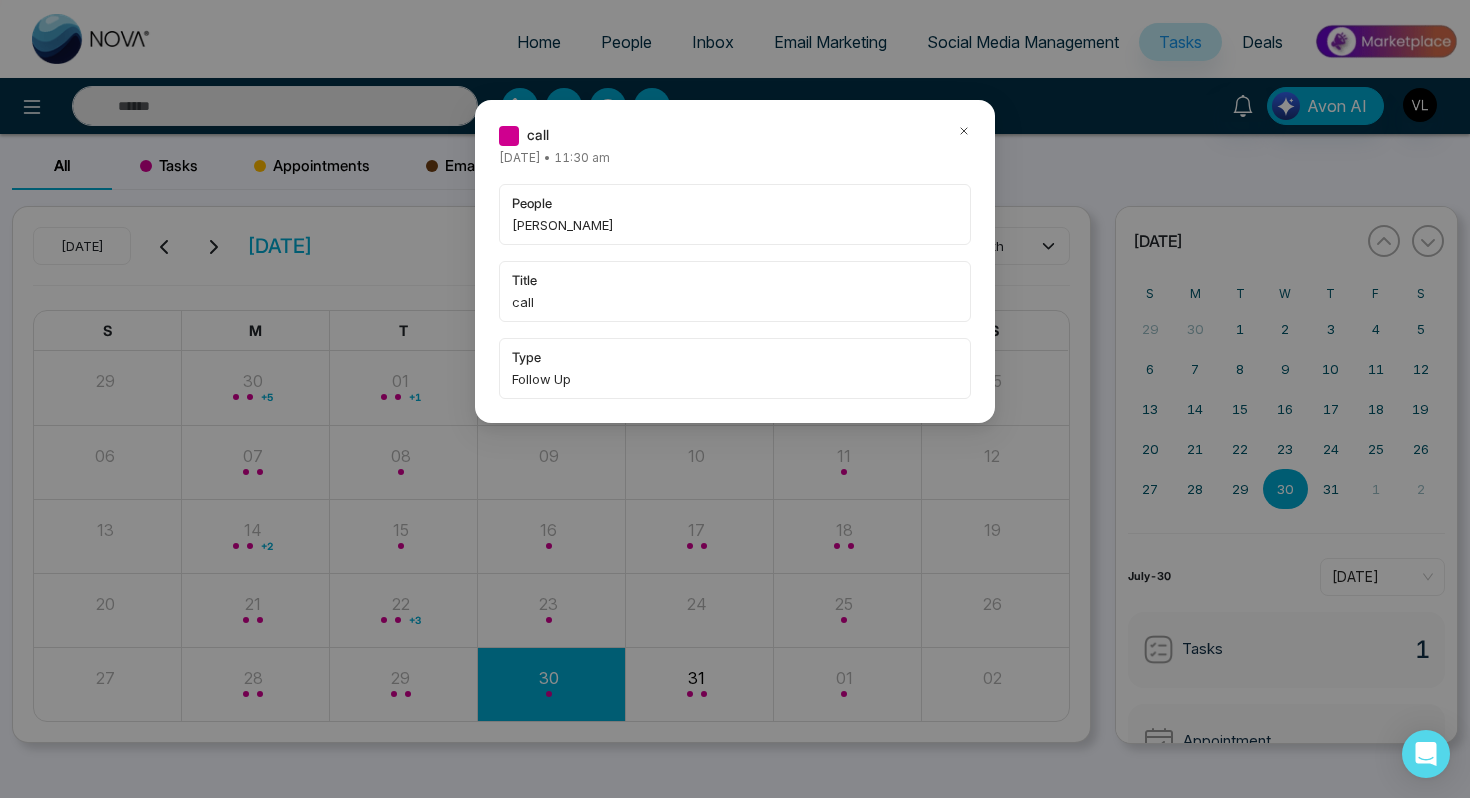 click on "call   [DATE] • 11:30 am people [PERSON_NAME]  title call type Follow Up" at bounding box center (735, 261) 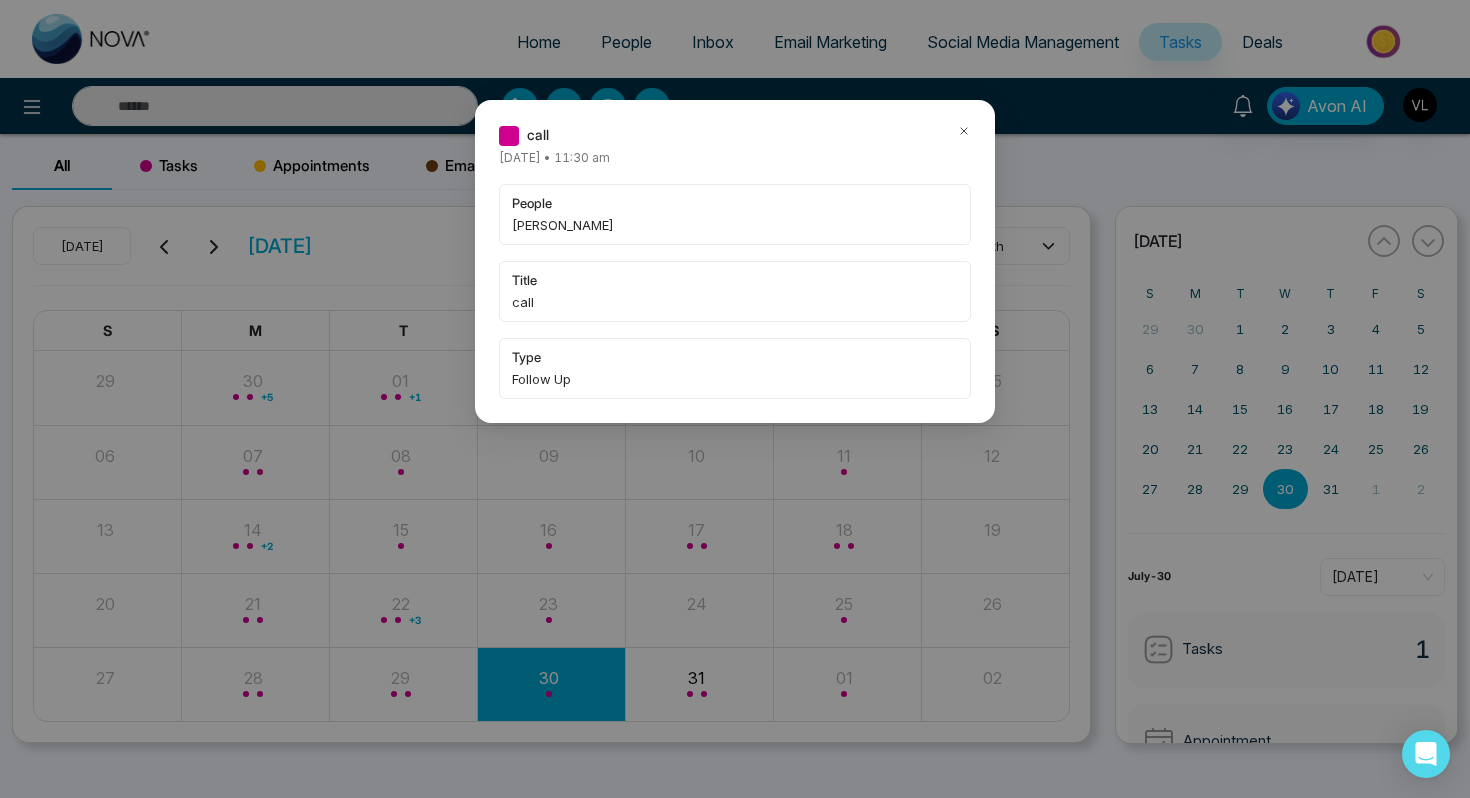 click 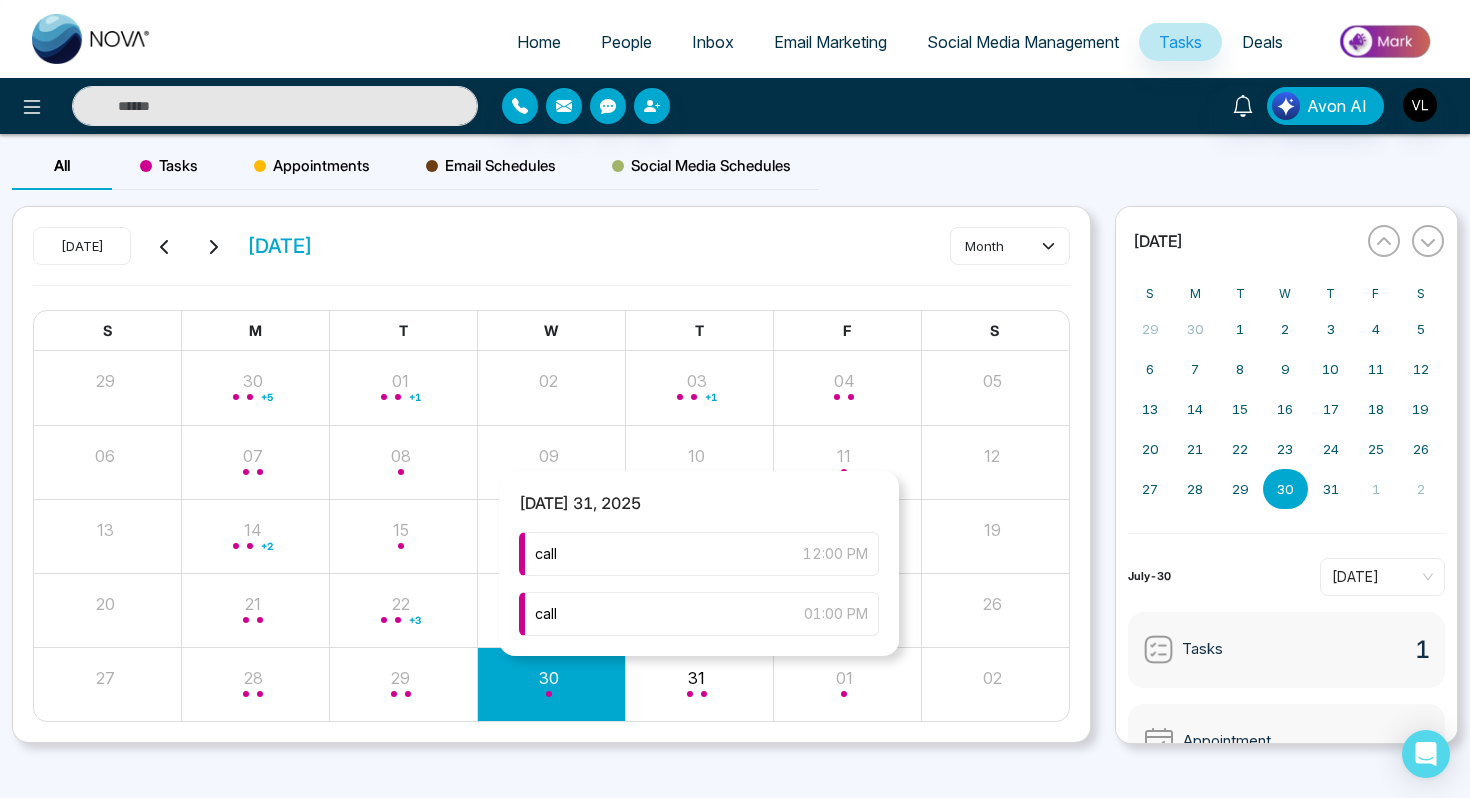 click at bounding box center [699, 684] 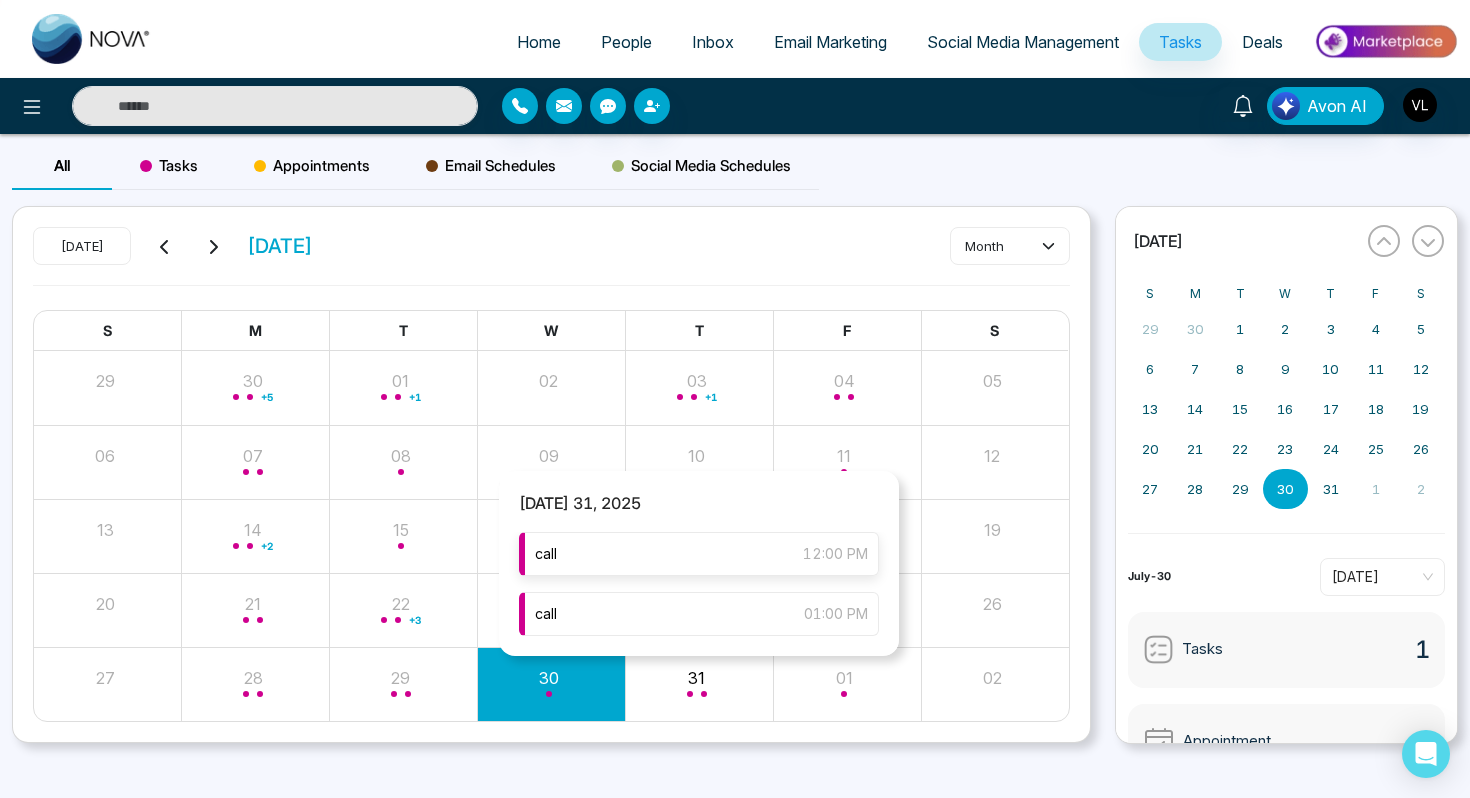click on "call 12:00 PM" at bounding box center (699, 554) 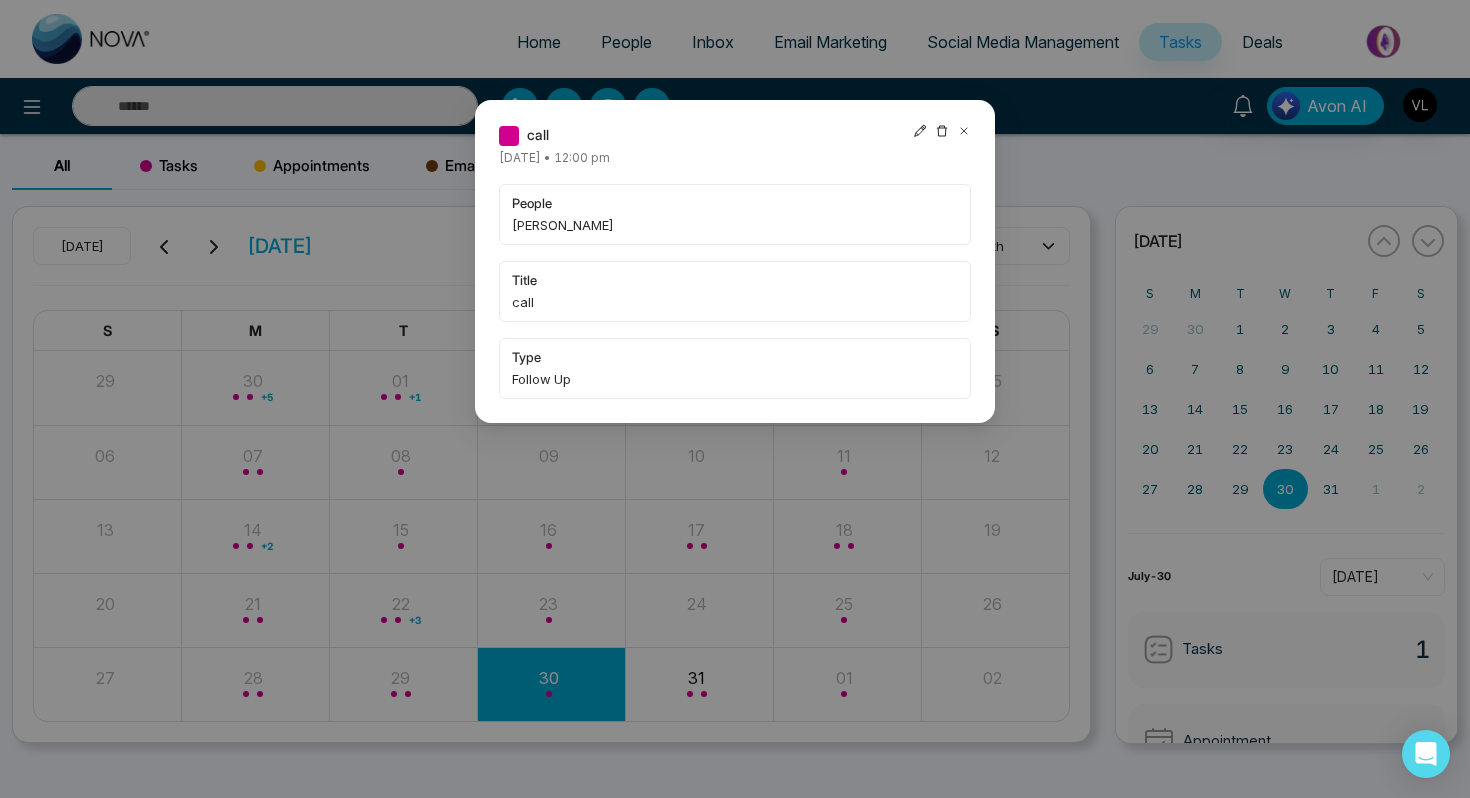 click 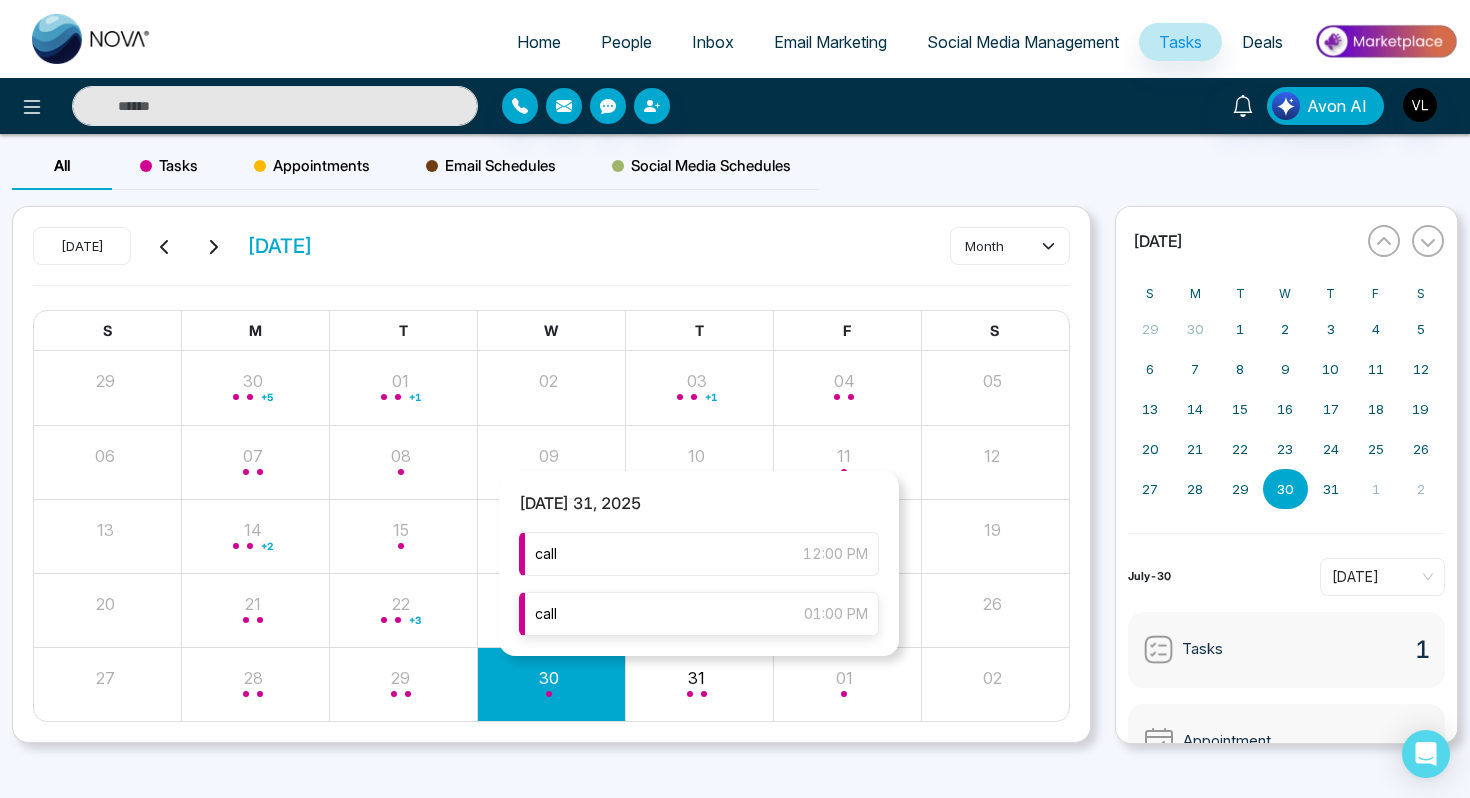 click on "call 01:00 PM" at bounding box center [699, 614] 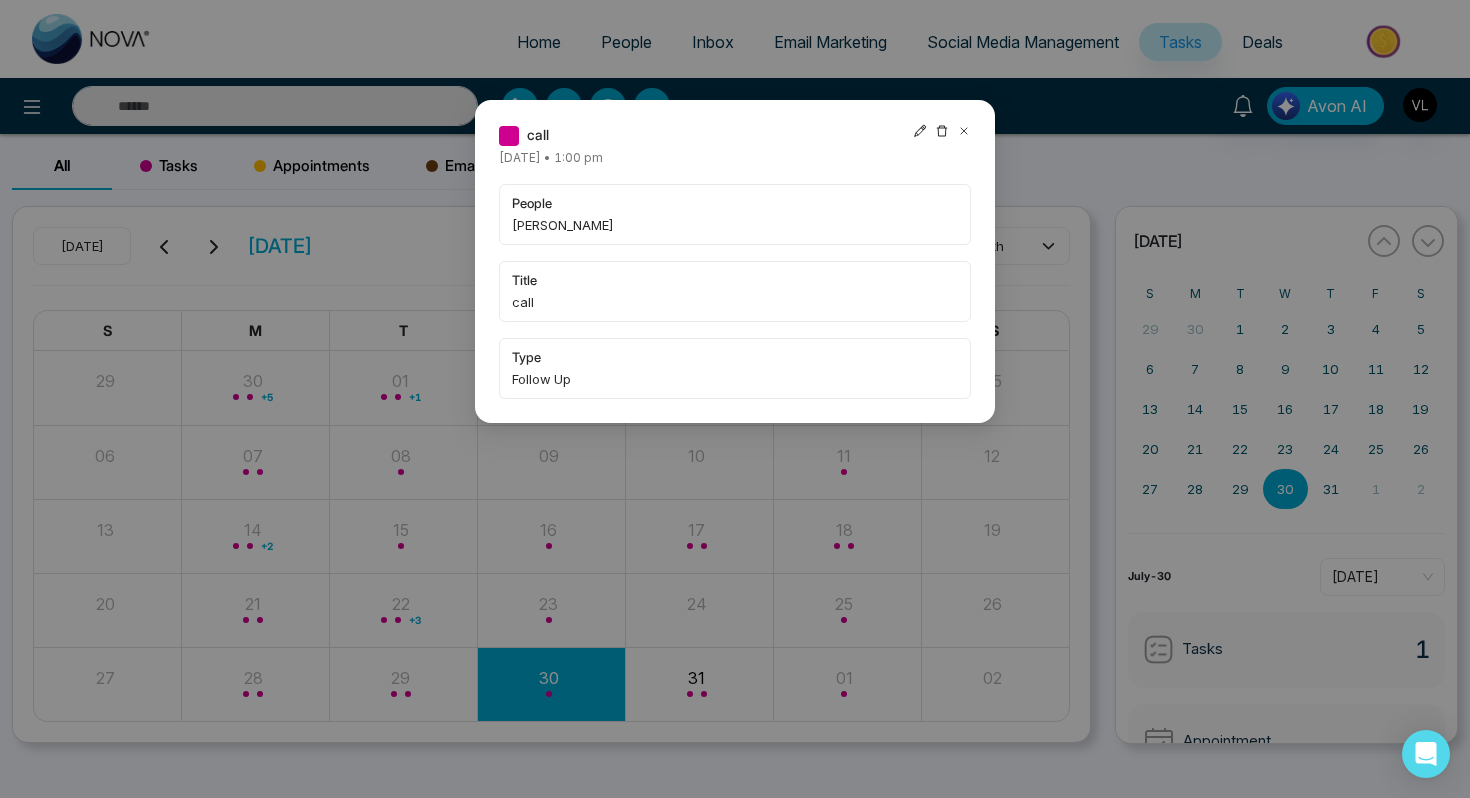 click 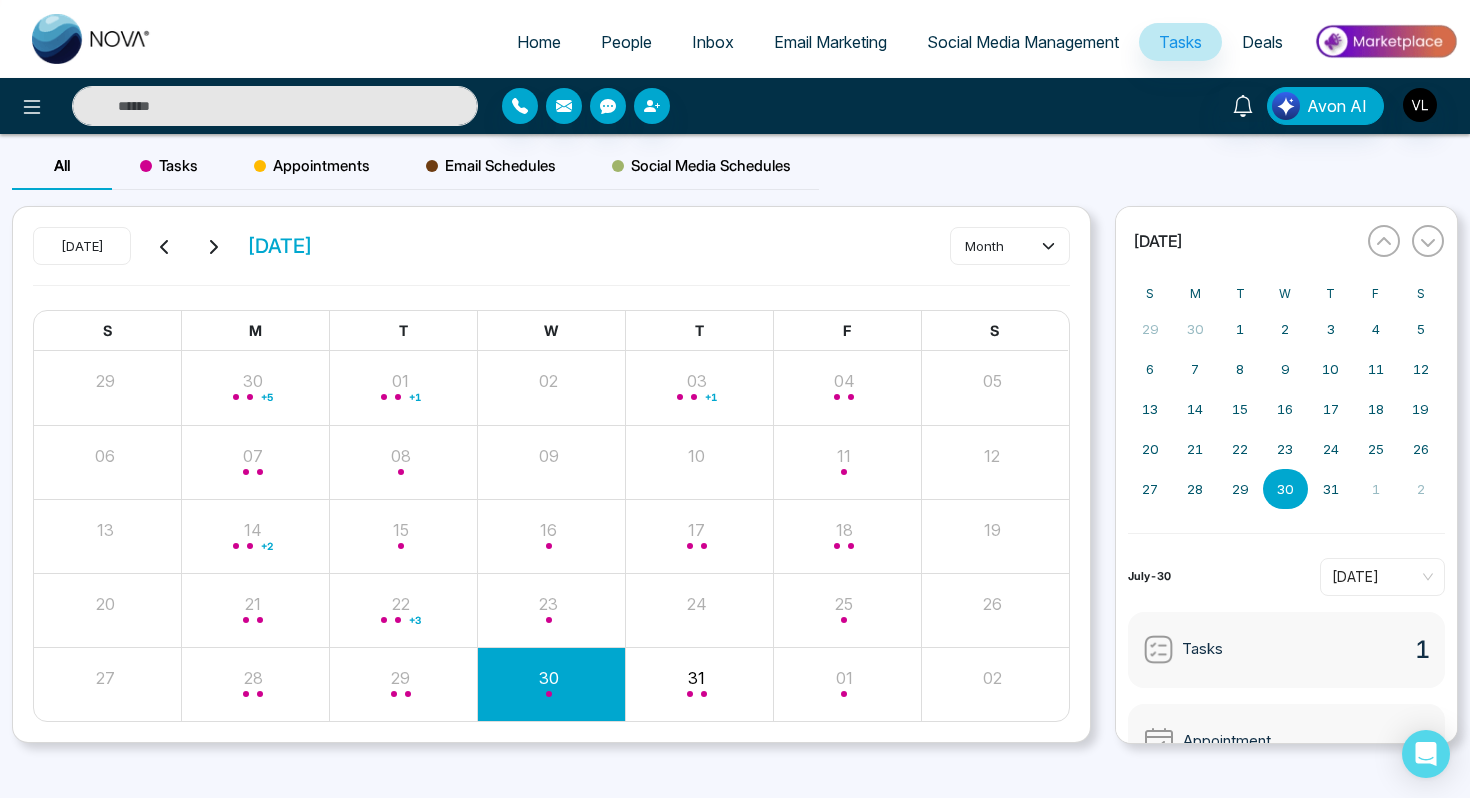click at bounding box center (275, 106) 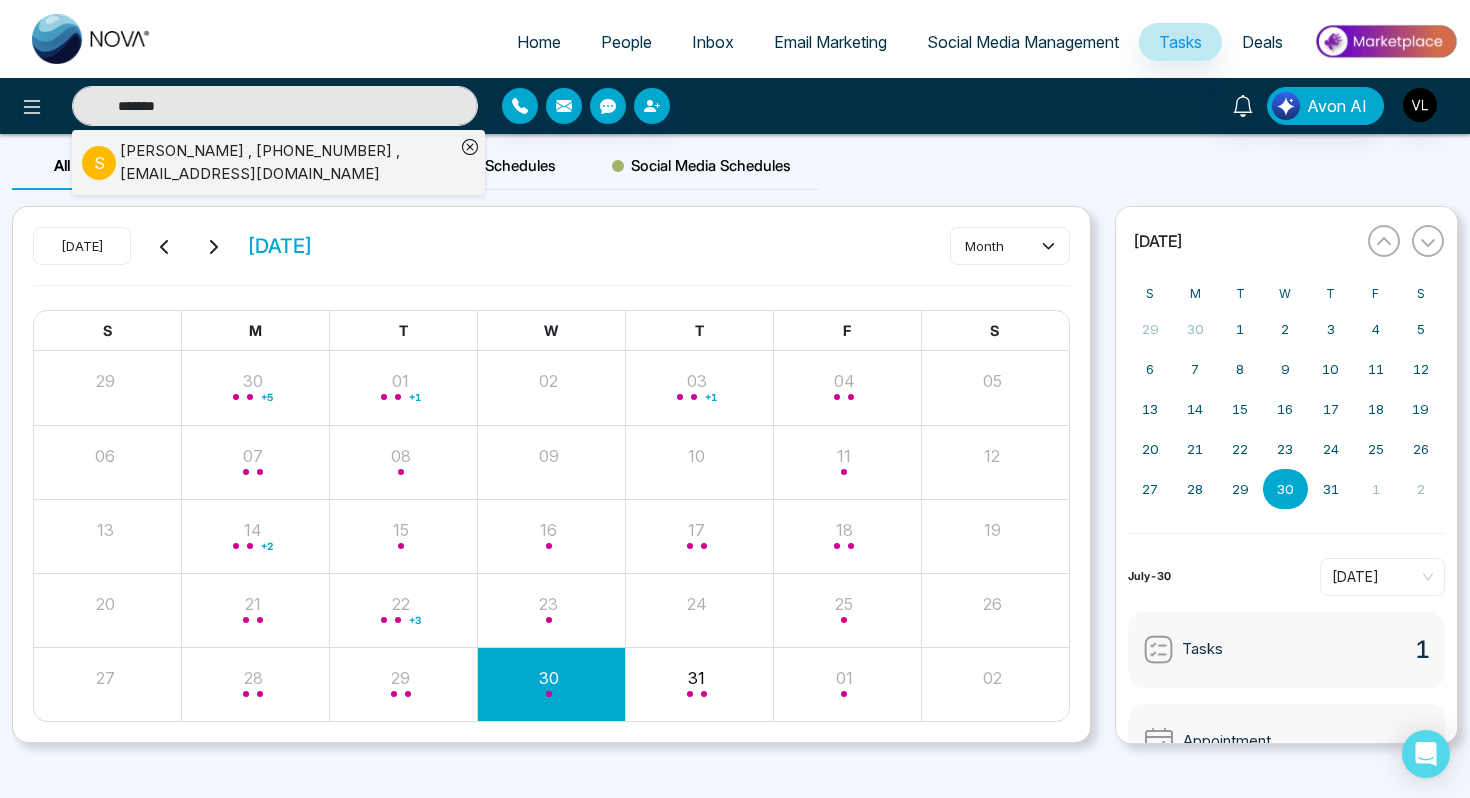type on "********" 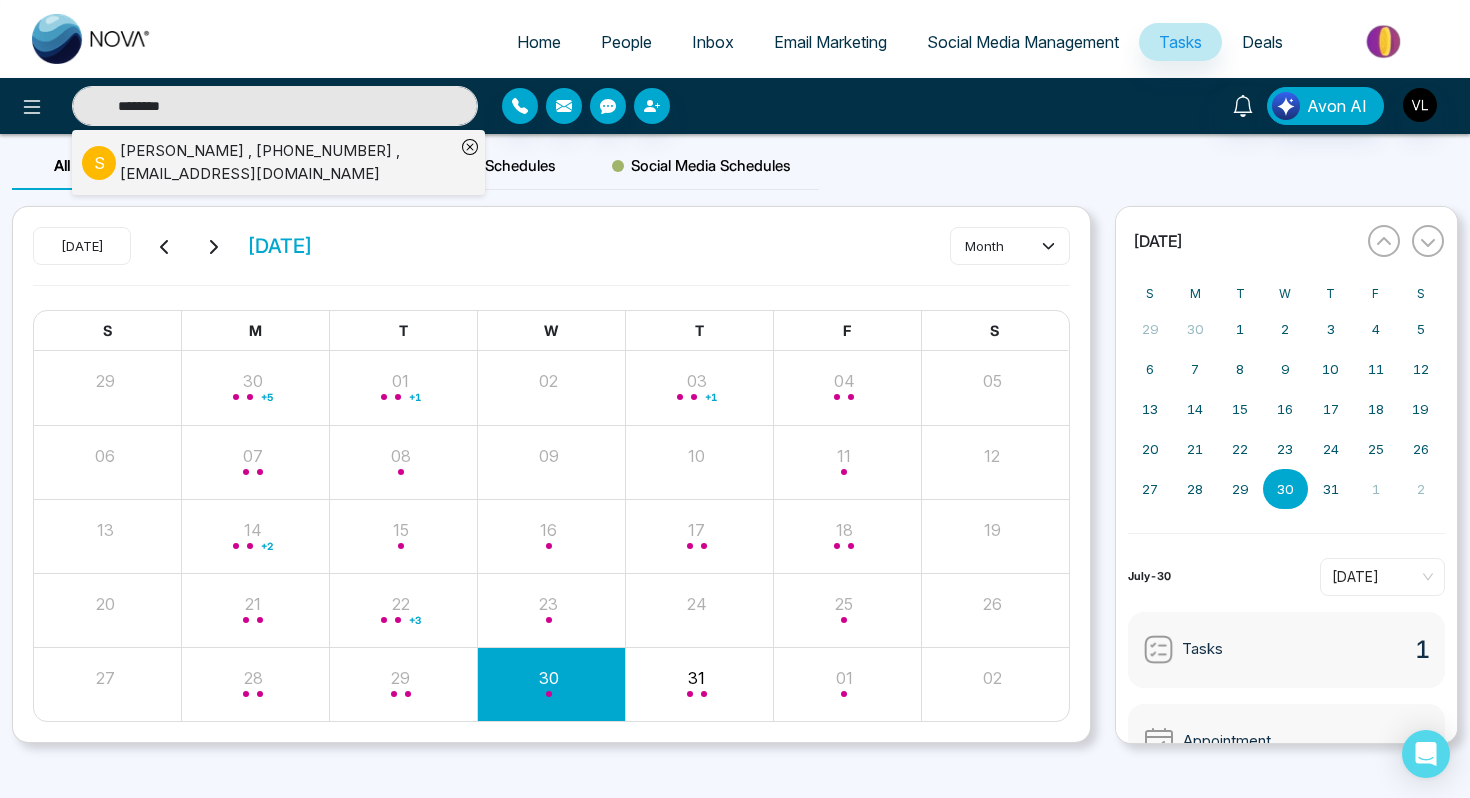 click on "********" at bounding box center [275, 106] 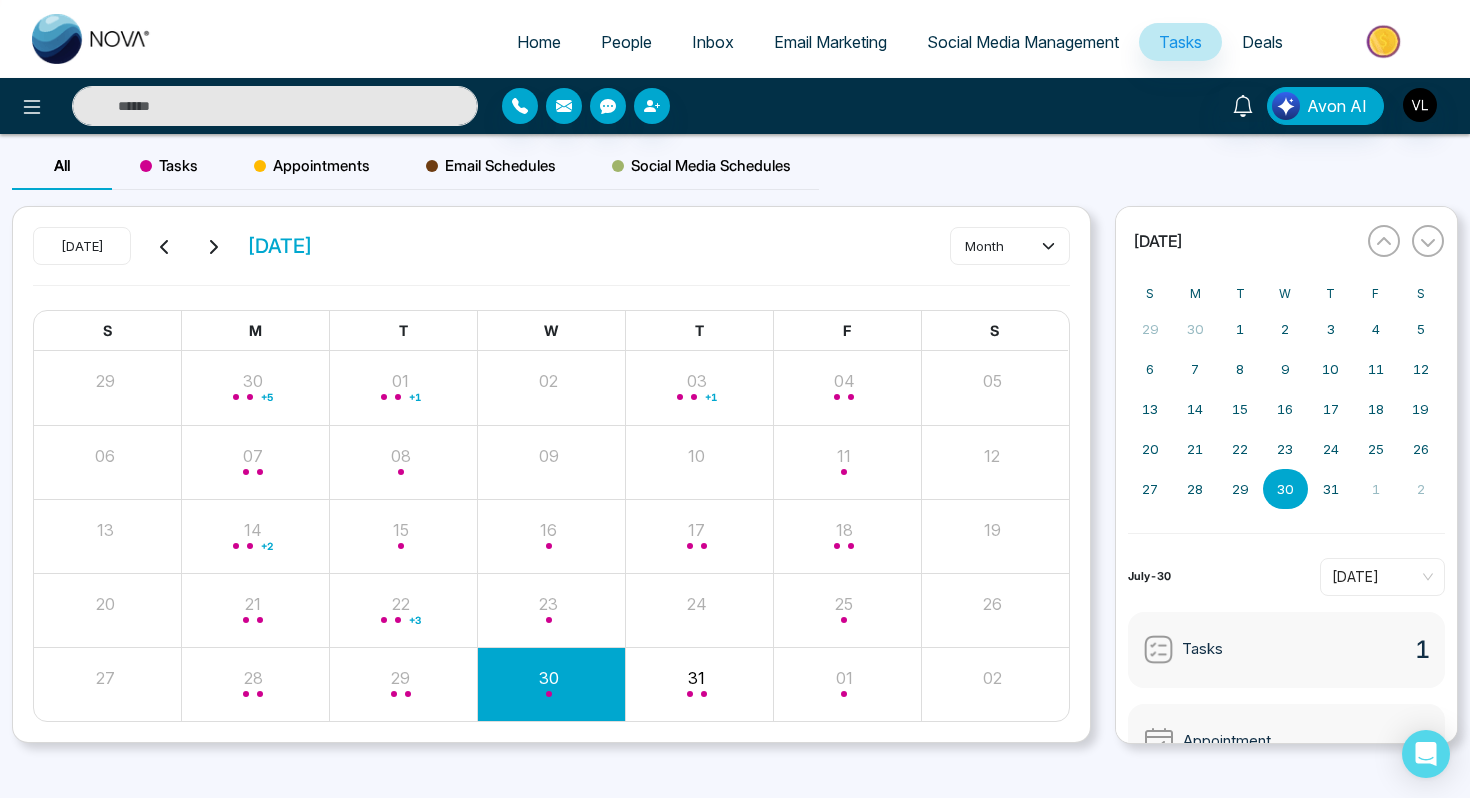 click at bounding box center (275, 106) 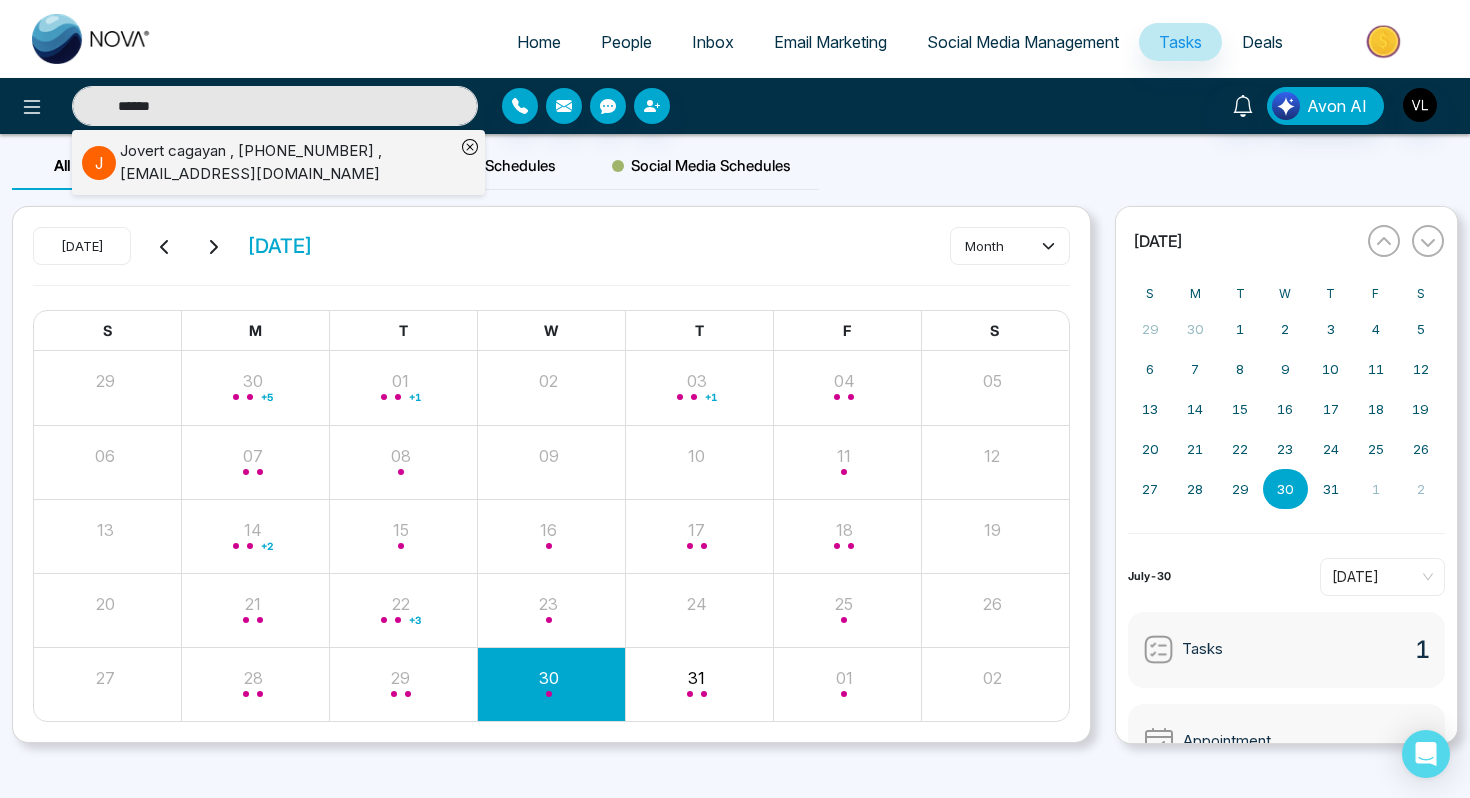type on "******" 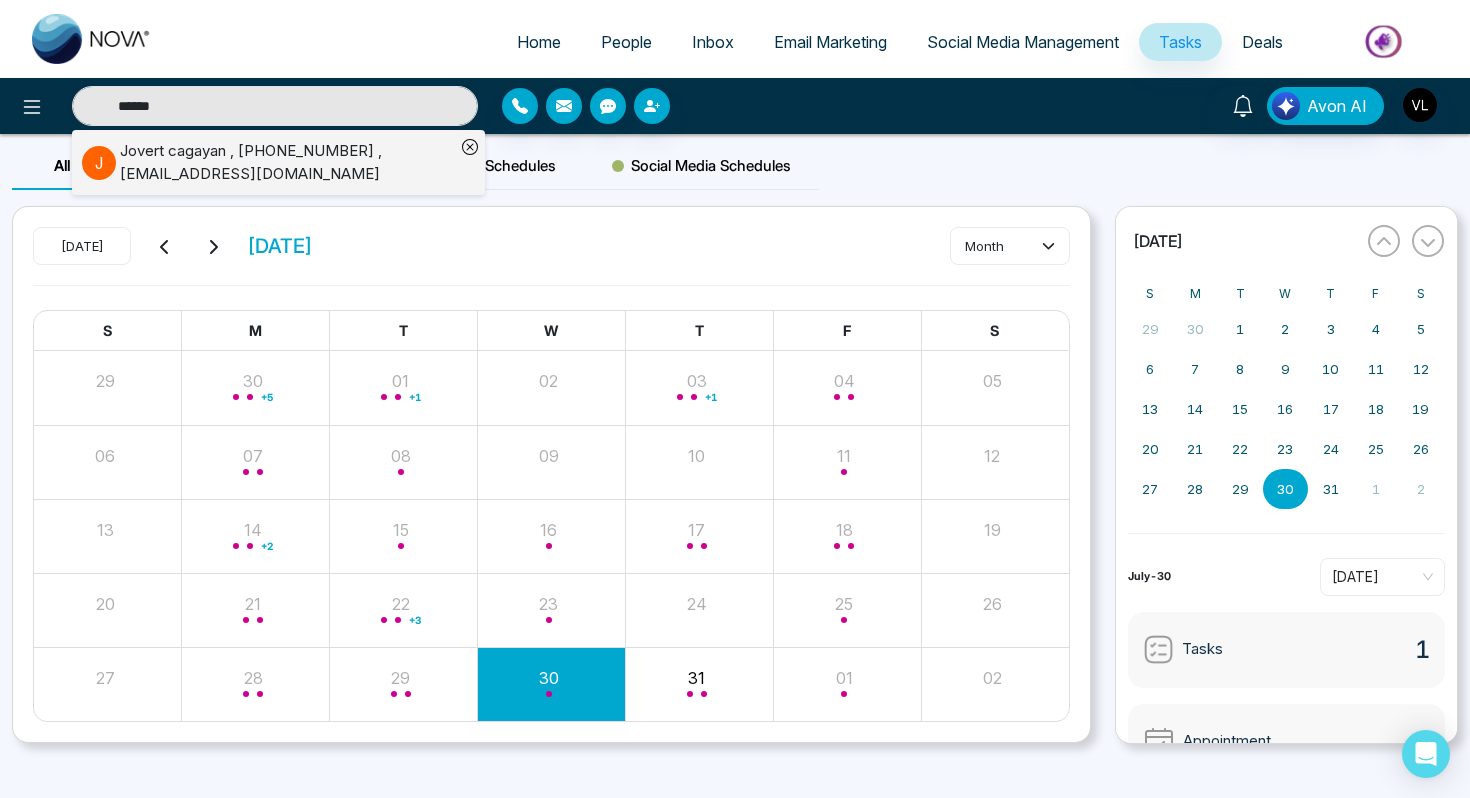 click on "Jovert cagayan     , [PHONE_NUMBER]   , [EMAIL_ADDRESS][DOMAIN_NAME]" at bounding box center (287, 162) 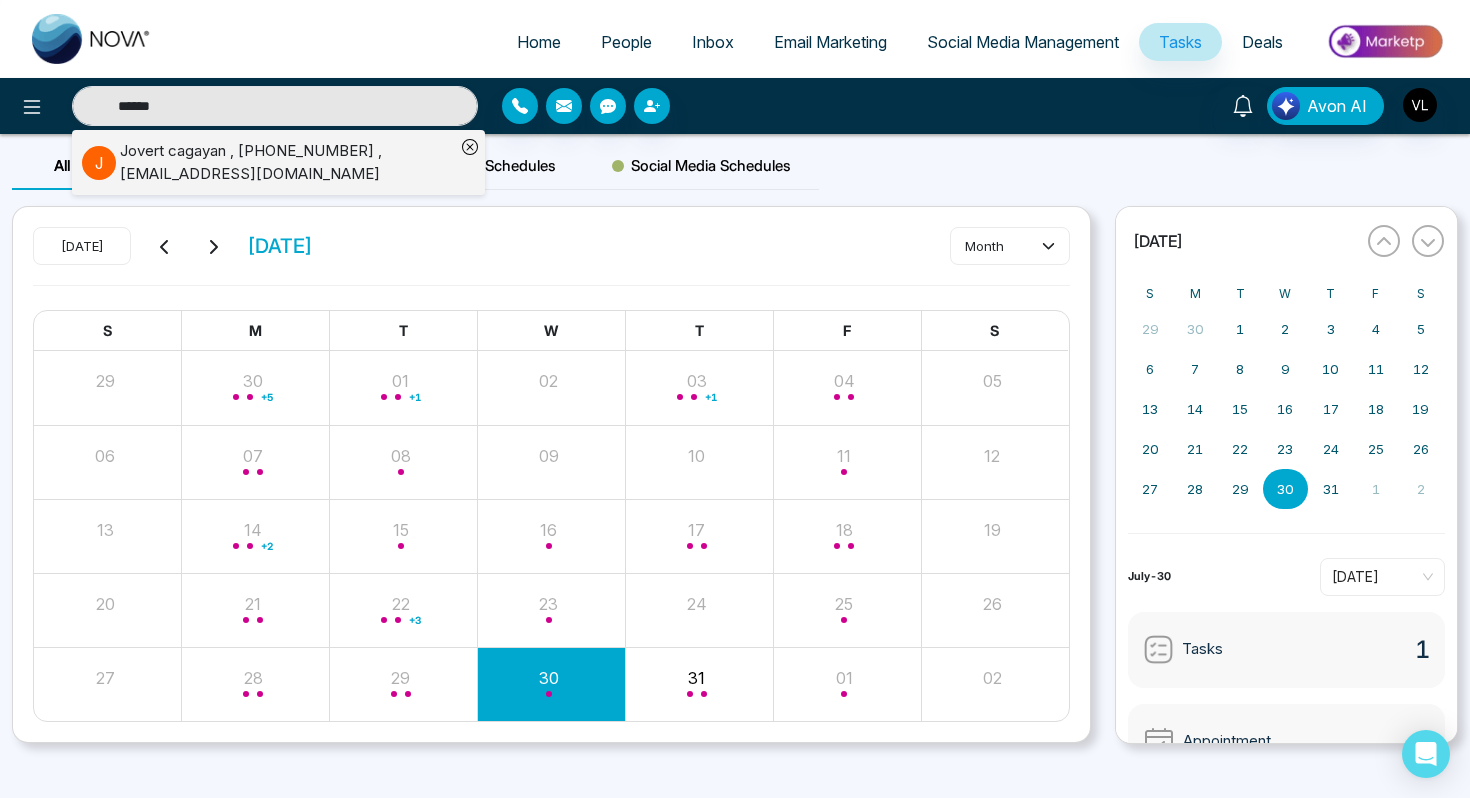 type 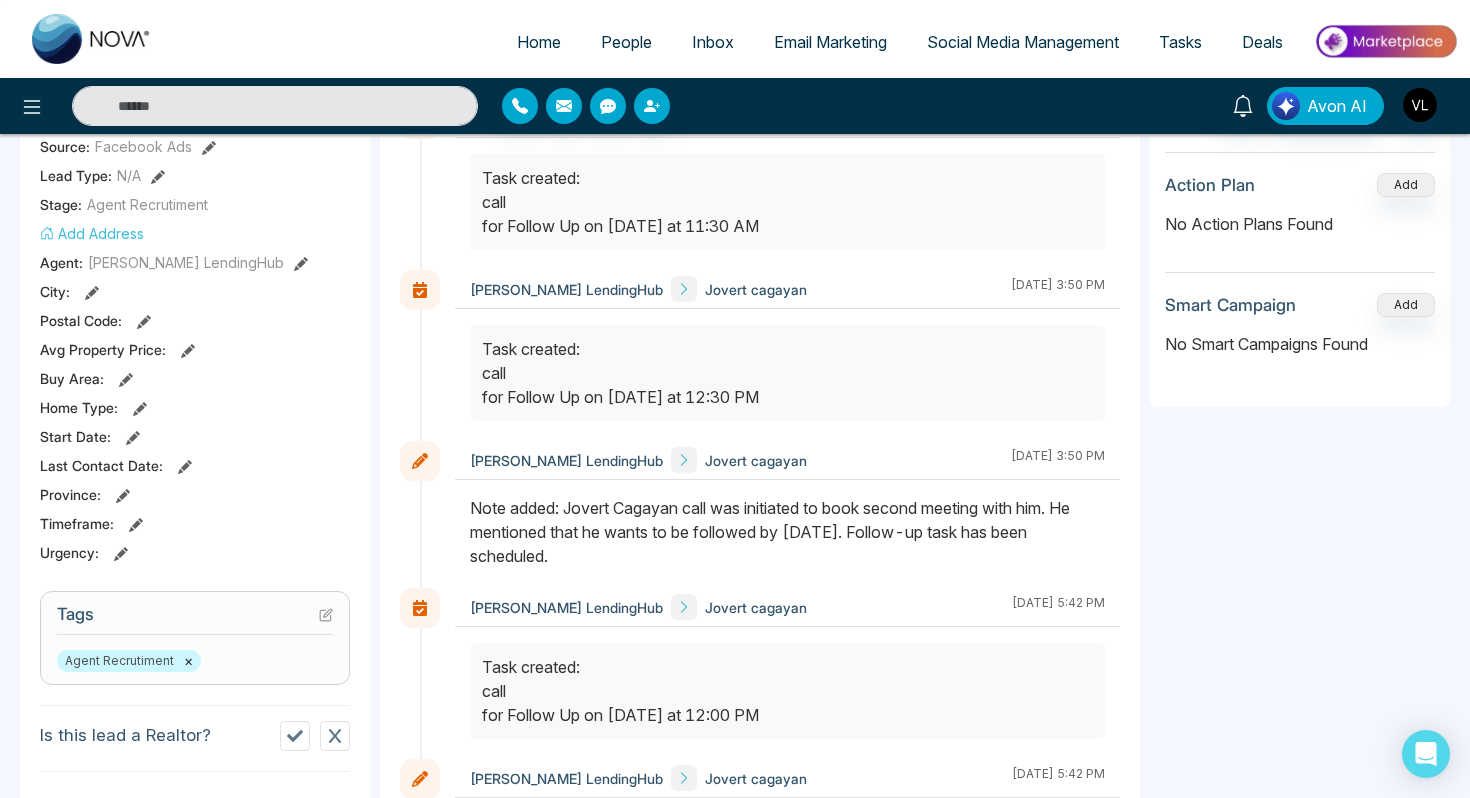 scroll, scrollTop: 380, scrollLeft: 0, axis: vertical 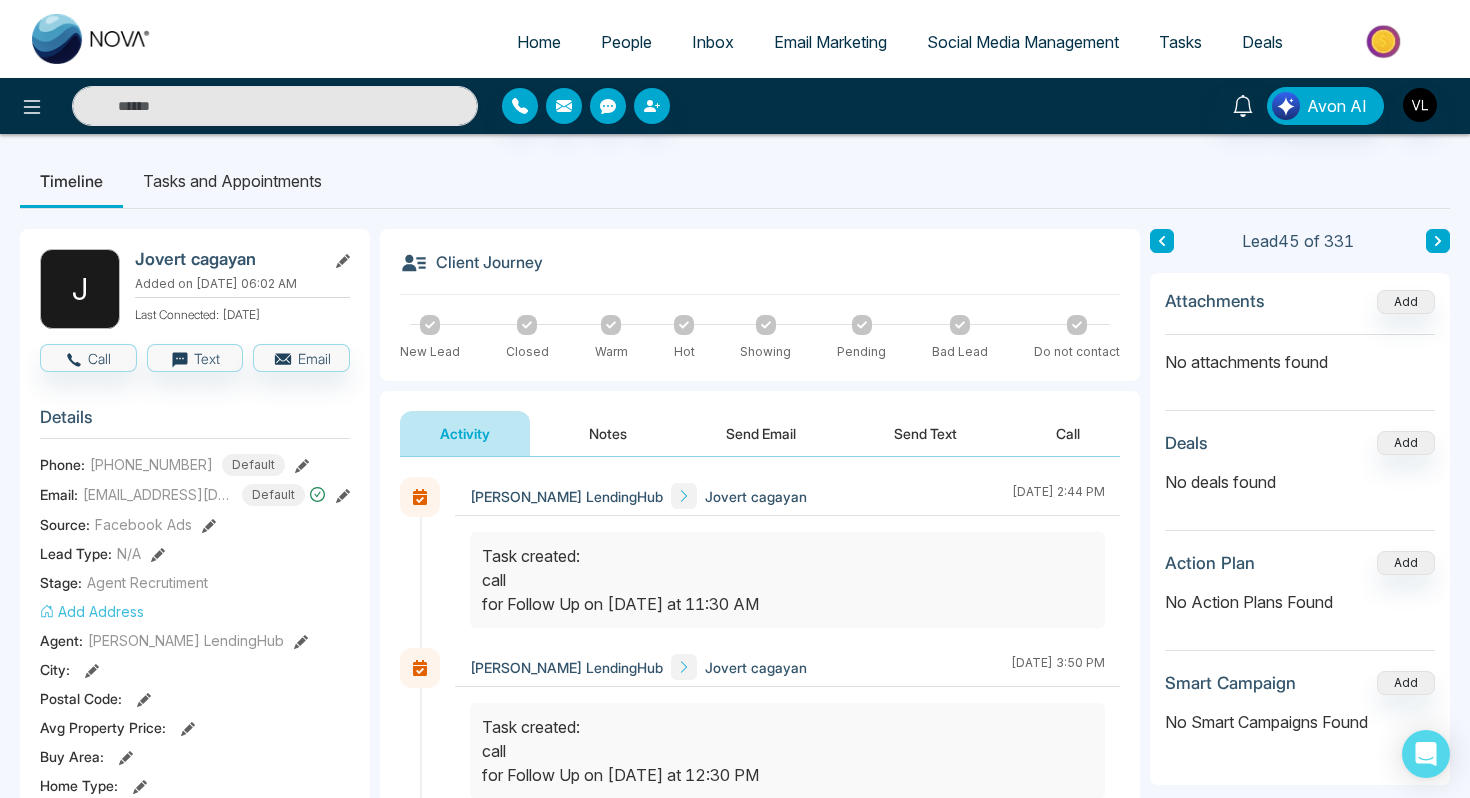 click on "Tasks and Appointments" at bounding box center (232, 181) 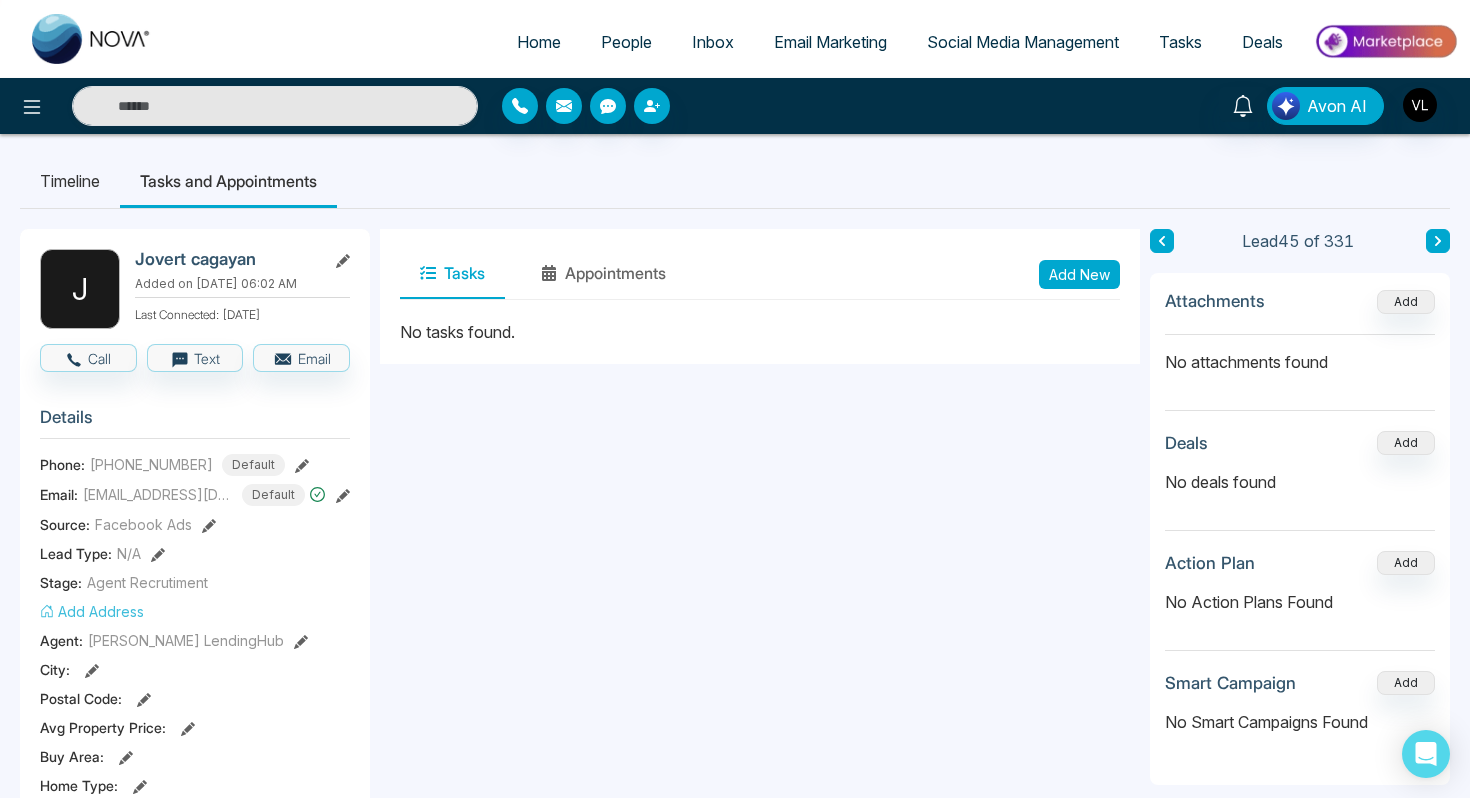 click on "Add New" at bounding box center (1079, 274) 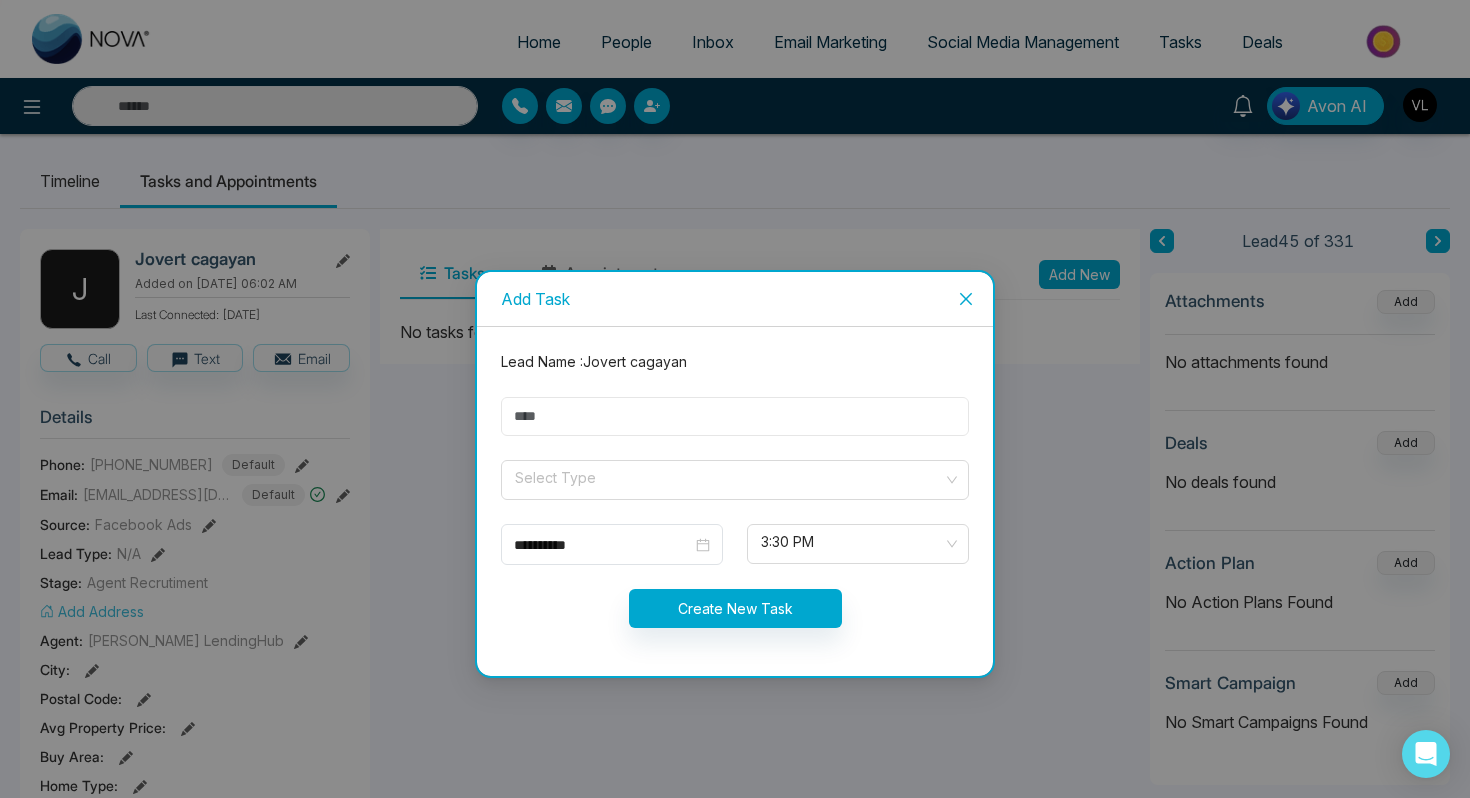 click at bounding box center [735, 416] 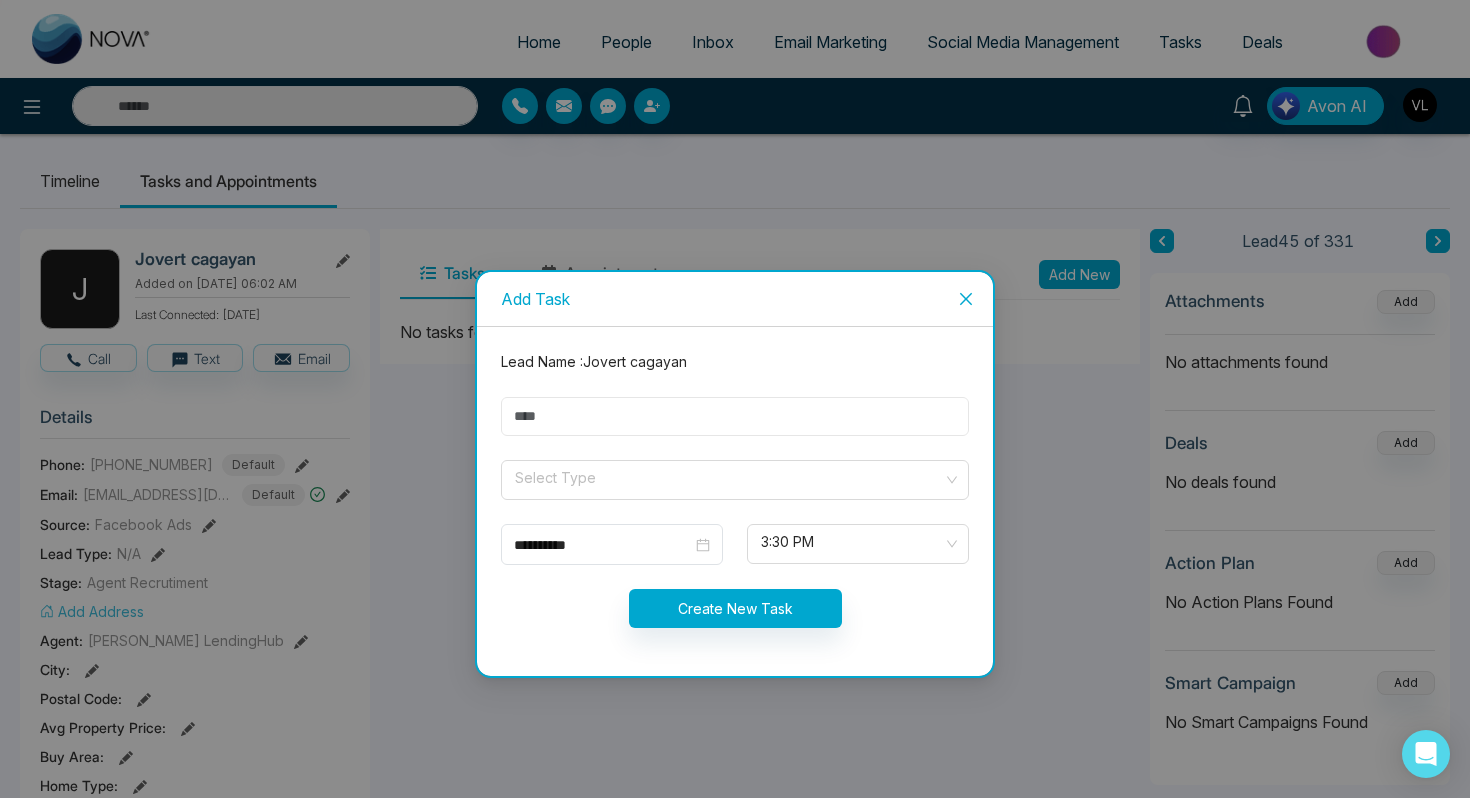 type on "****" 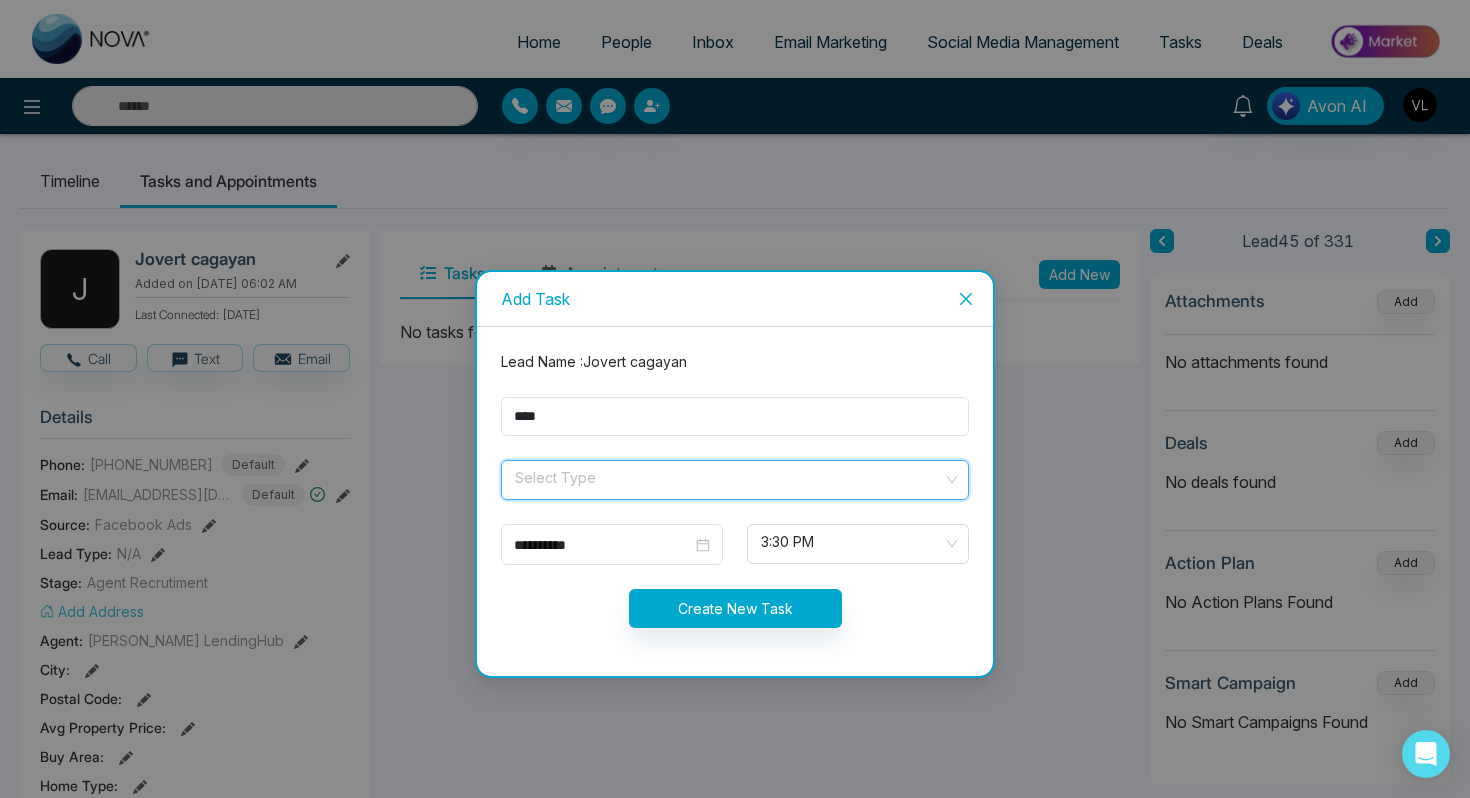 click at bounding box center (728, 476) 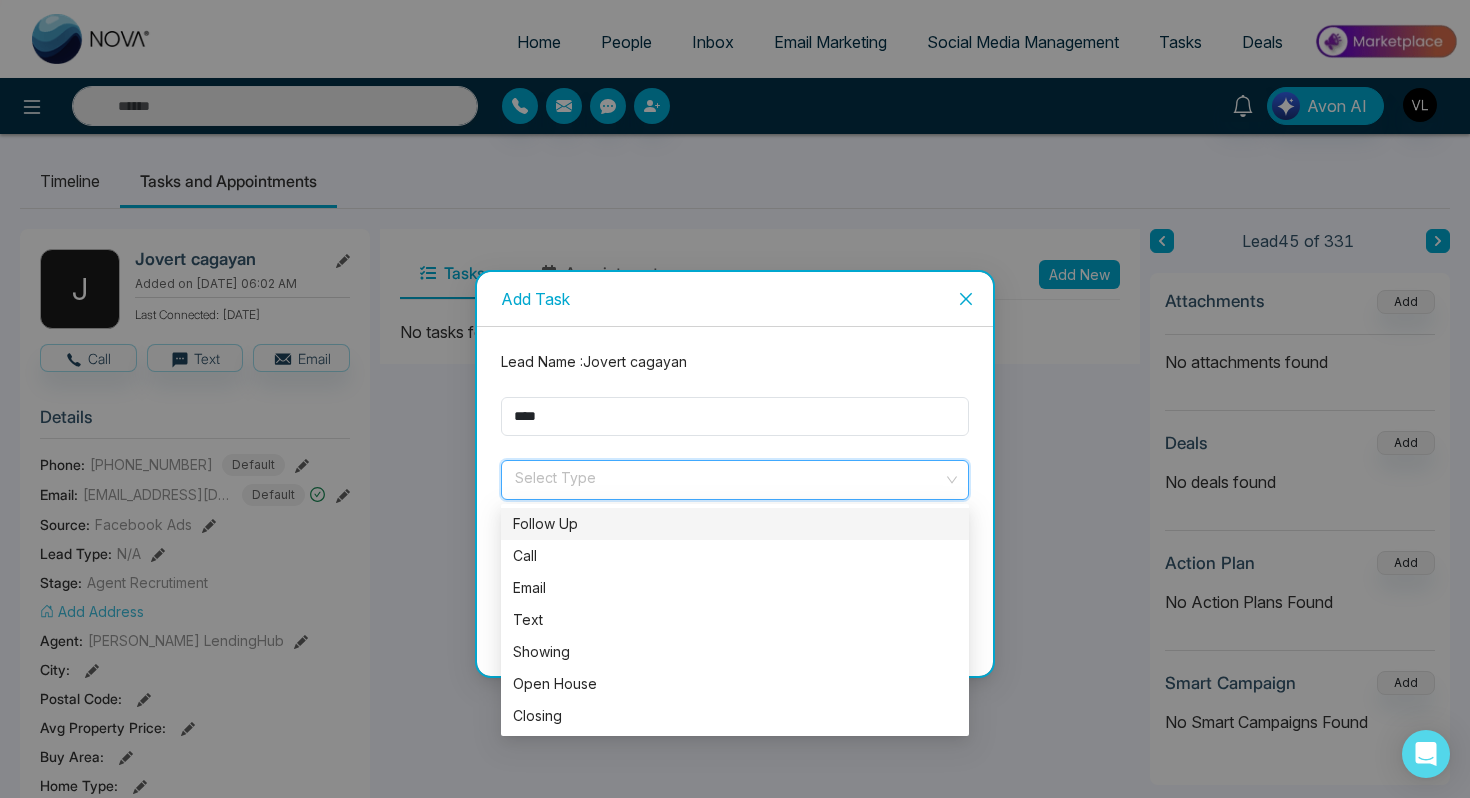 click on "Follow Up" at bounding box center [735, 524] 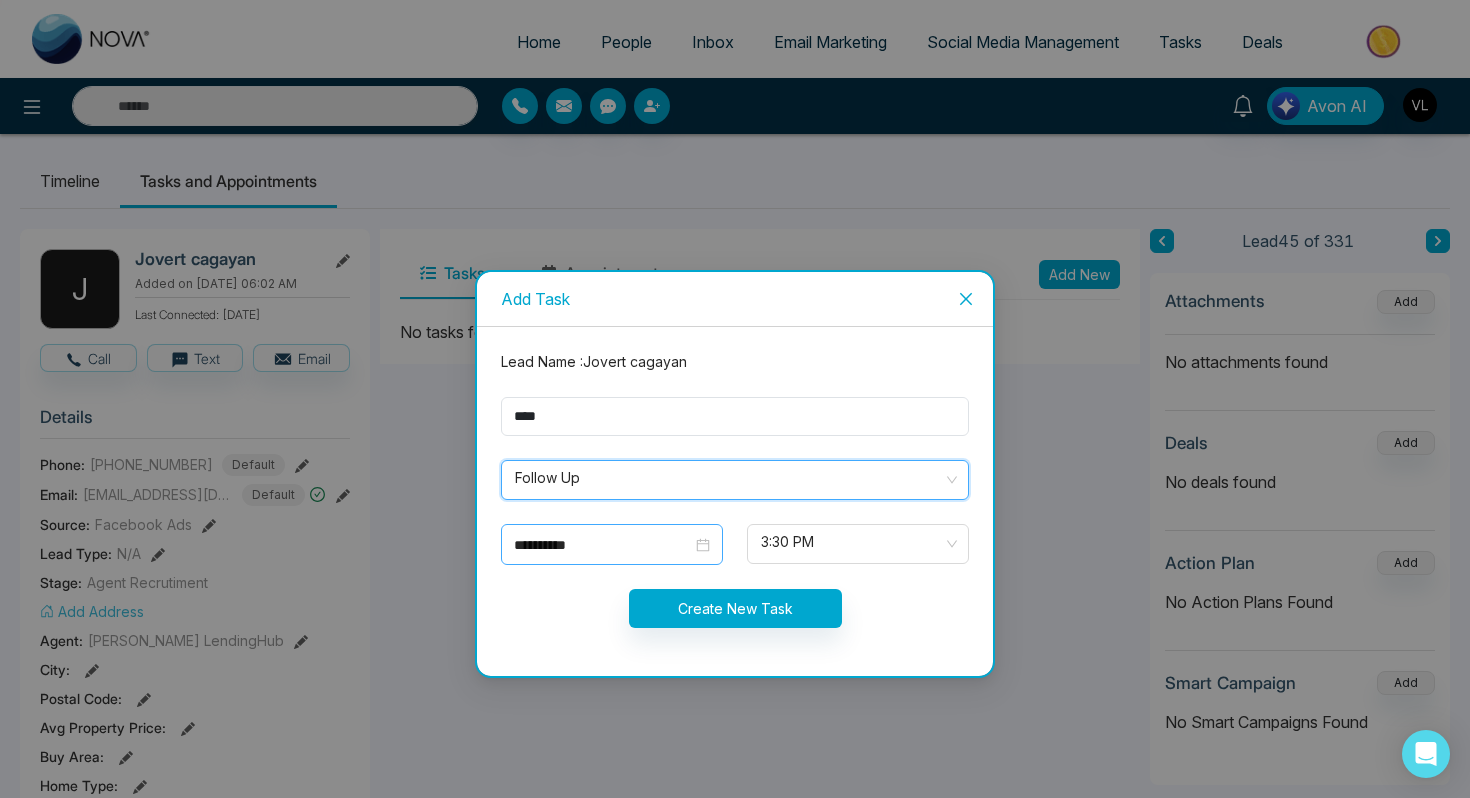 click on "**********" at bounding box center [612, 545] 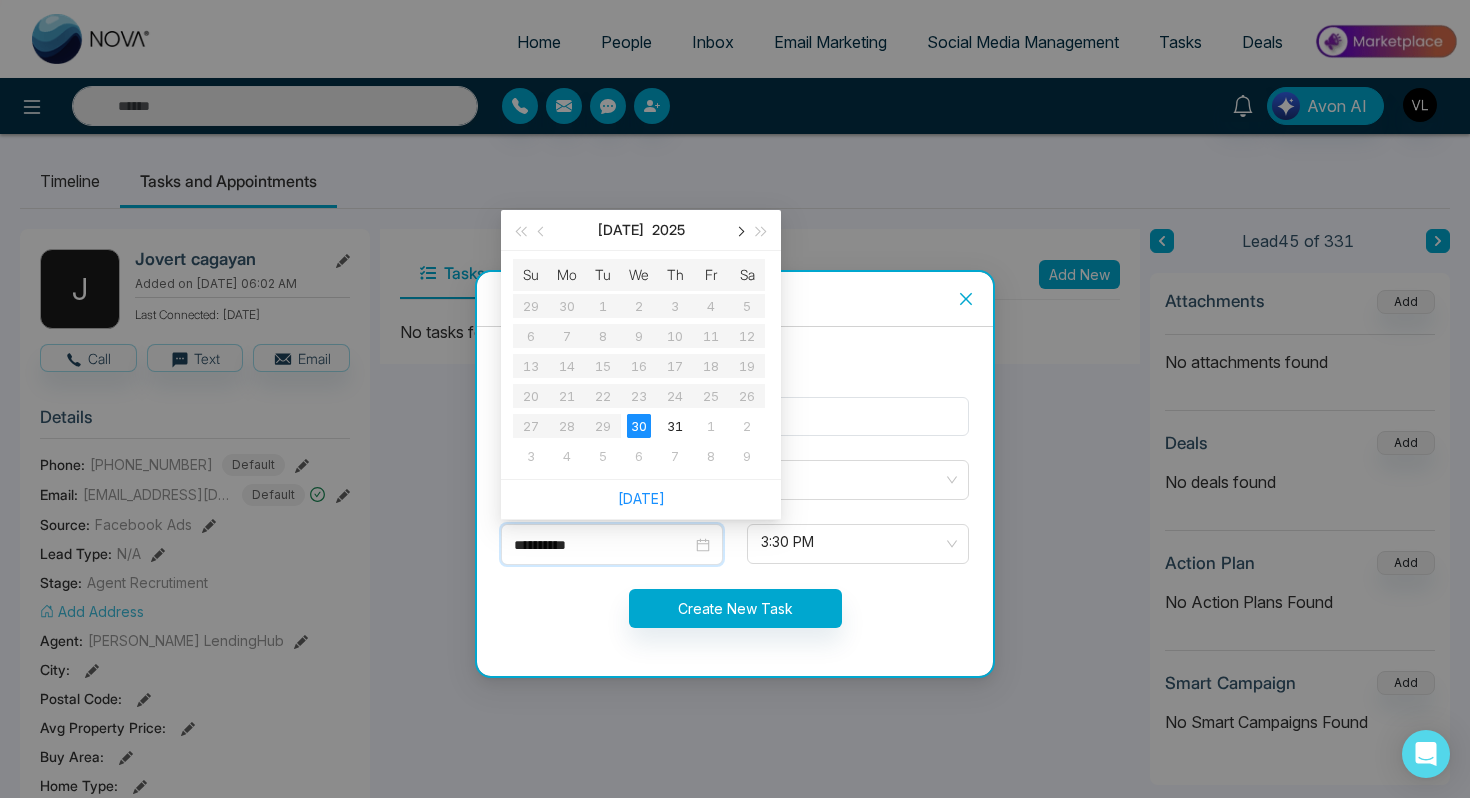 click at bounding box center (739, 232) 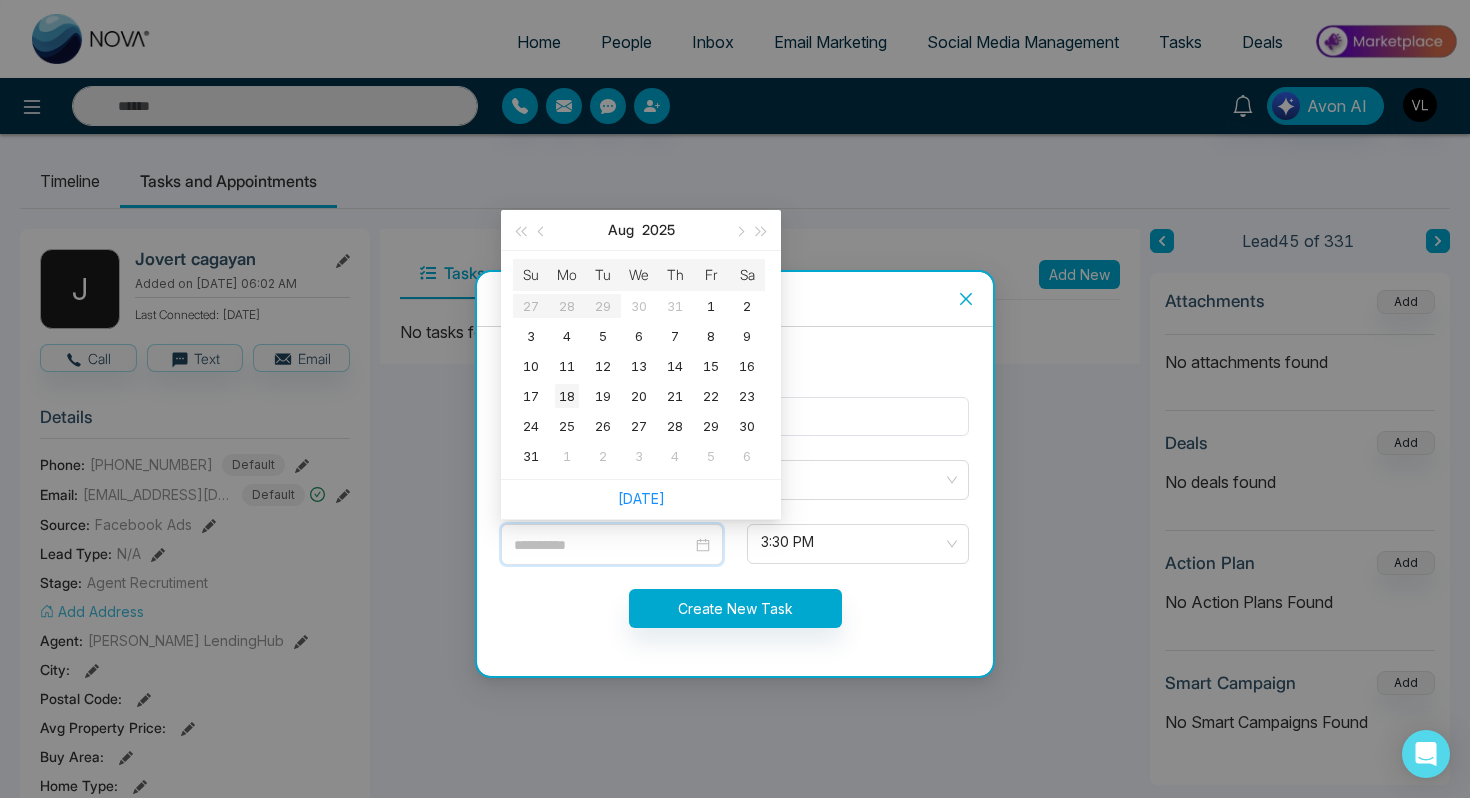 type on "**********" 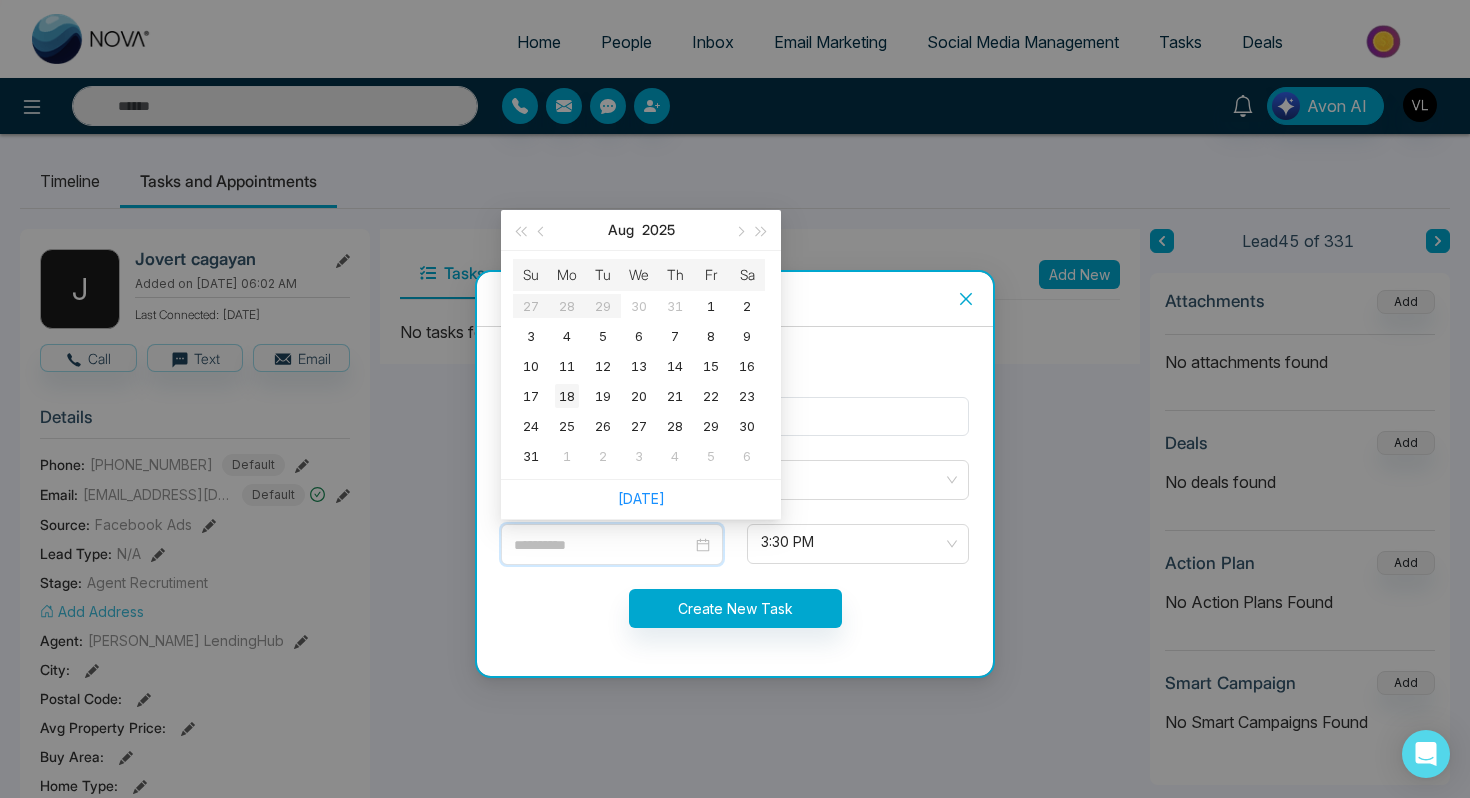 click on "18" at bounding box center [567, 396] 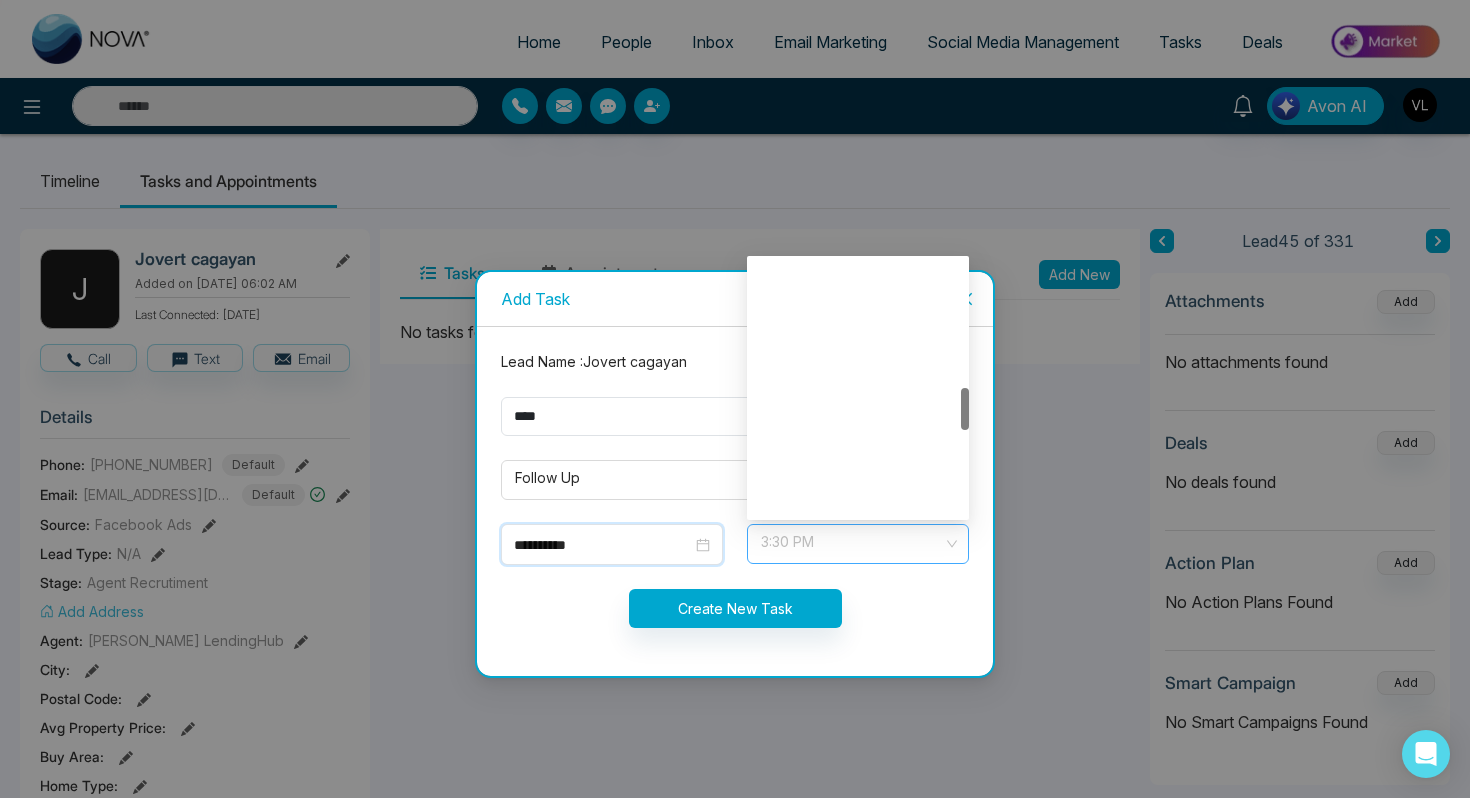 click on "3:30 PM" at bounding box center (858, 544) 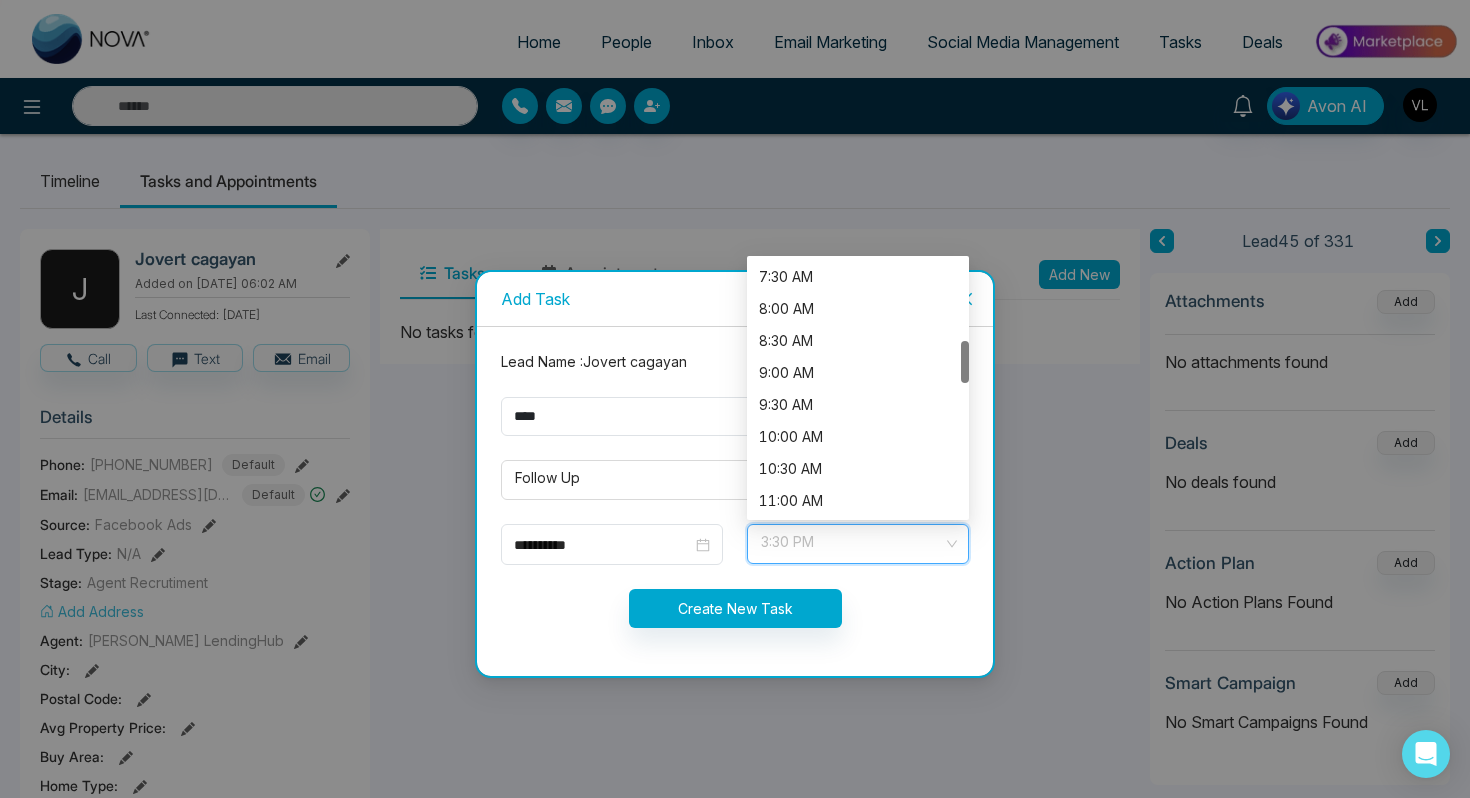 scroll, scrollTop: 484, scrollLeft: 0, axis: vertical 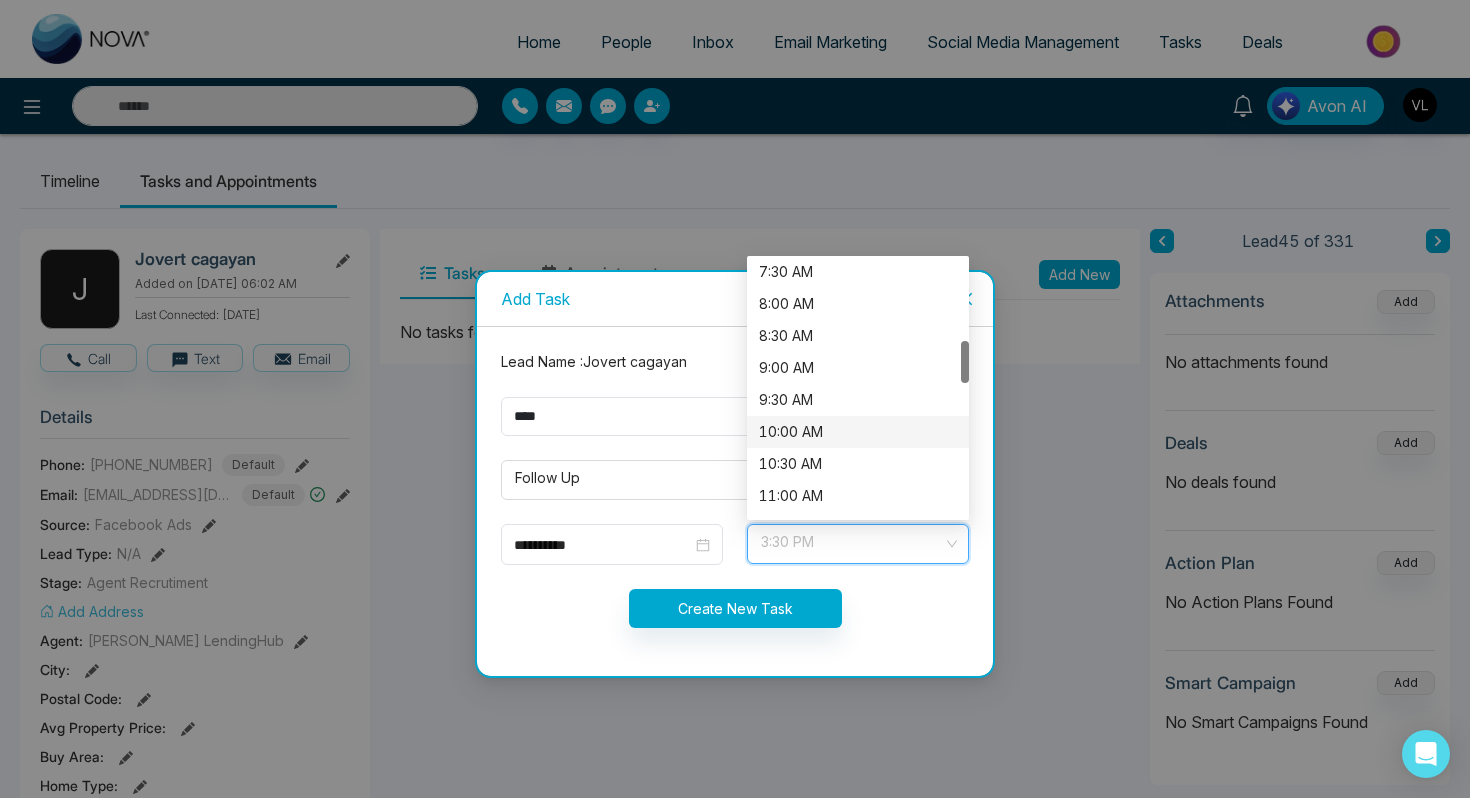 click on "10:00 AM" at bounding box center (858, 432) 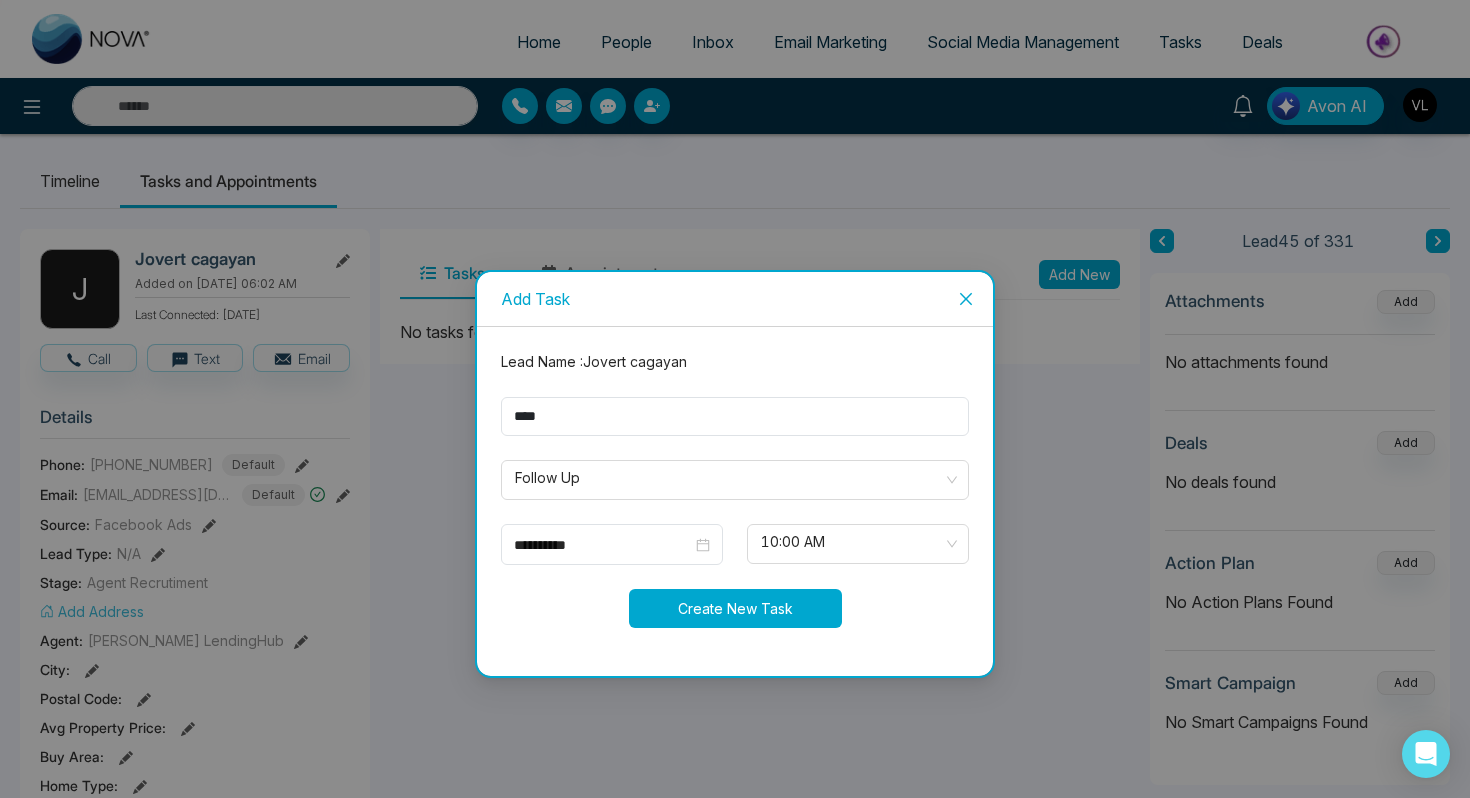 click on "Create New Task" at bounding box center (735, 608) 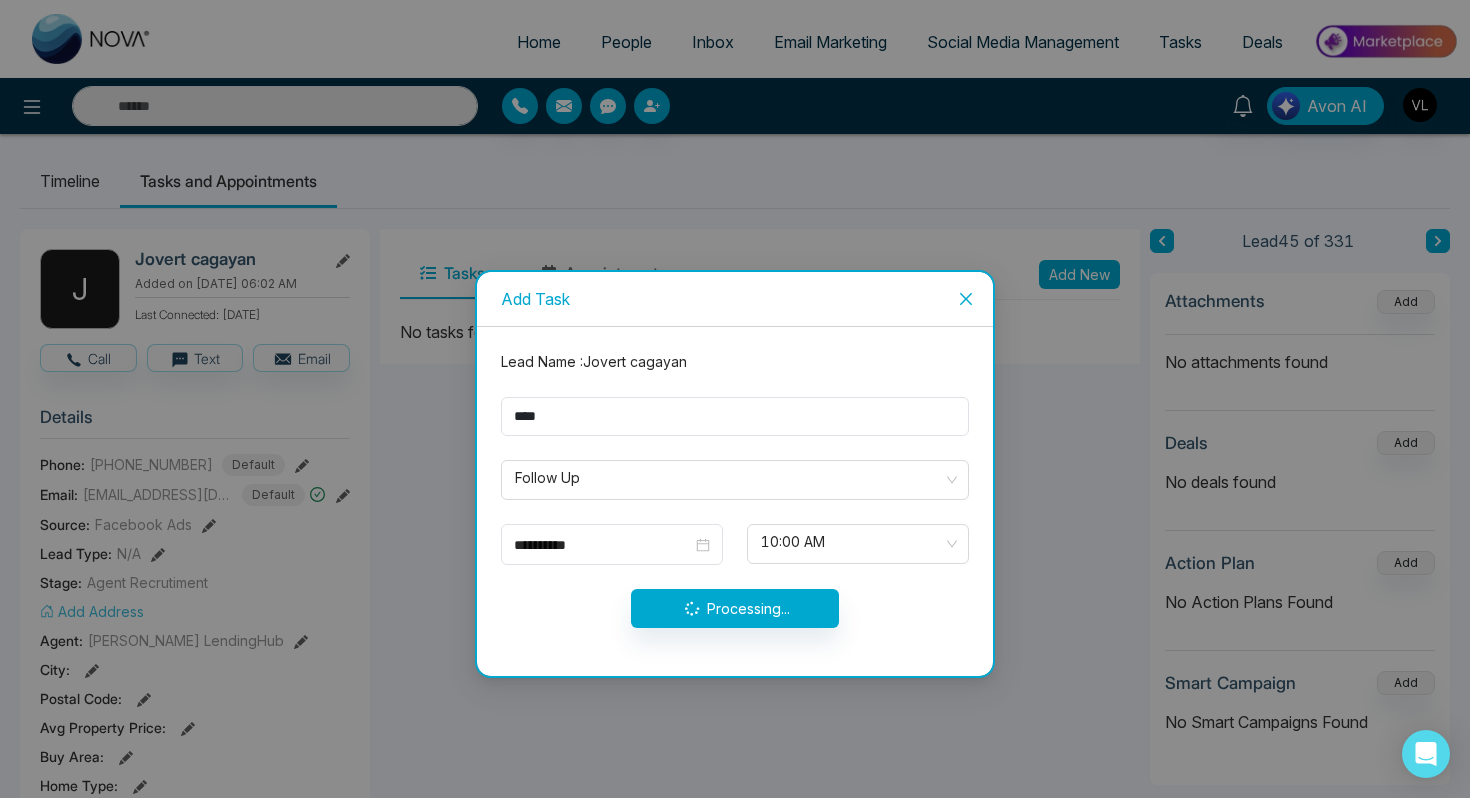 click on "Processing..." at bounding box center (735, 608) 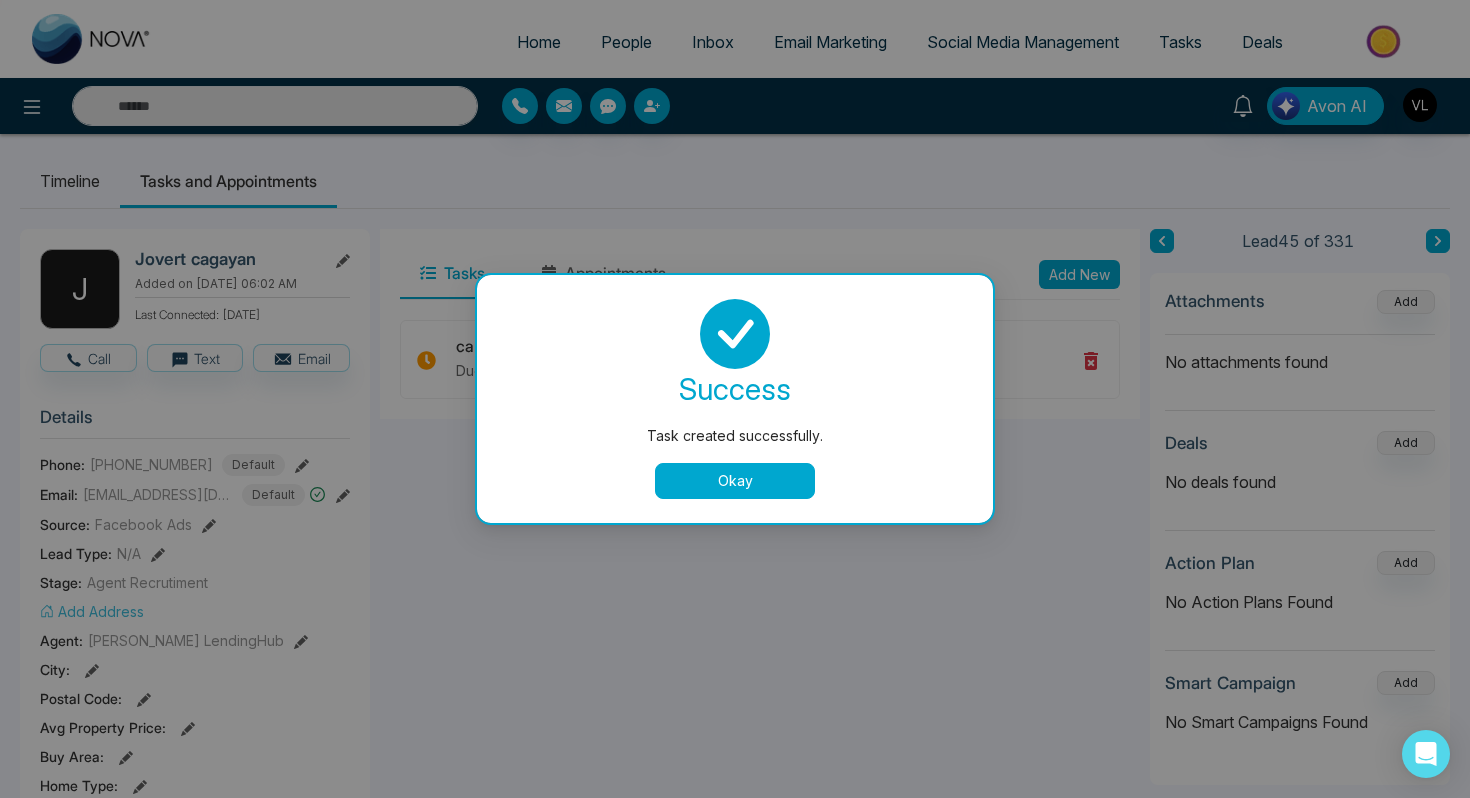click on "Okay" at bounding box center (735, 481) 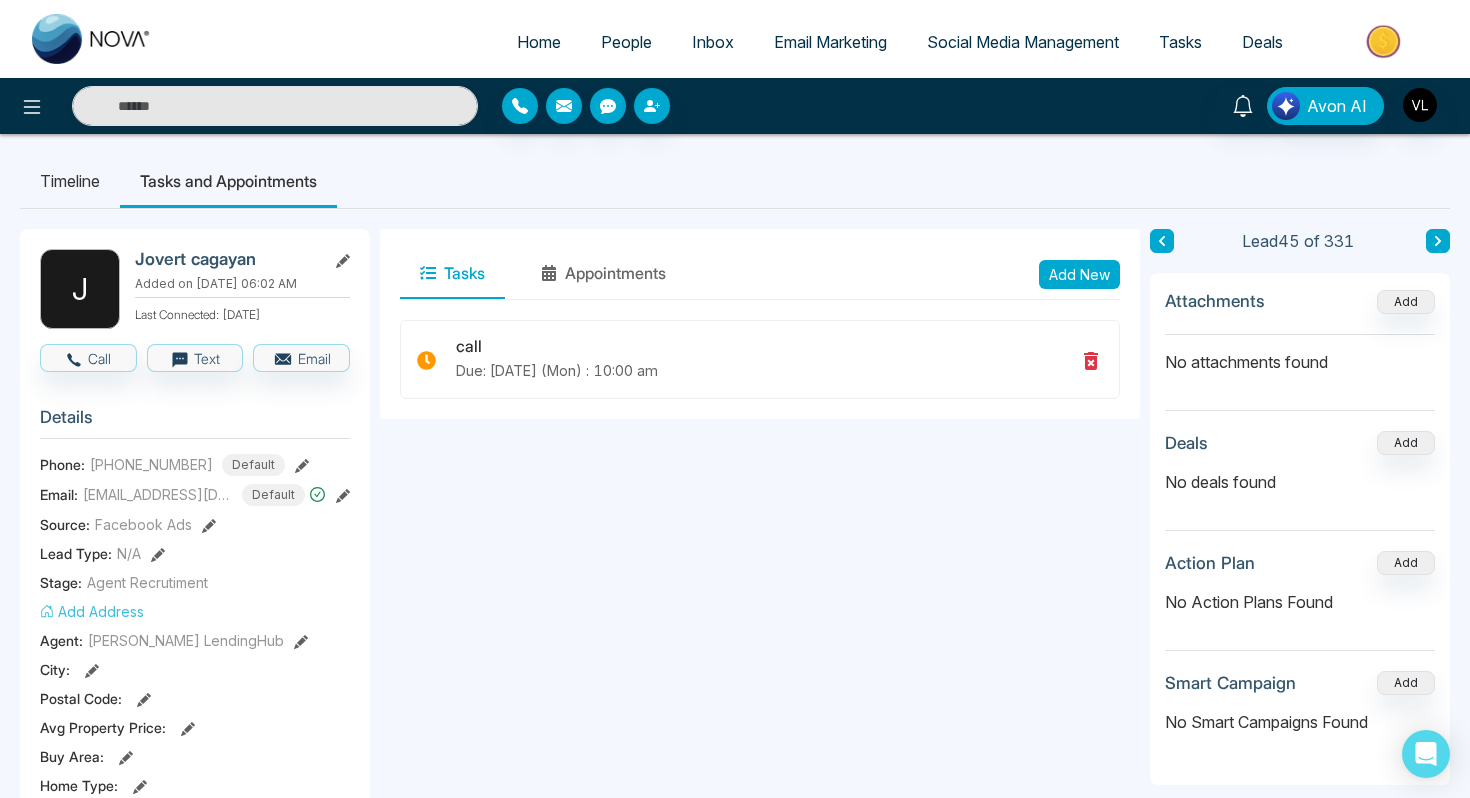 click on "Timeline" at bounding box center [70, 181] 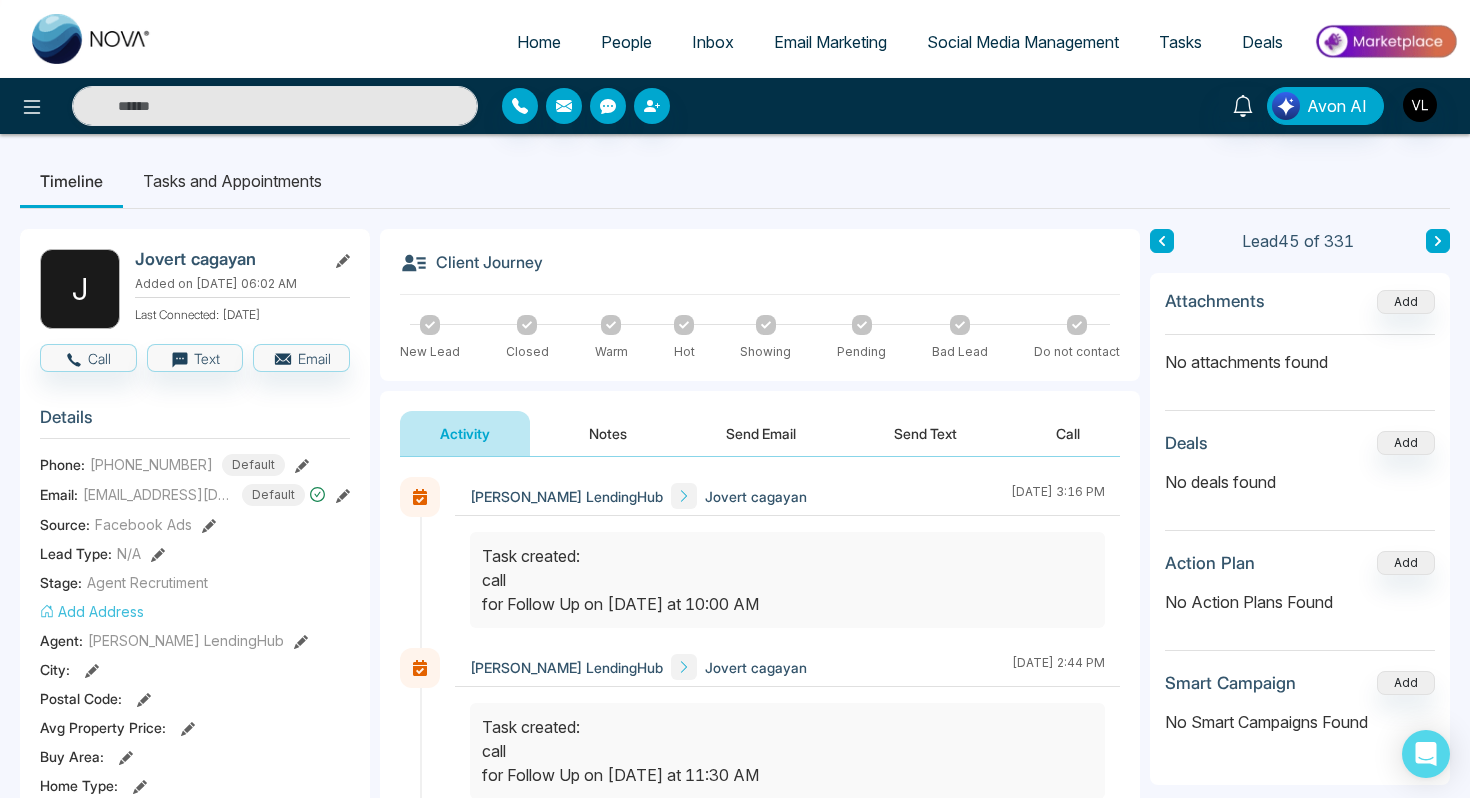 click on "Notes" at bounding box center [608, 433] 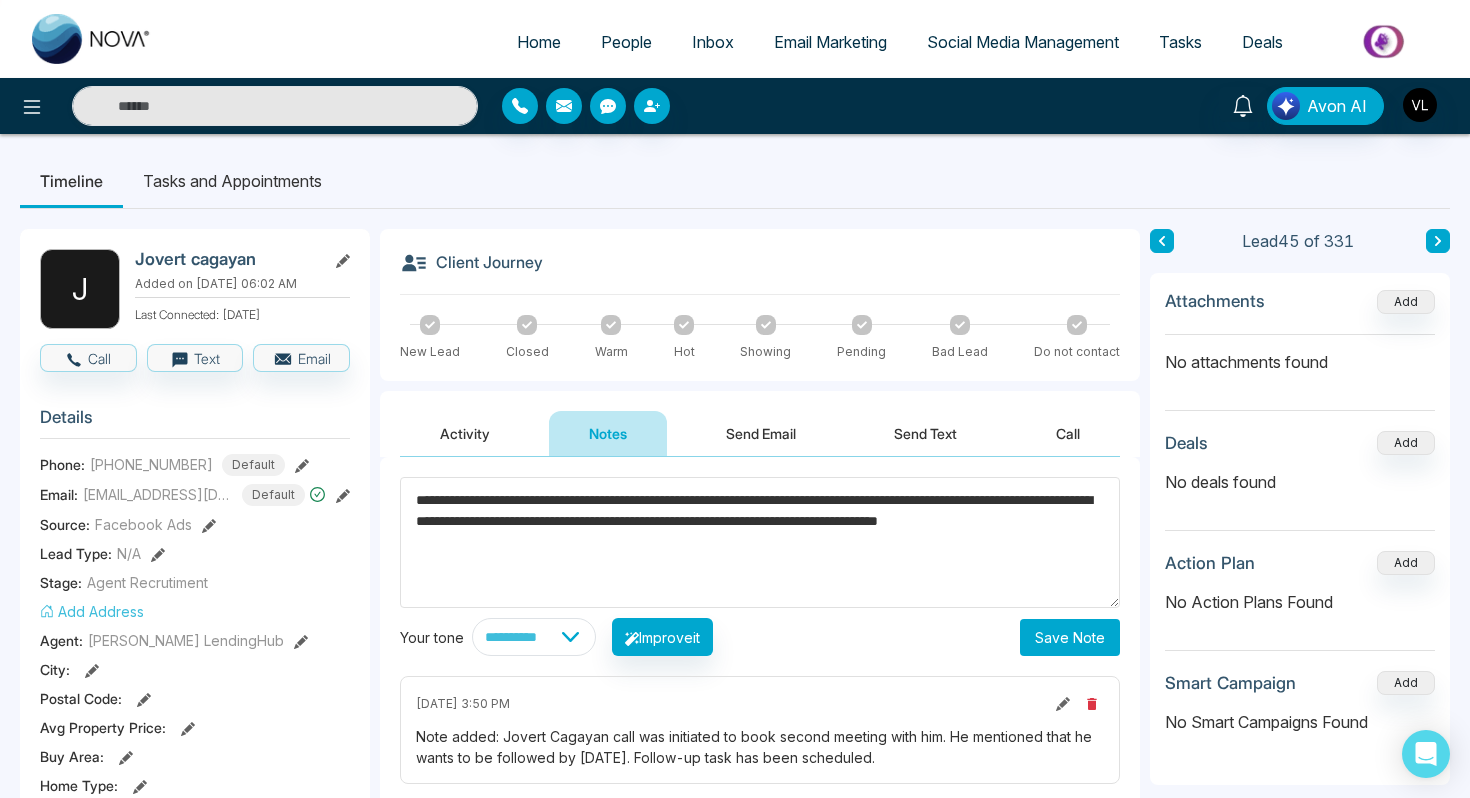 type on "**********" 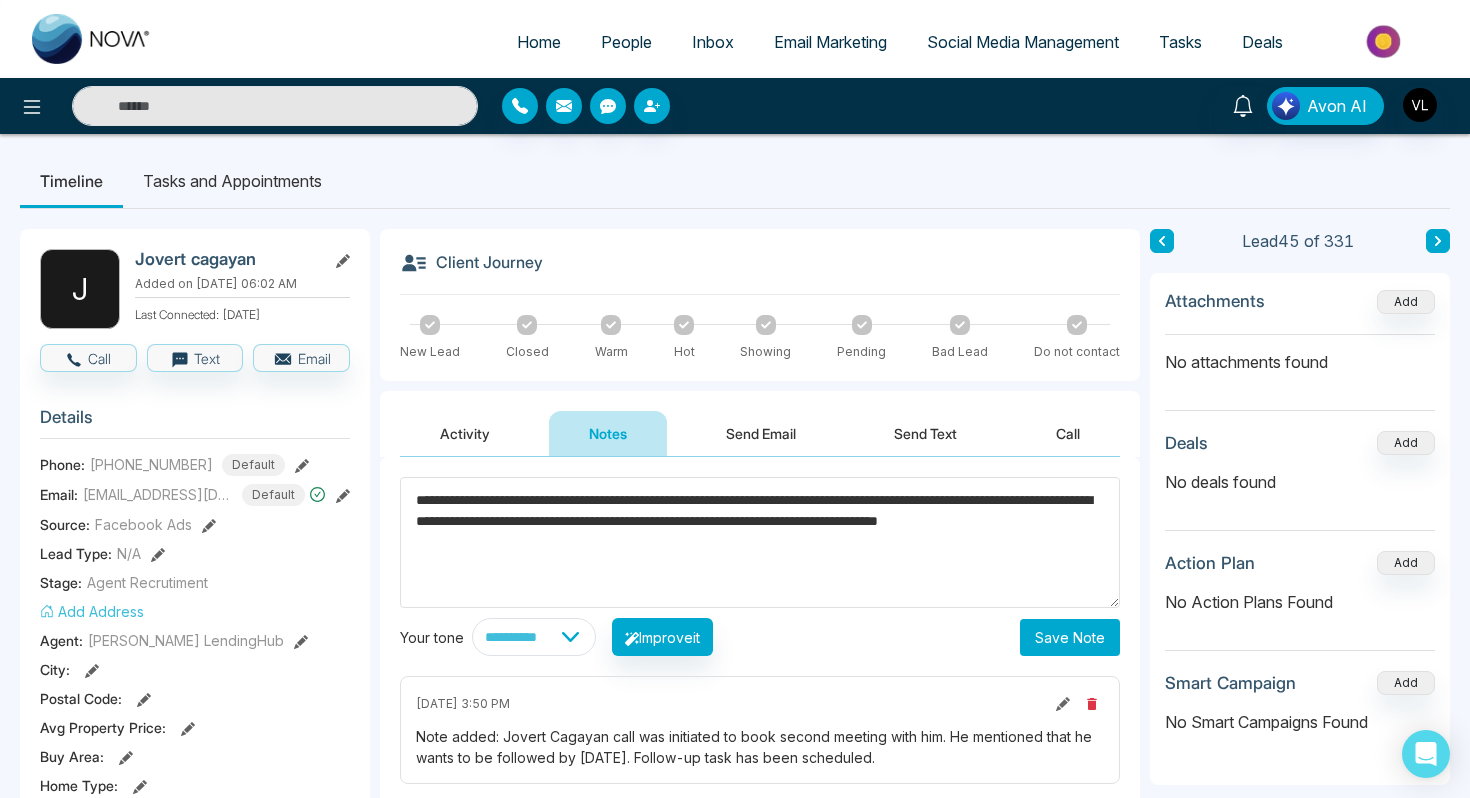 click on "Save Note" at bounding box center (1070, 637) 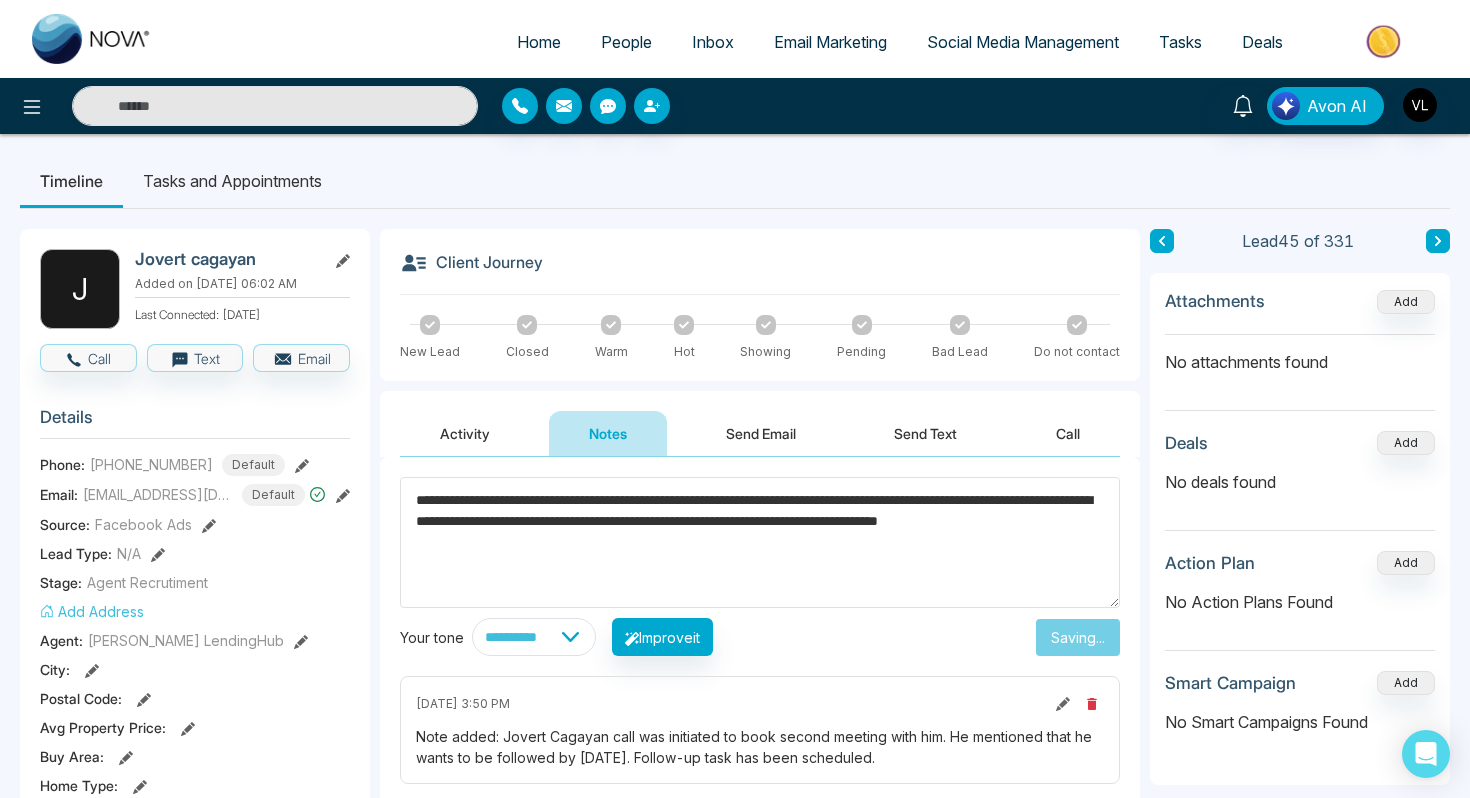 type 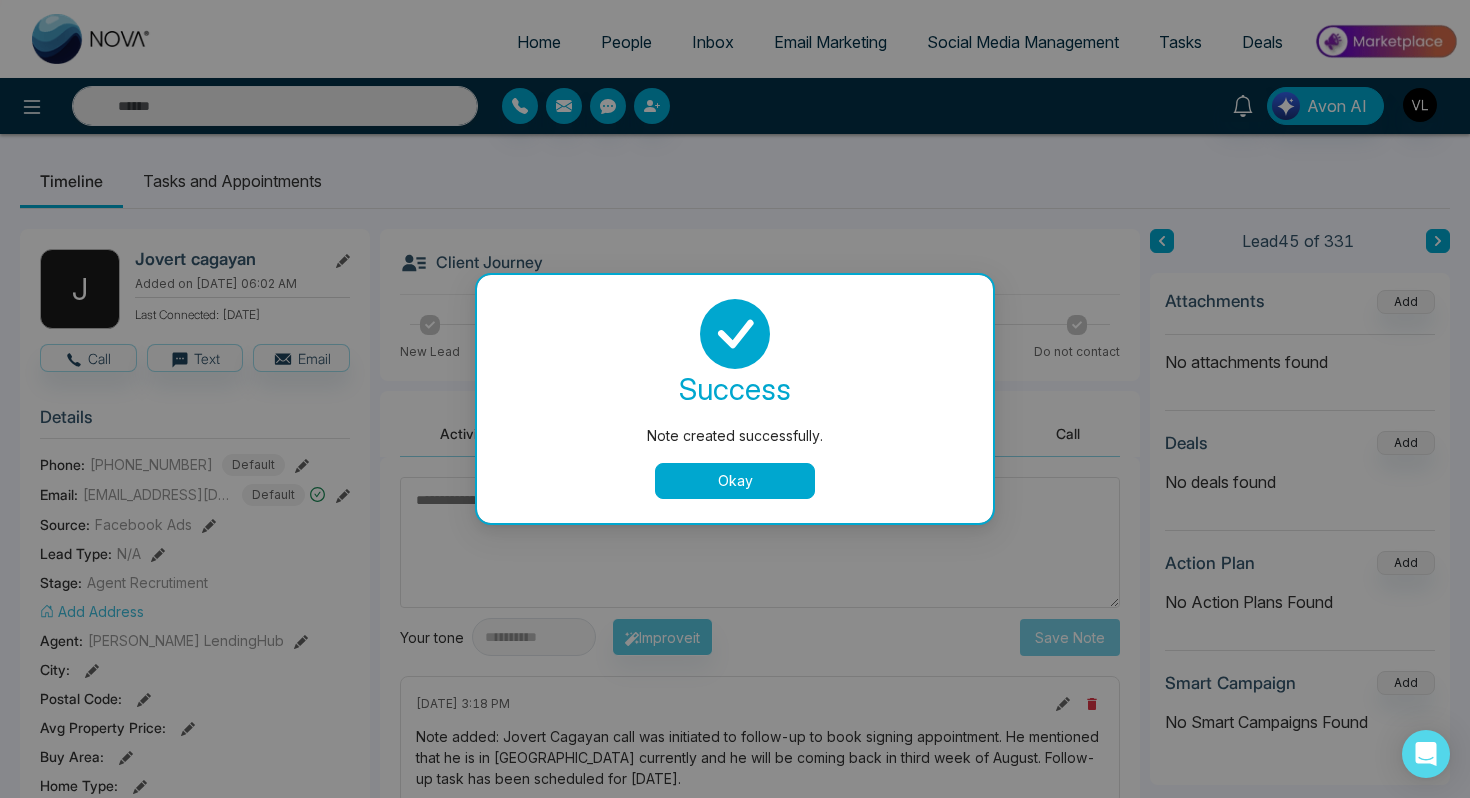 click on "Okay" at bounding box center [735, 481] 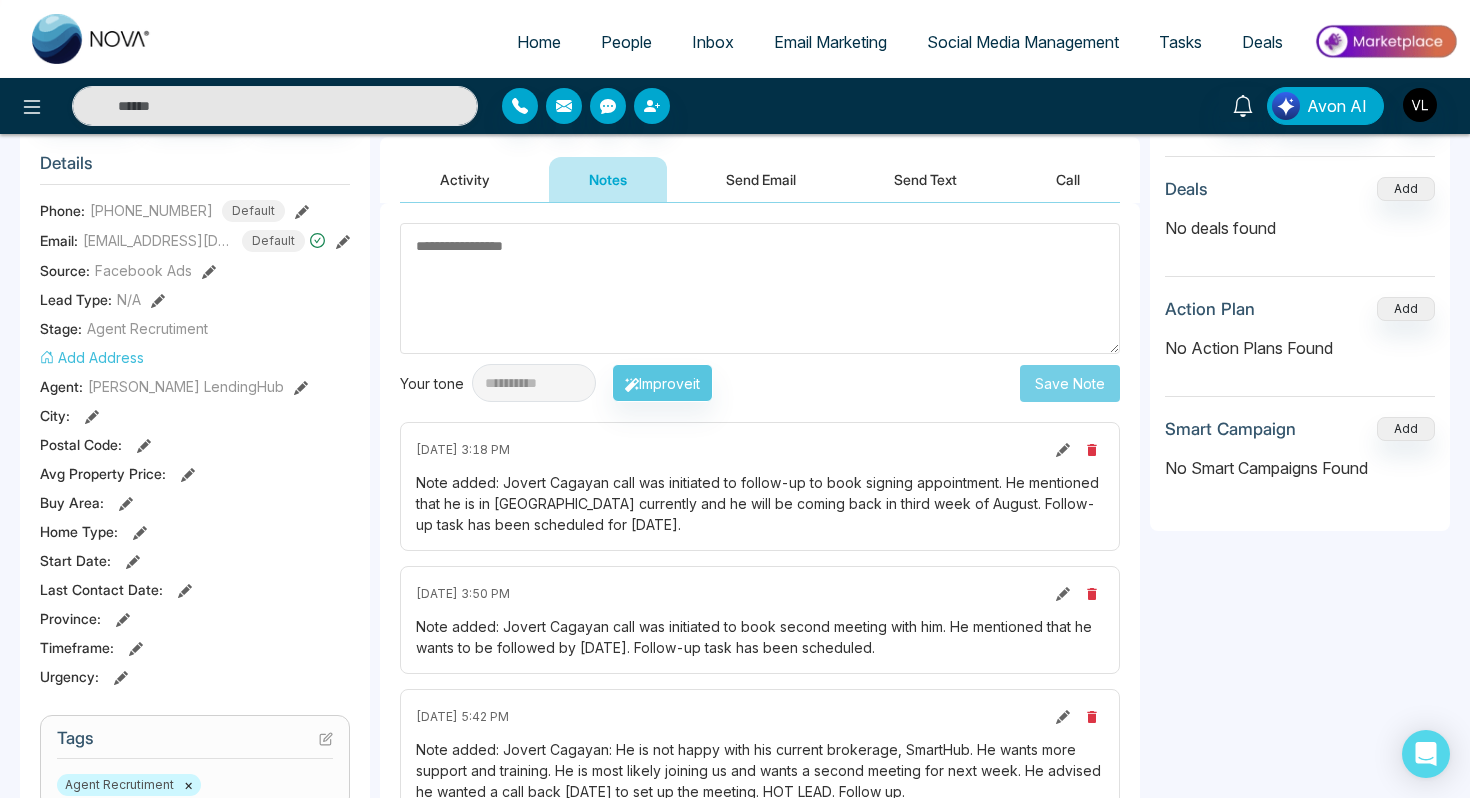 scroll, scrollTop: 256, scrollLeft: 0, axis: vertical 